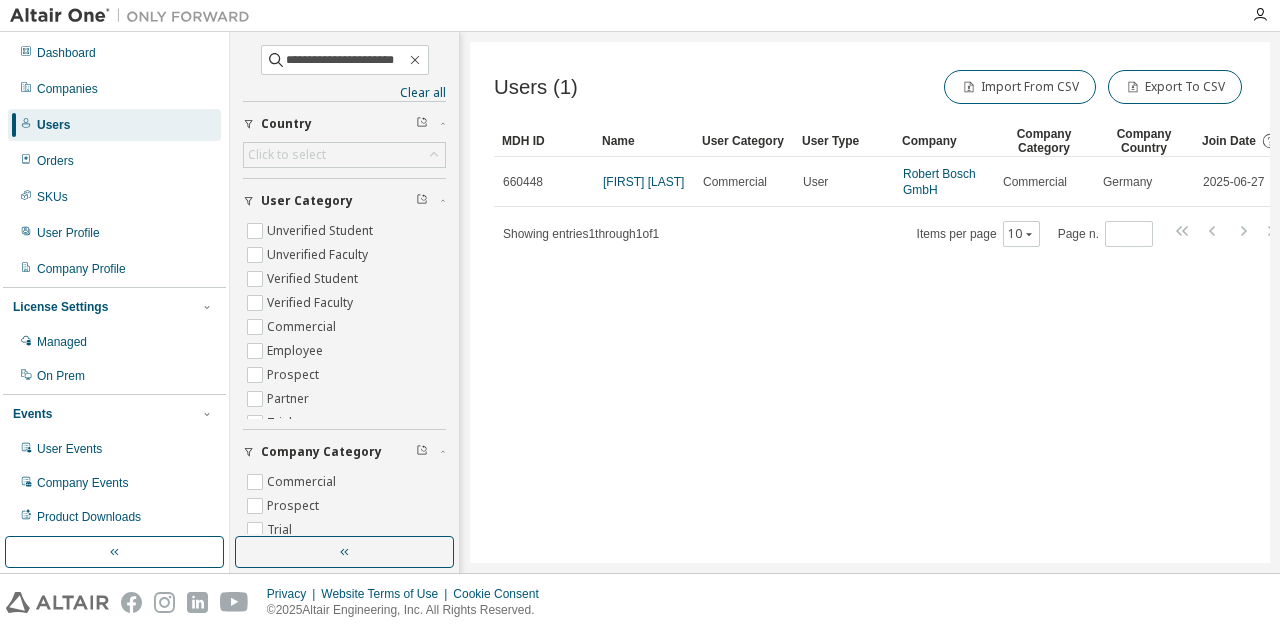 scroll, scrollTop: 0, scrollLeft: 0, axis: both 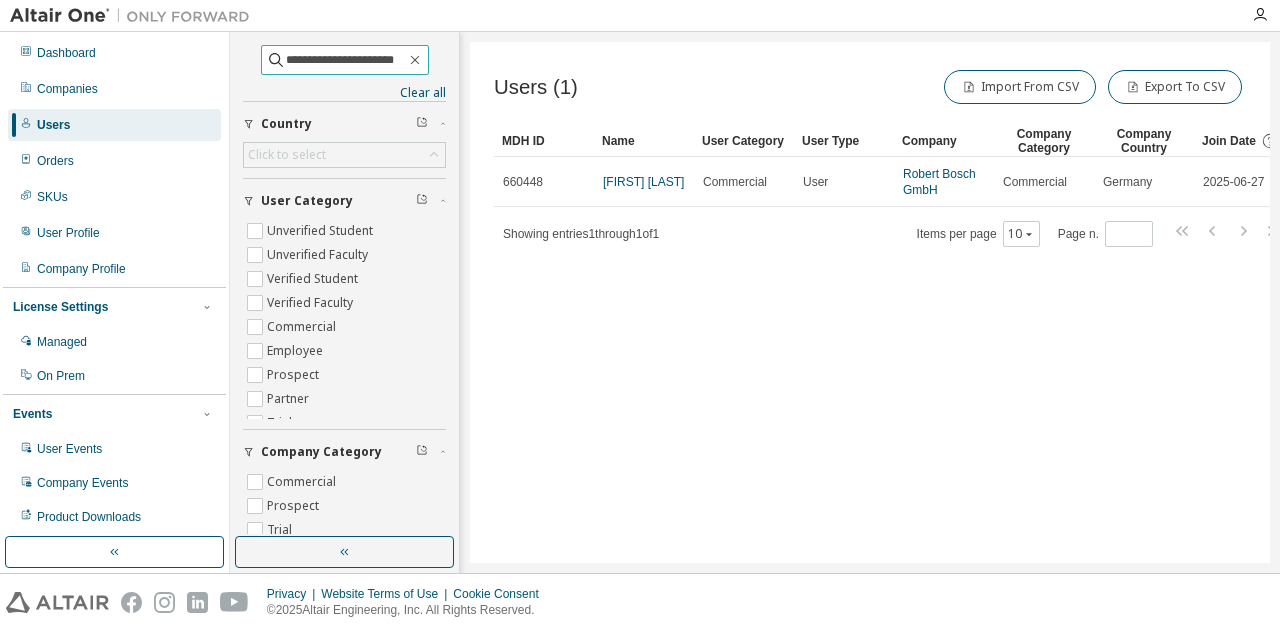 drag, startPoint x: 306, startPoint y: 61, endPoint x: 466, endPoint y: 59, distance: 160.0125 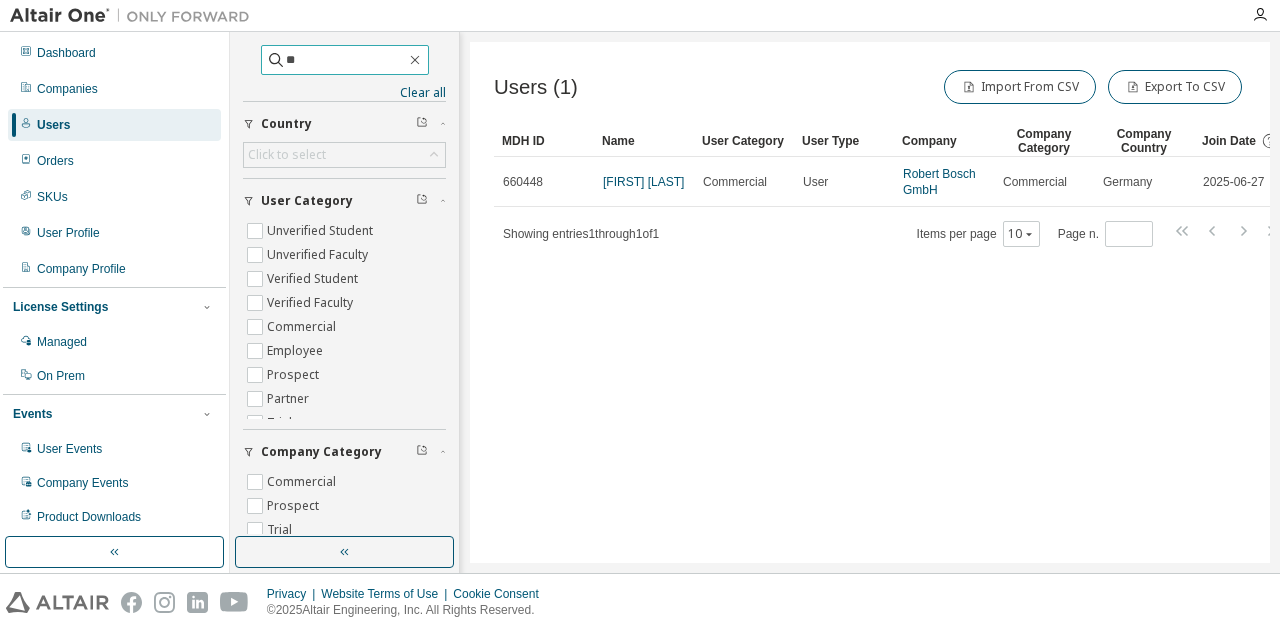 type on "*" 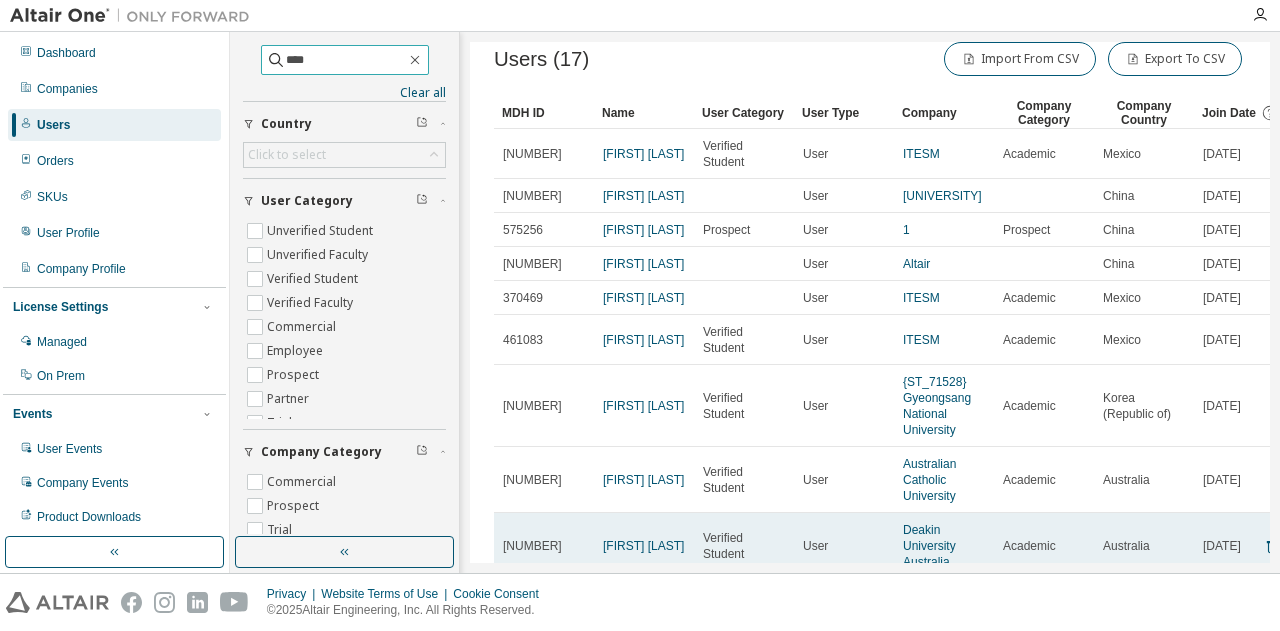 scroll, scrollTop: 0, scrollLeft: 0, axis: both 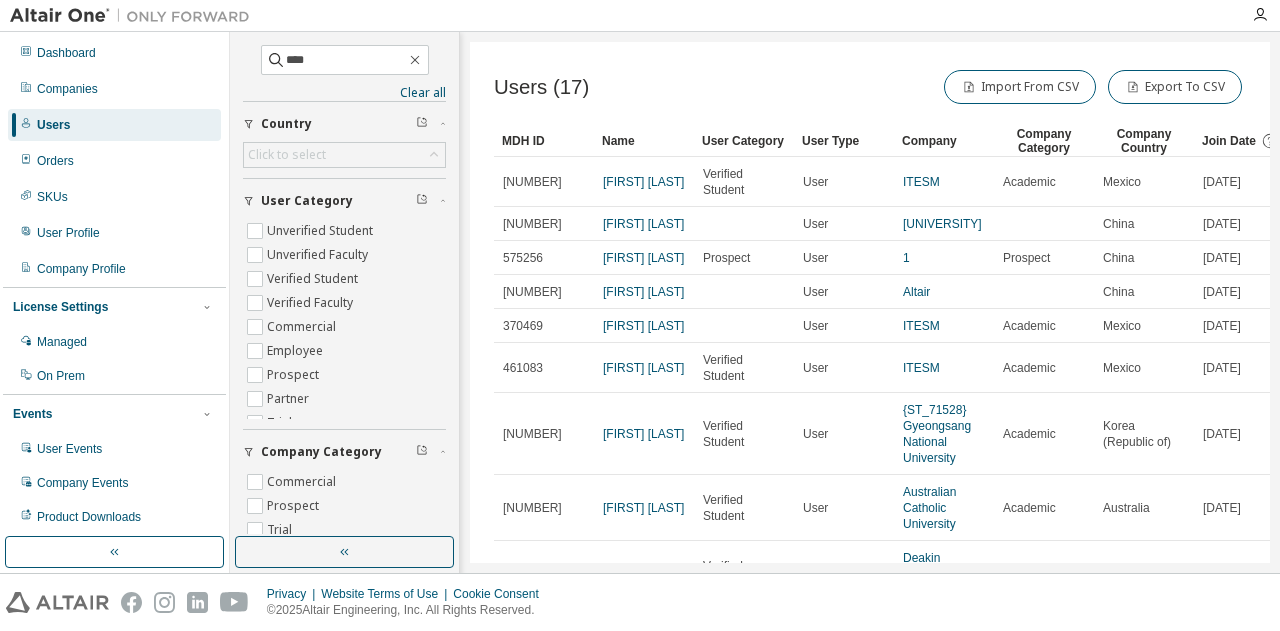 click on "Country" at bounding box center [286, 124] 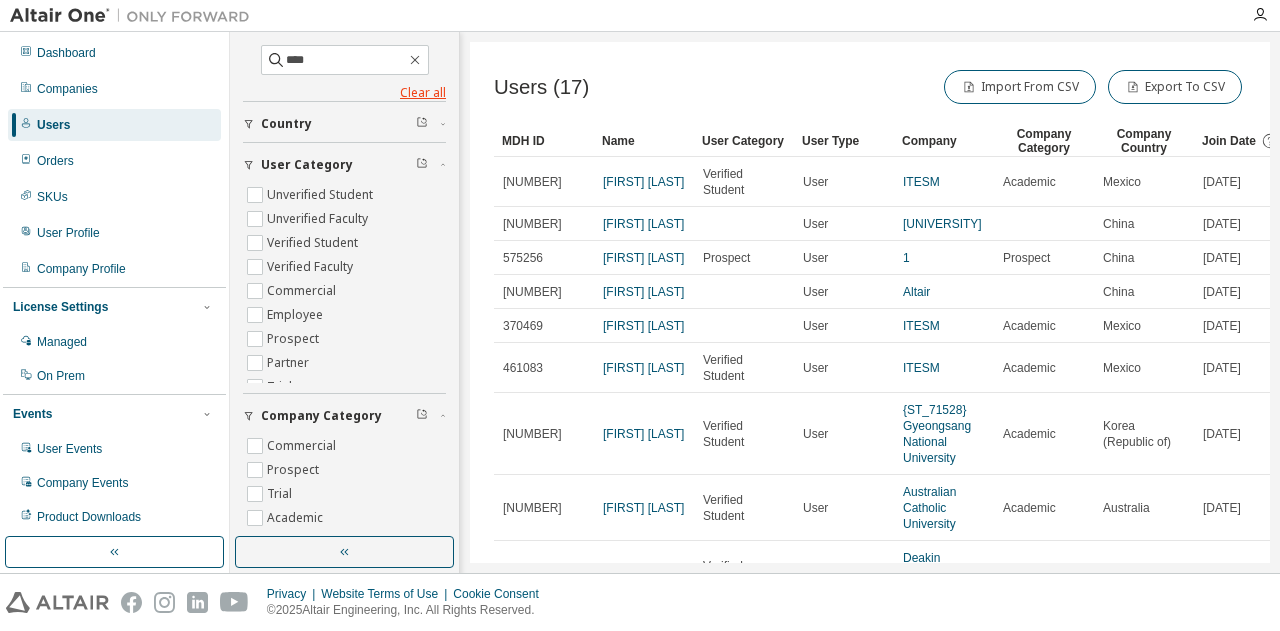 click on "Clear all" at bounding box center (344, 93) 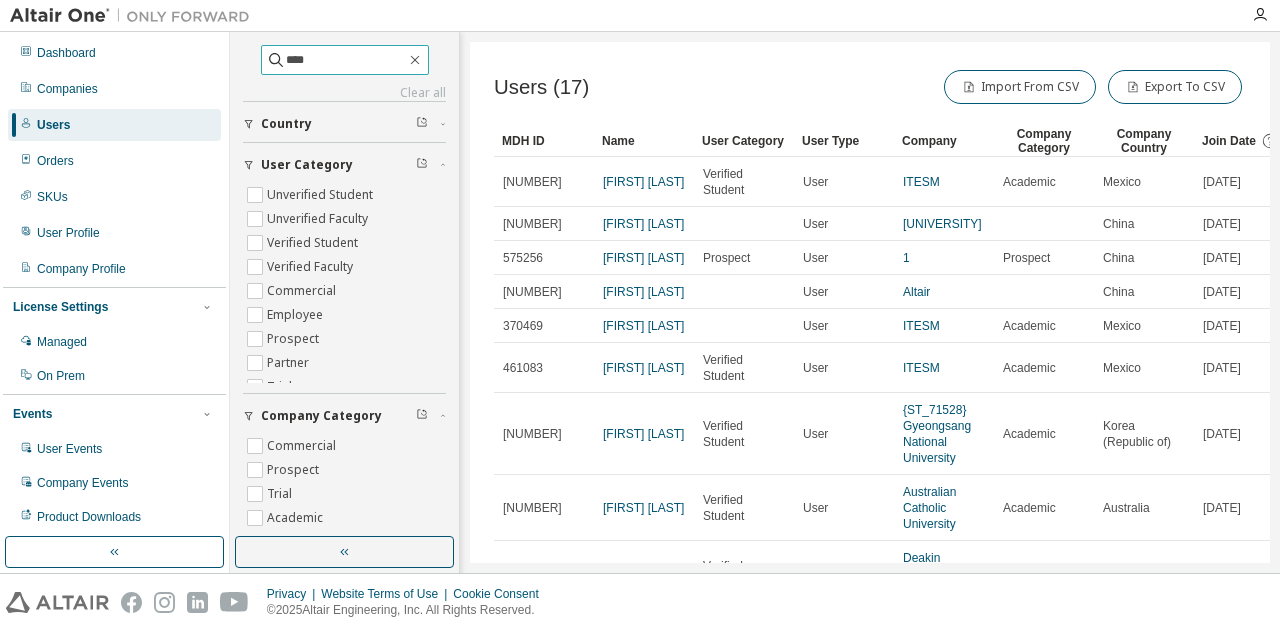 click on "****" at bounding box center (346, 60) 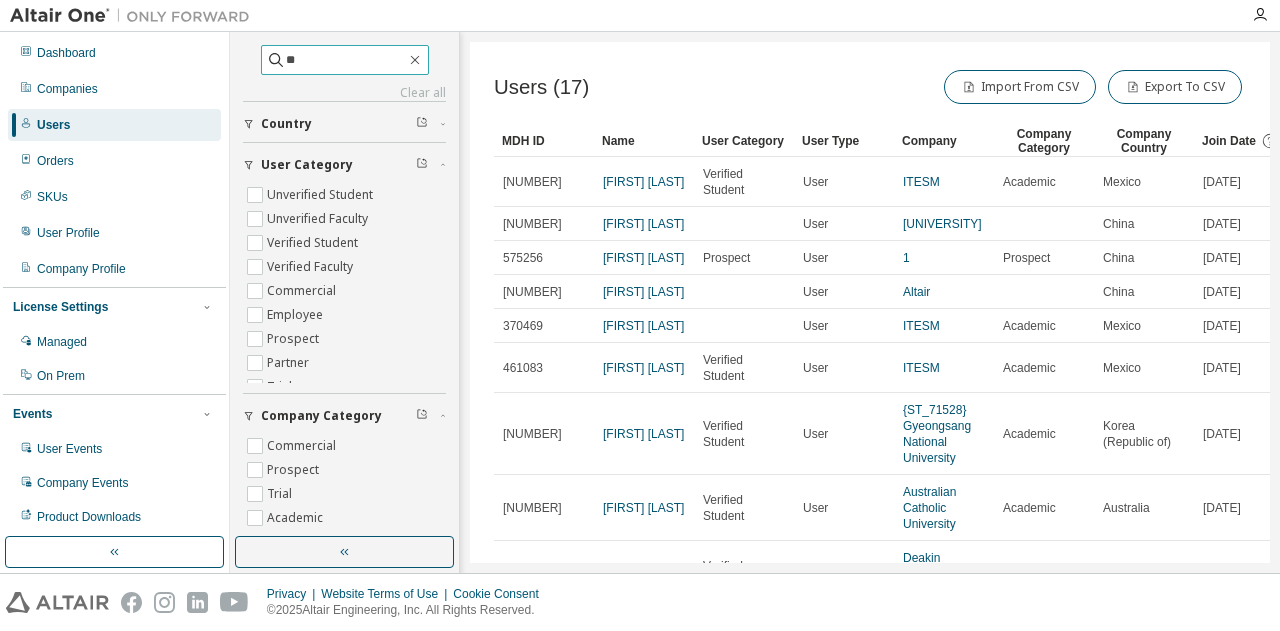 type on "*" 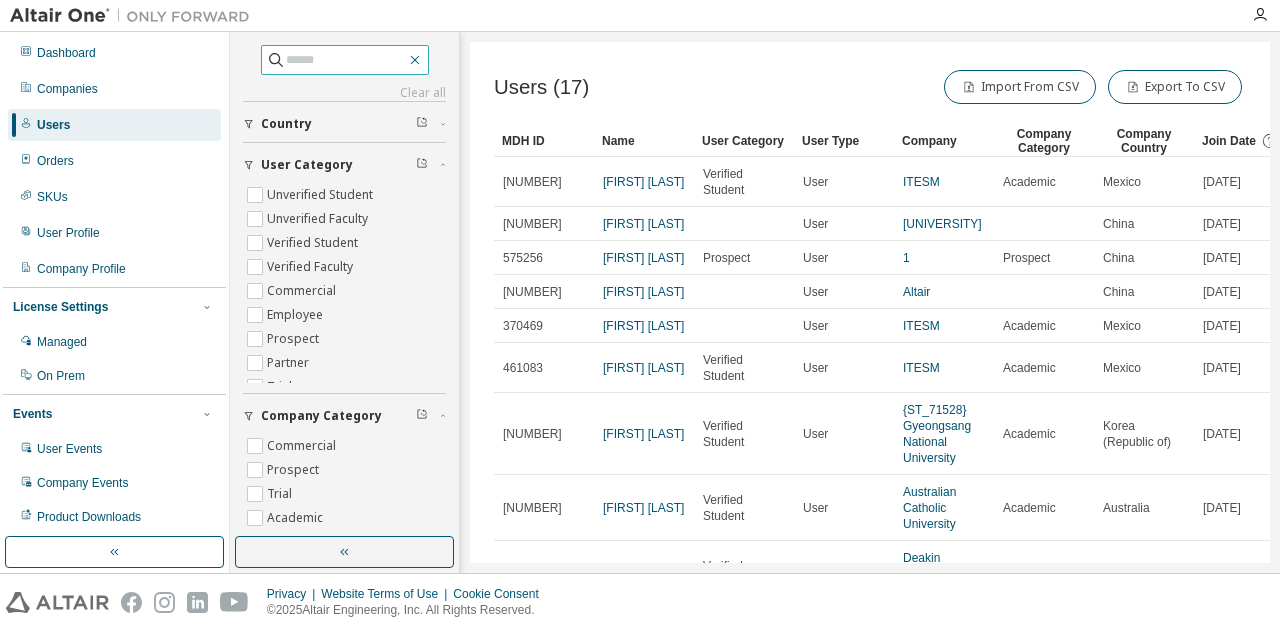 click 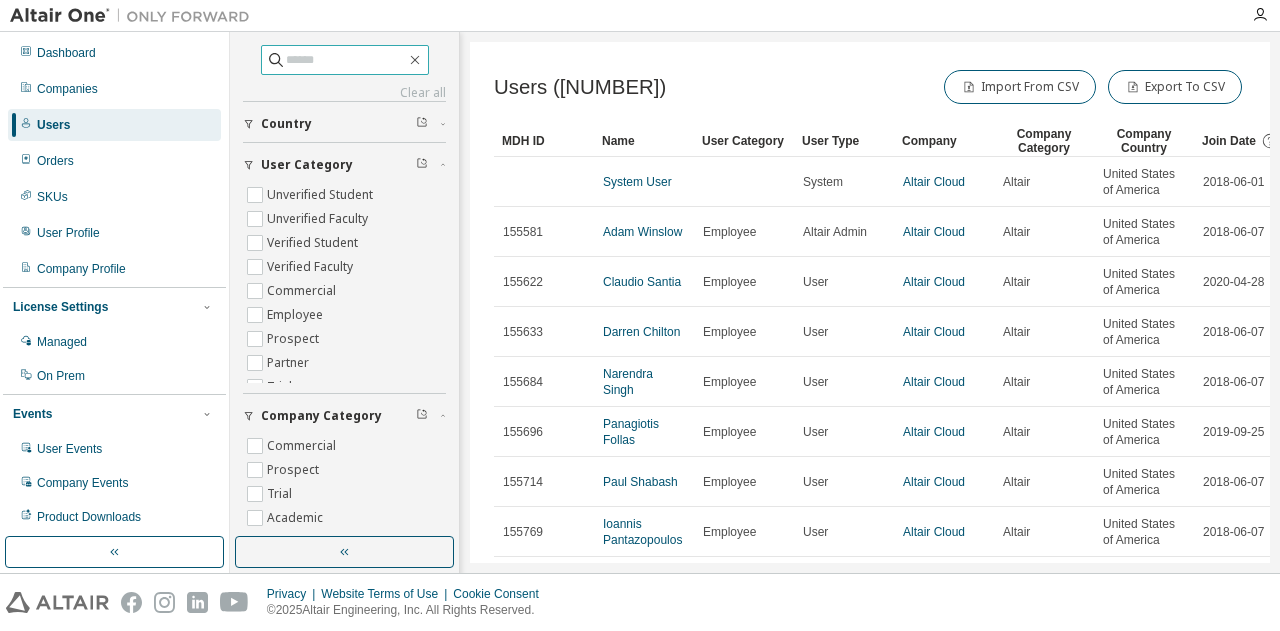 click at bounding box center (346, 60) 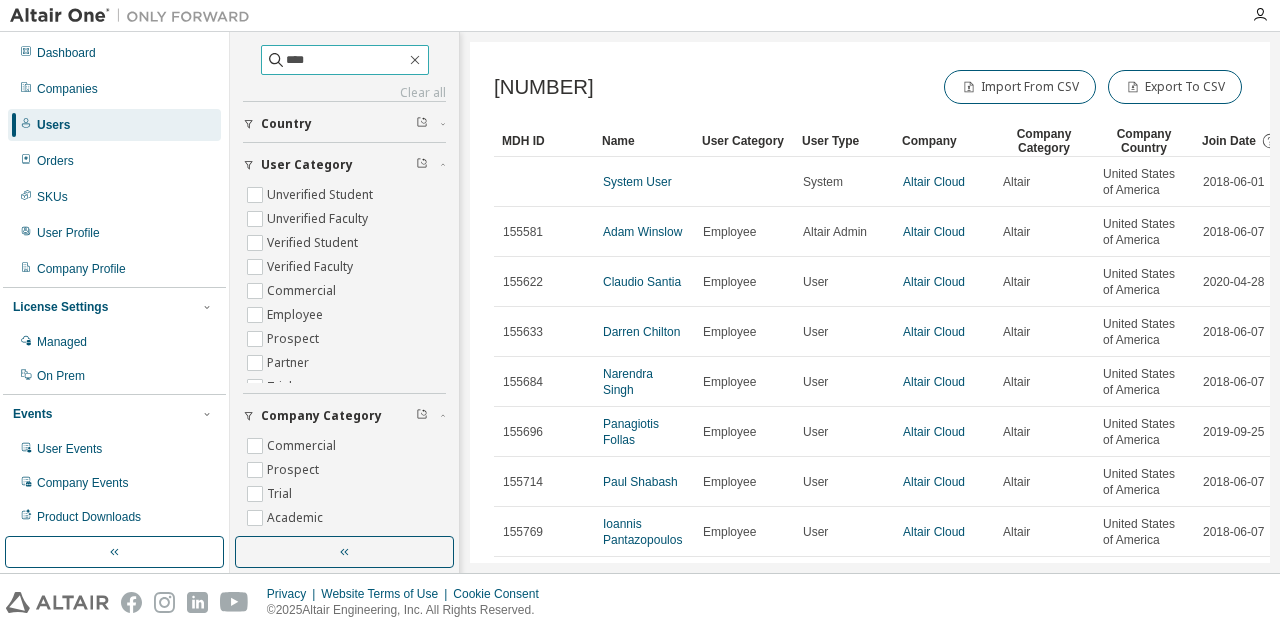type on "****" 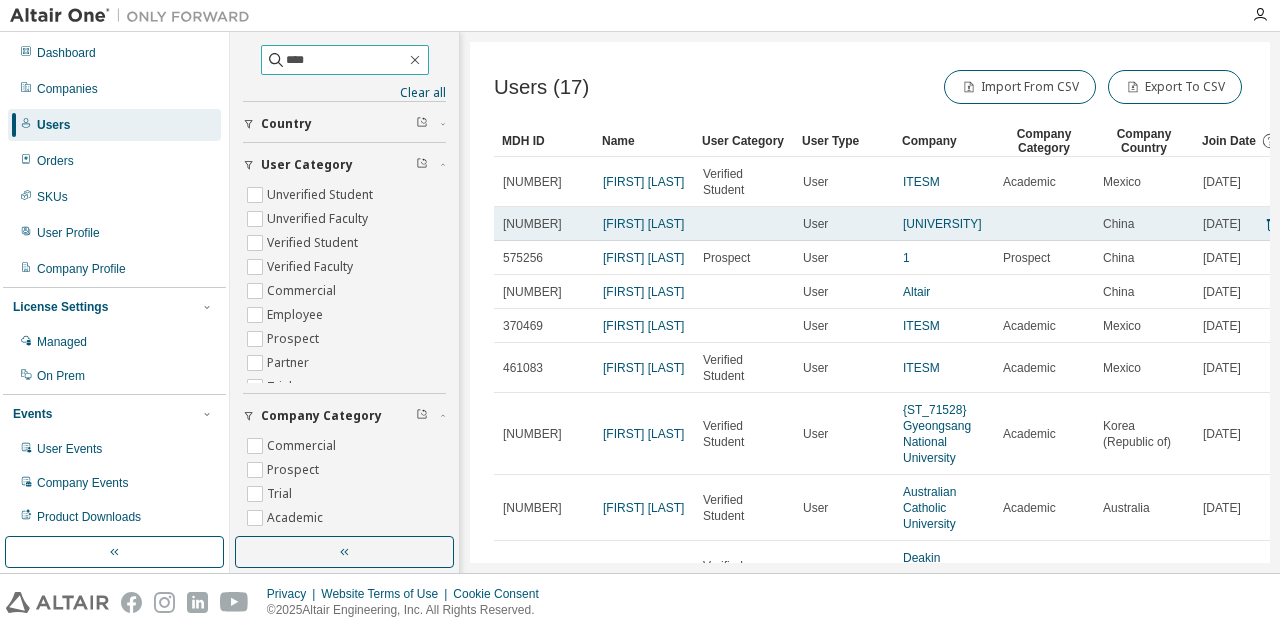 scroll, scrollTop: 292, scrollLeft: 0, axis: vertical 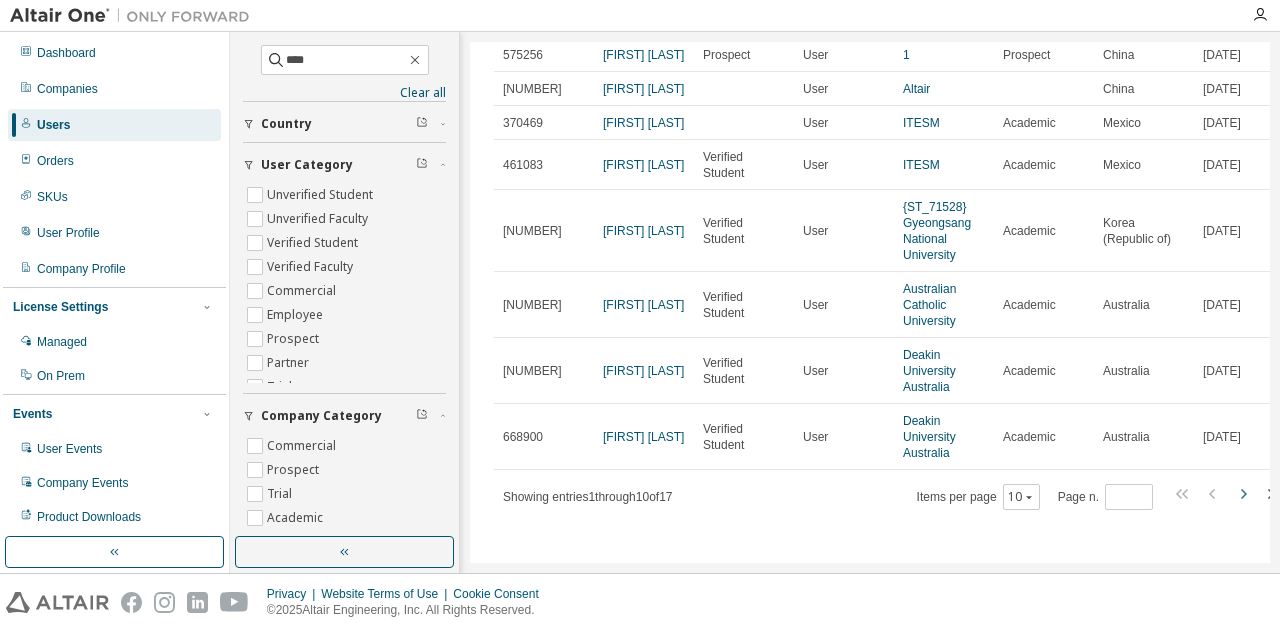 click 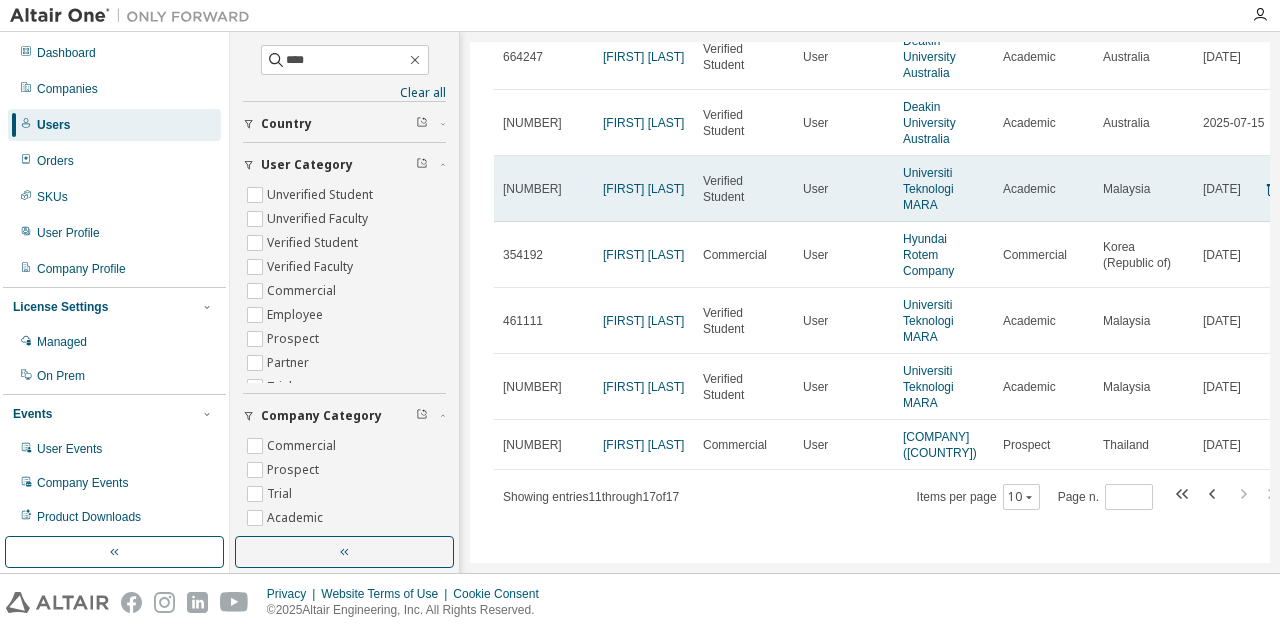 scroll, scrollTop: 0, scrollLeft: 0, axis: both 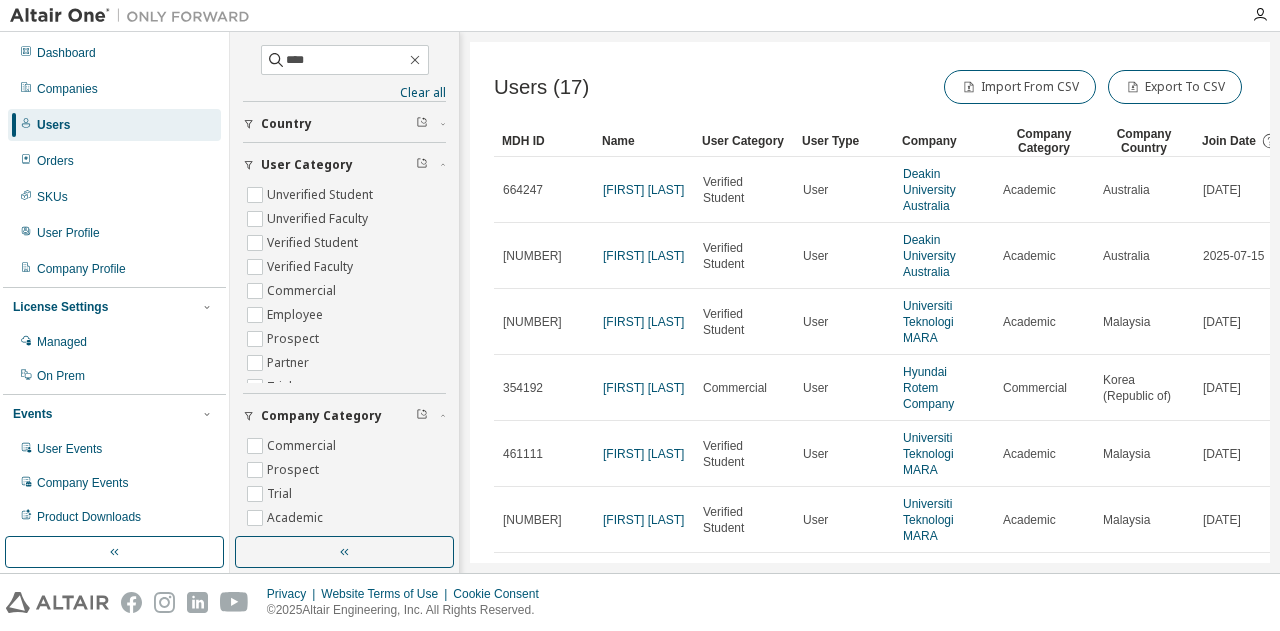 click 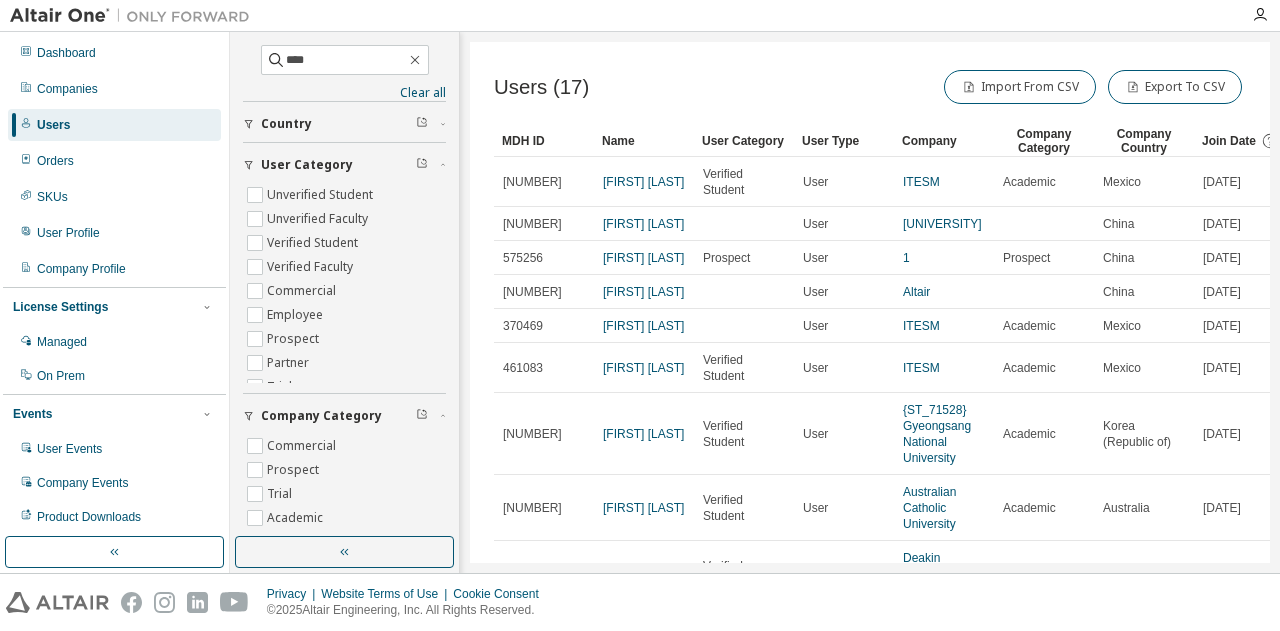 click on "Country" at bounding box center (286, 124) 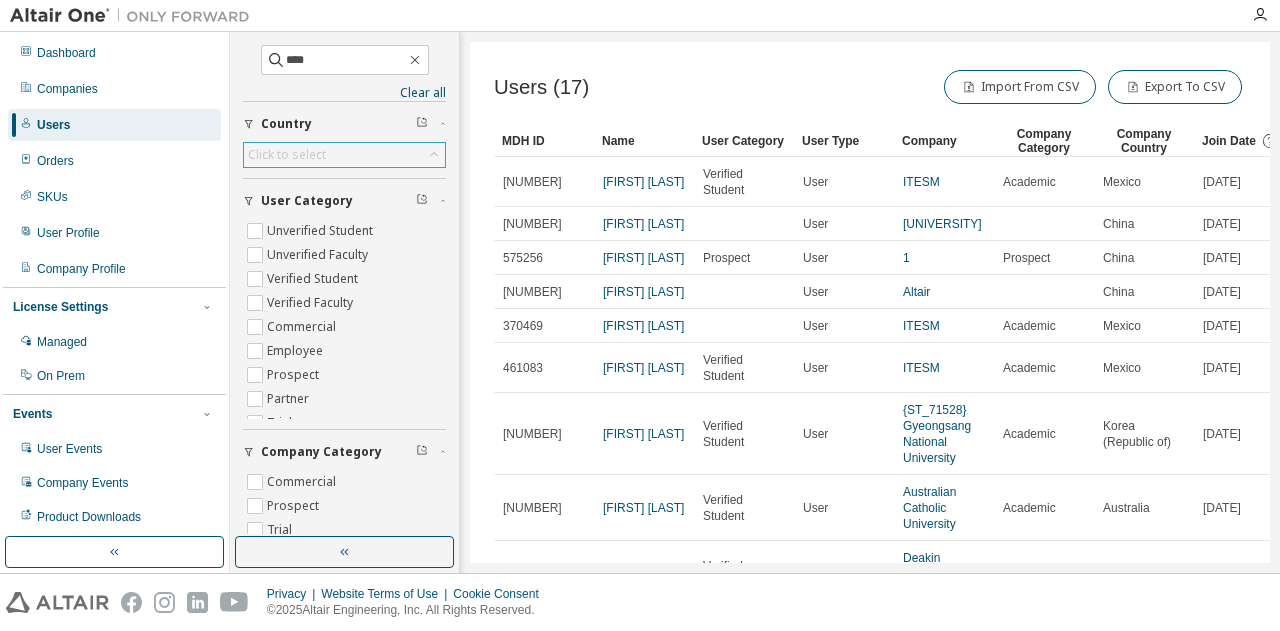 click on "Click to select" at bounding box center [287, 155] 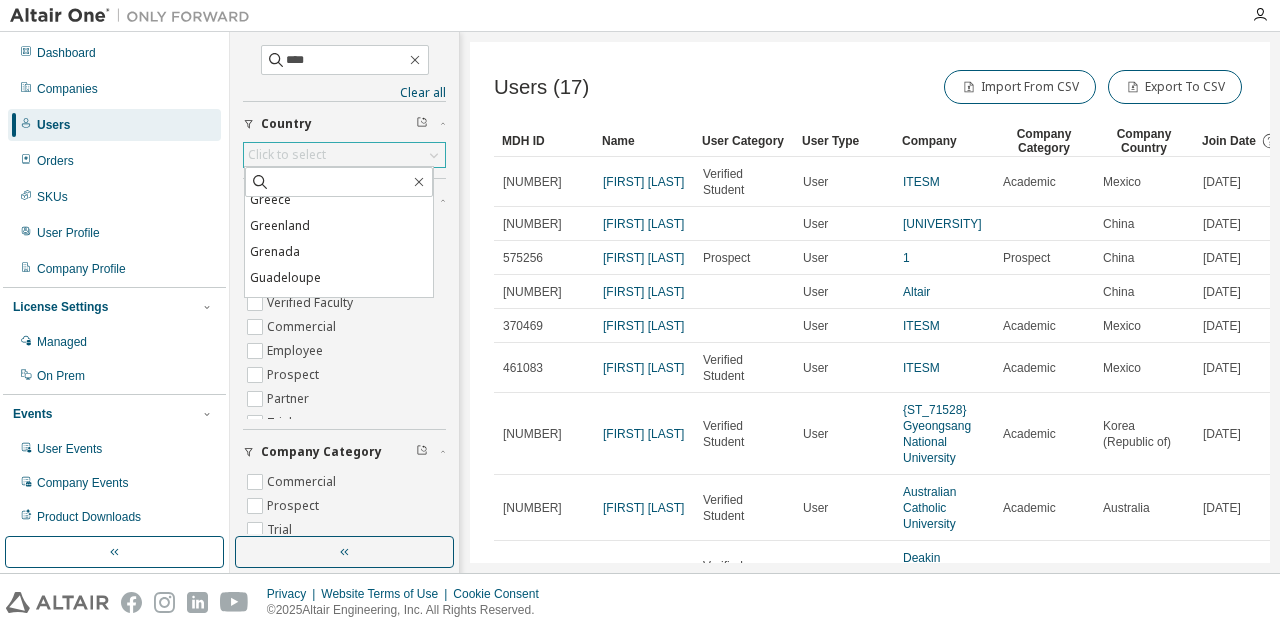 scroll, scrollTop: 2500, scrollLeft: 0, axis: vertical 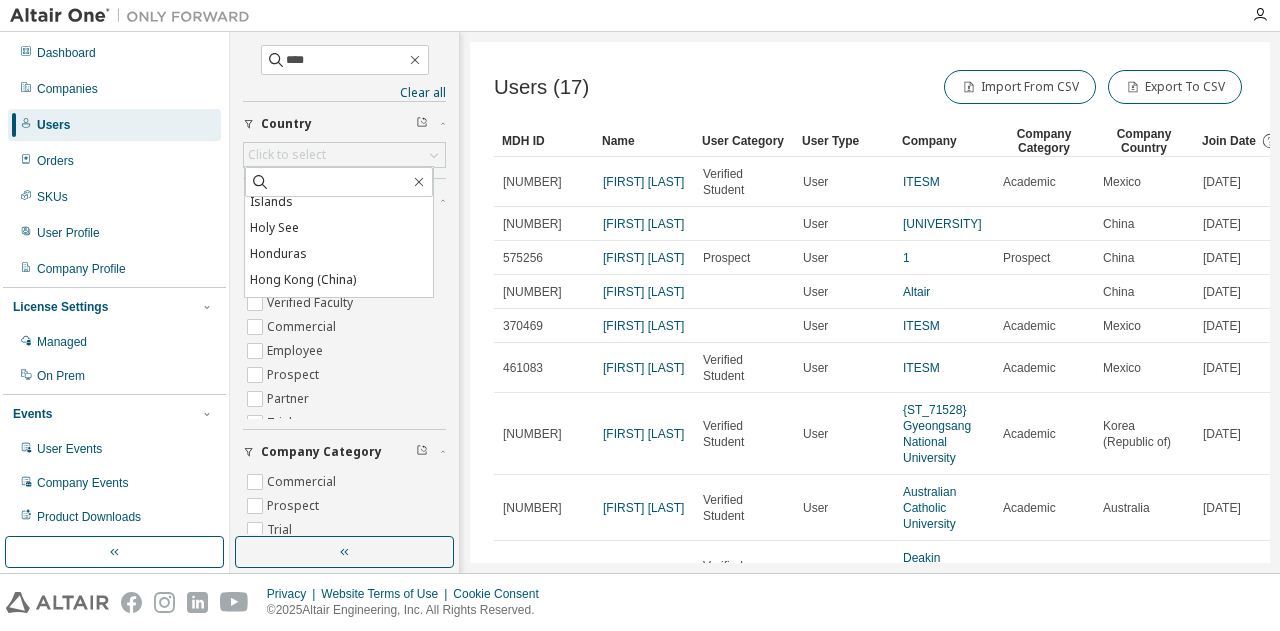 click on "[FIRST] [LAST]" at bounding box center [870, 302] 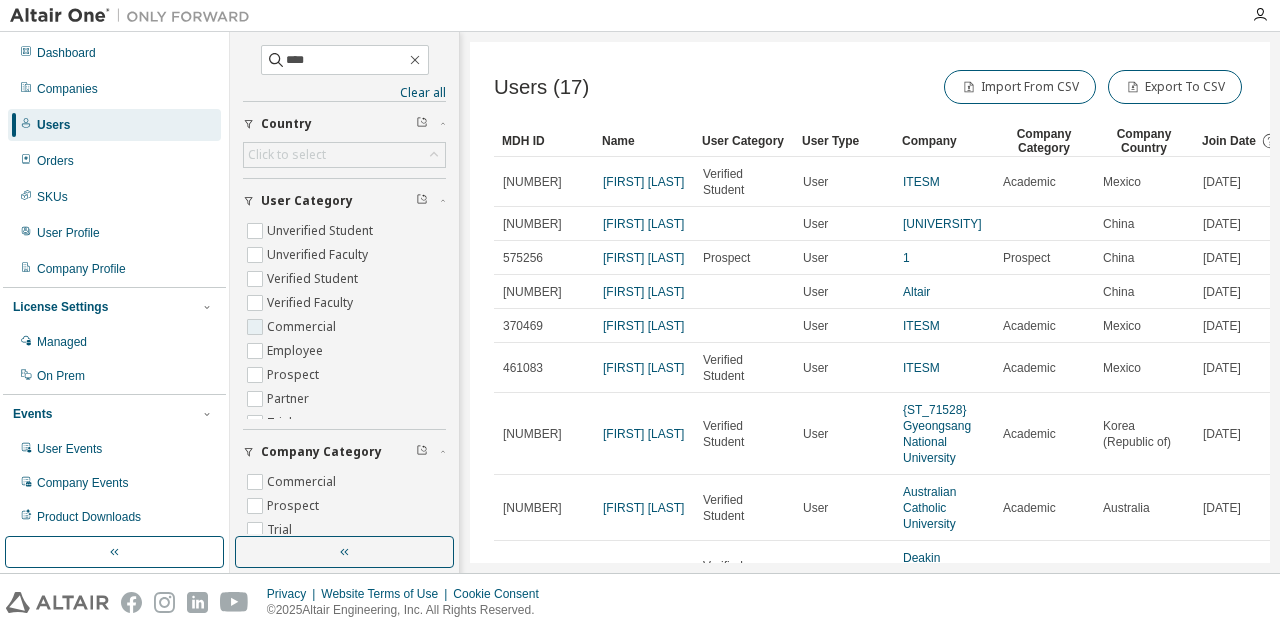 click on "Commercial" at bounding box center [303, 327] 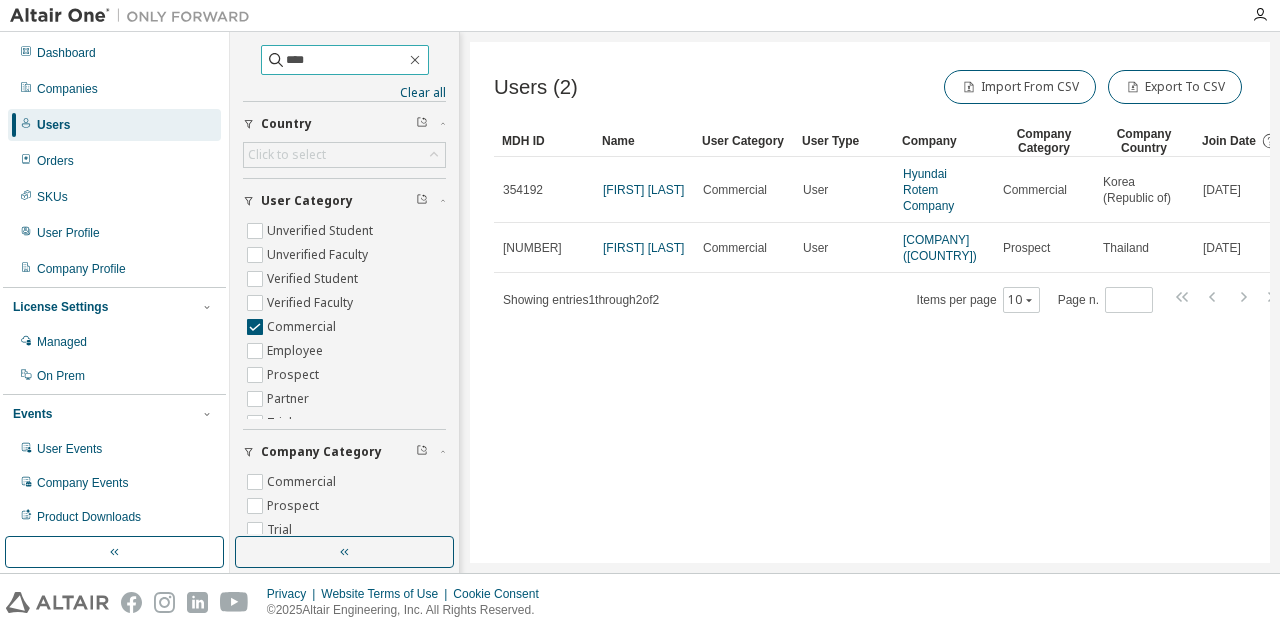 click on "****" at bounding box center (346, 60) 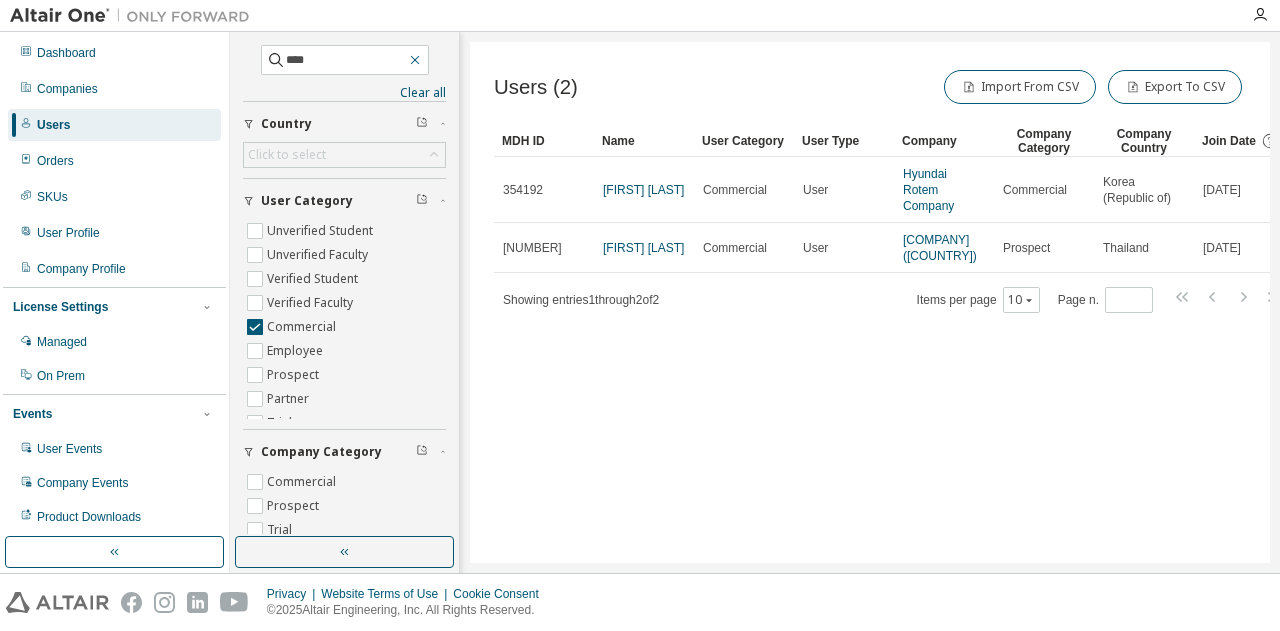 click 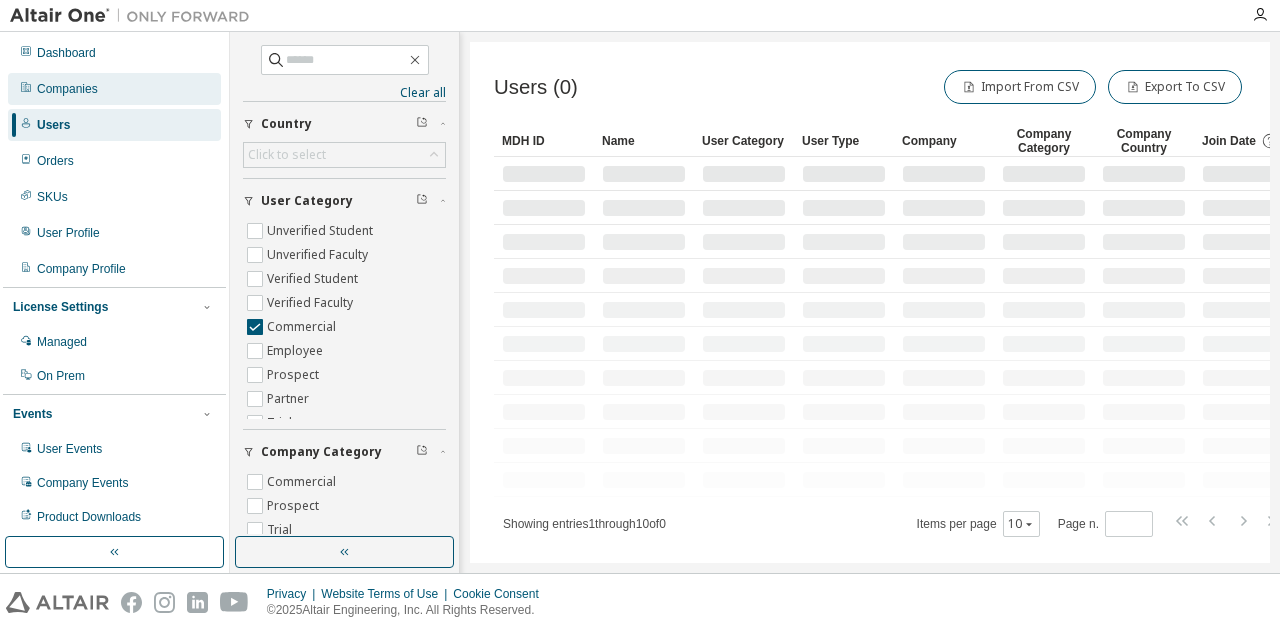 click on "Companies" at bounding box center [114, 89] 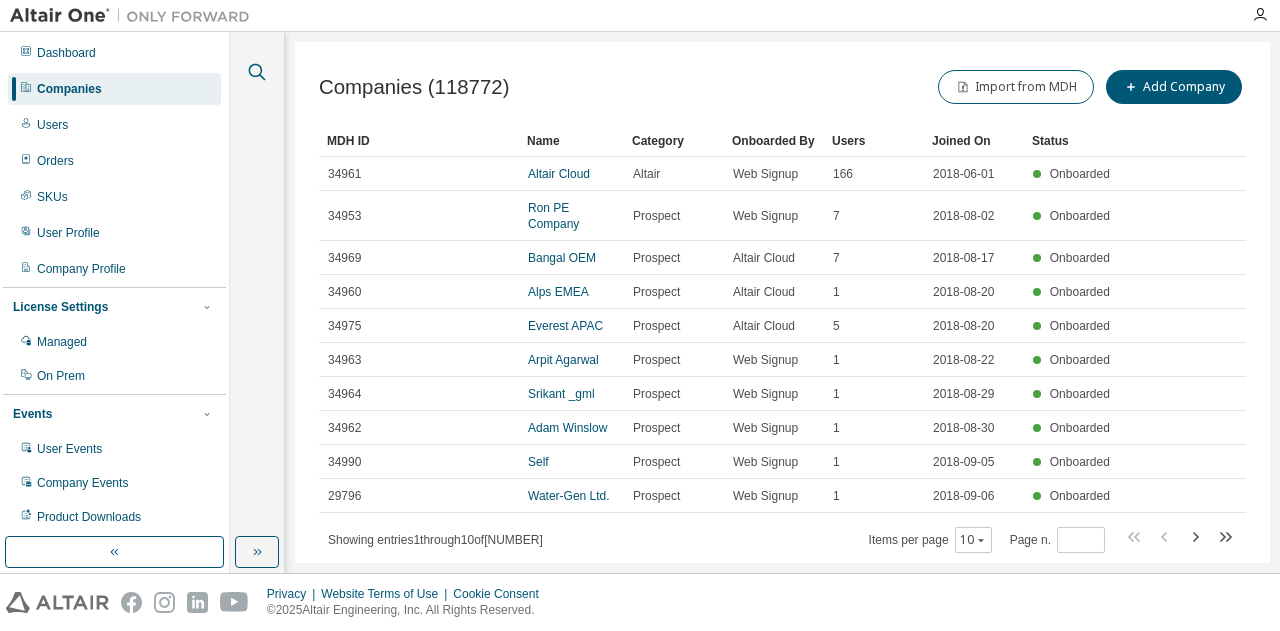 click 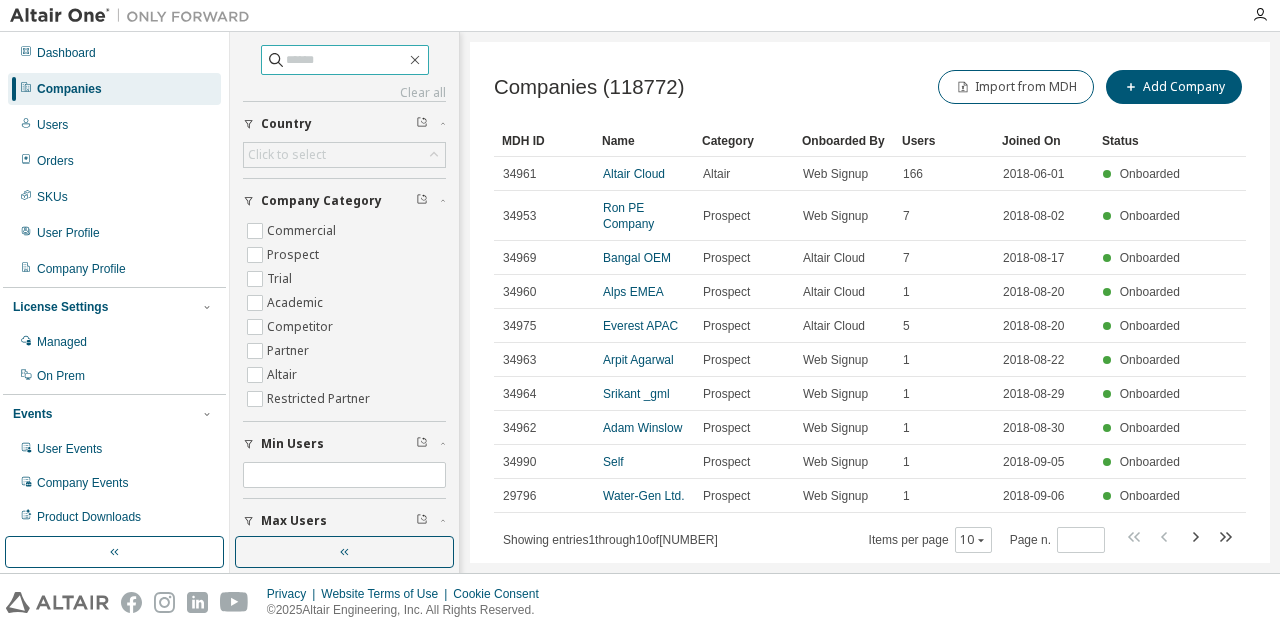 click at bounding box center [346, 60] 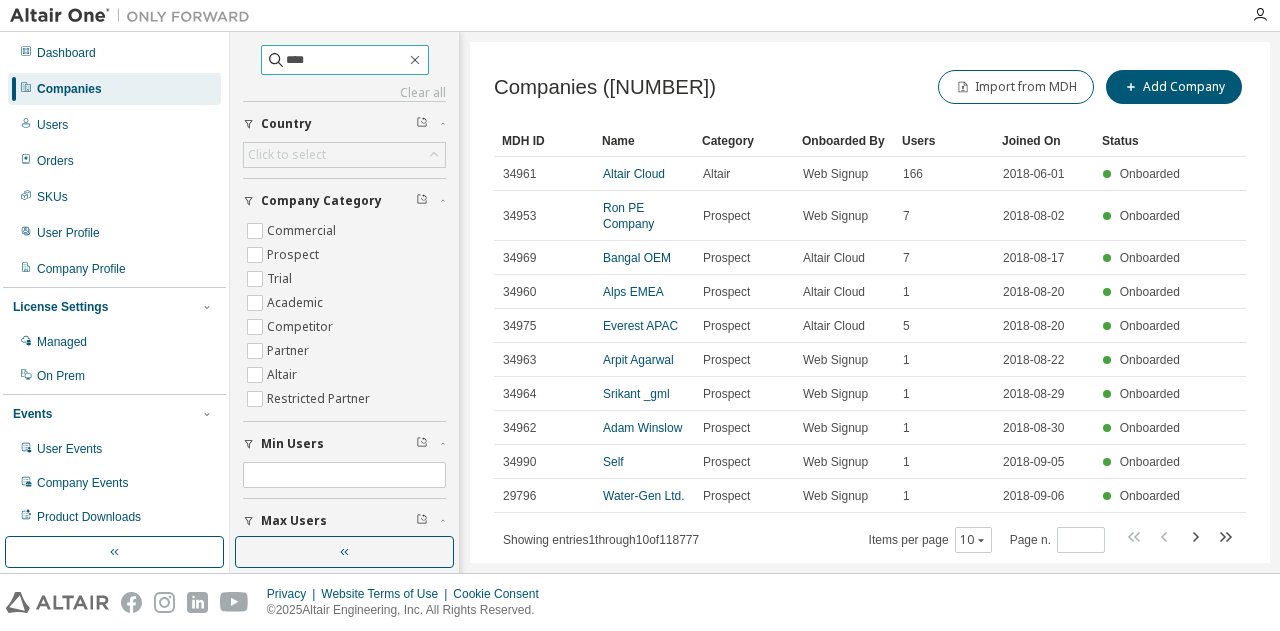 type on "****" 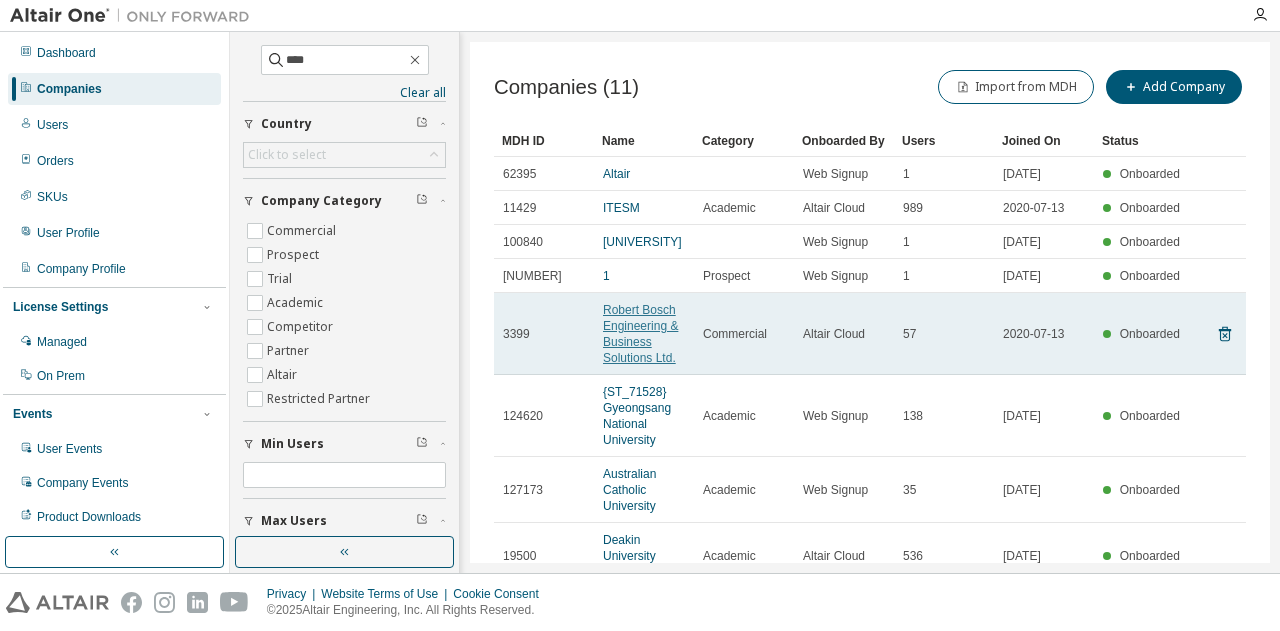 click on "Robert Bosch Engineering & Business Solutions Ltd." at bounding box center [640, 334] 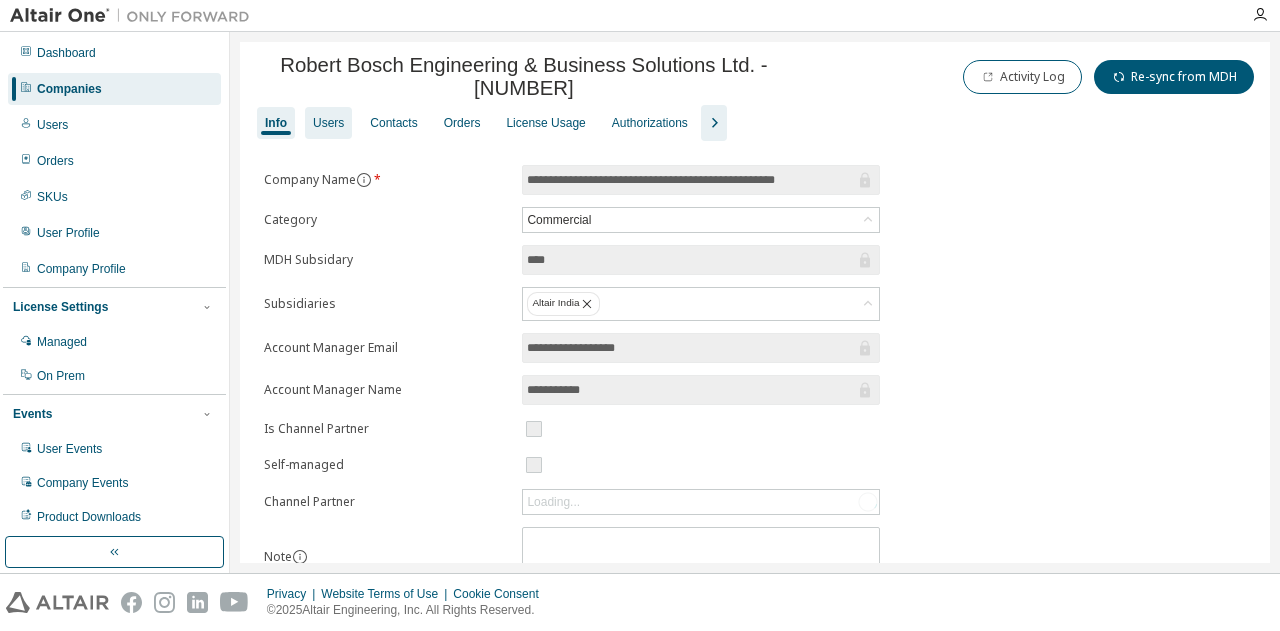 click on "Users" at bounding box center [328, 123] 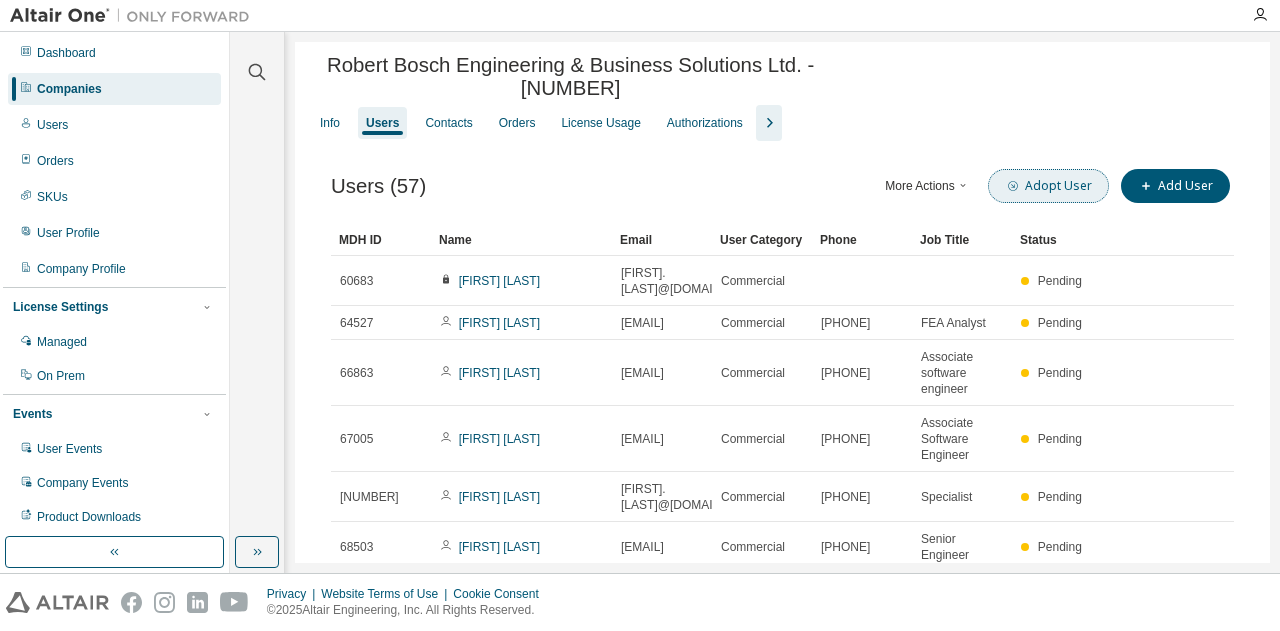 click on "Adopt User" at bounding box center [1048, 186] 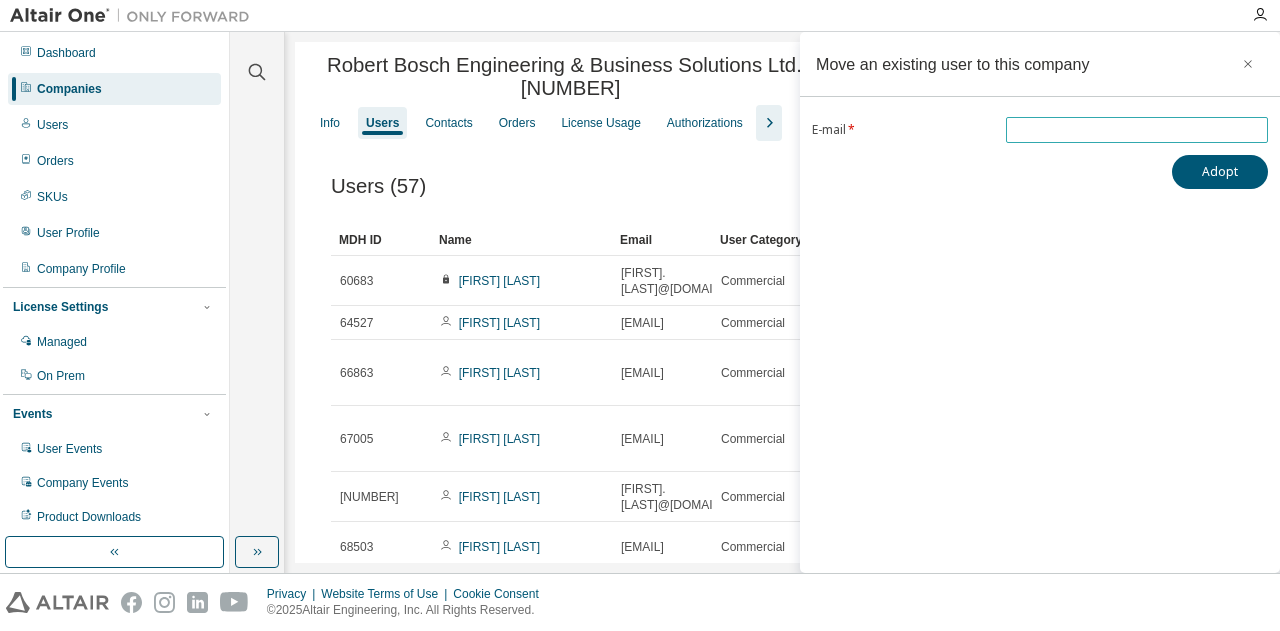 click at bounding box center (1137, 130) 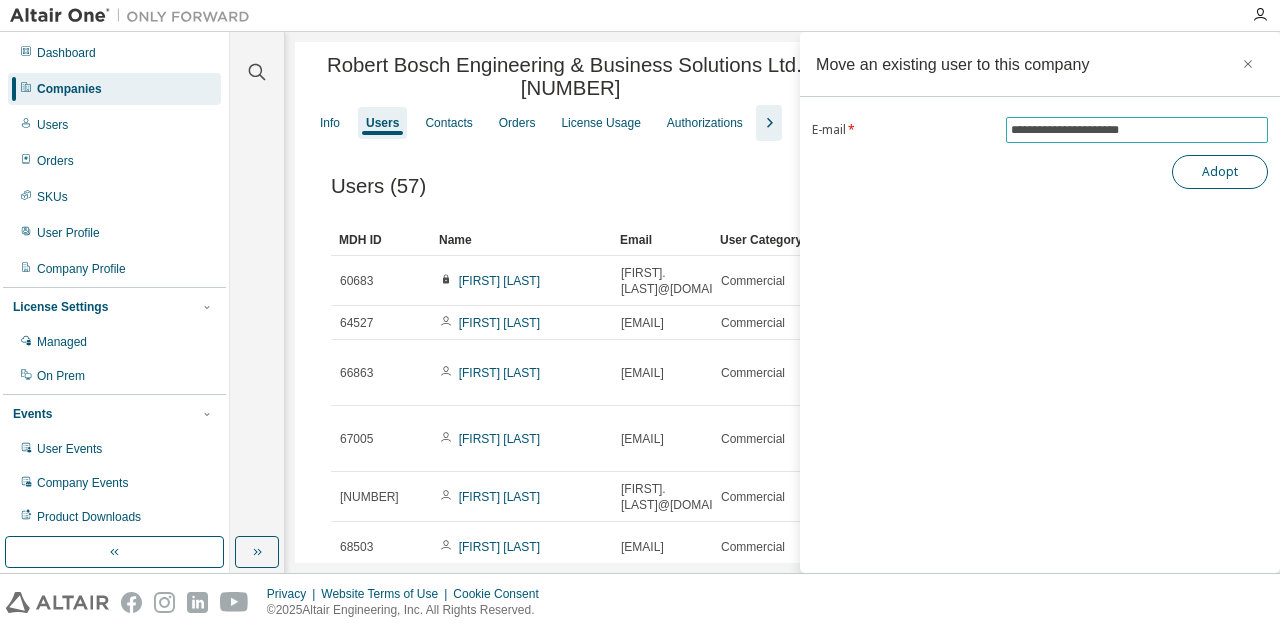 type on "**********" 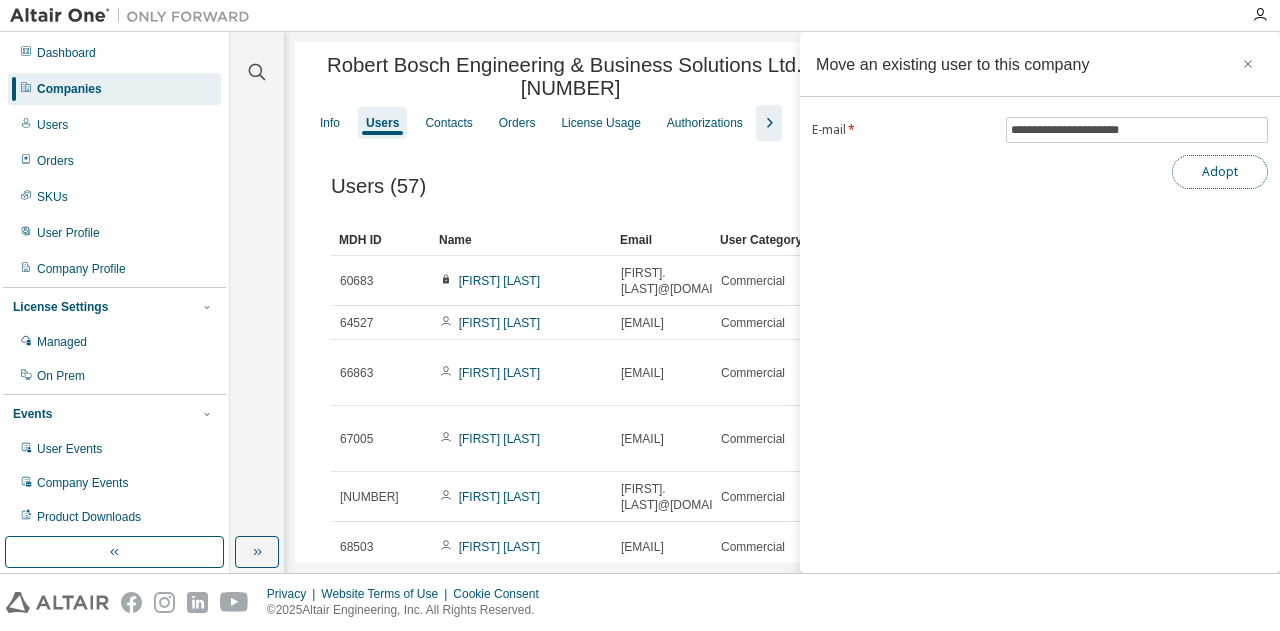 click on "Adopt" at bounding box center (1220, 172) 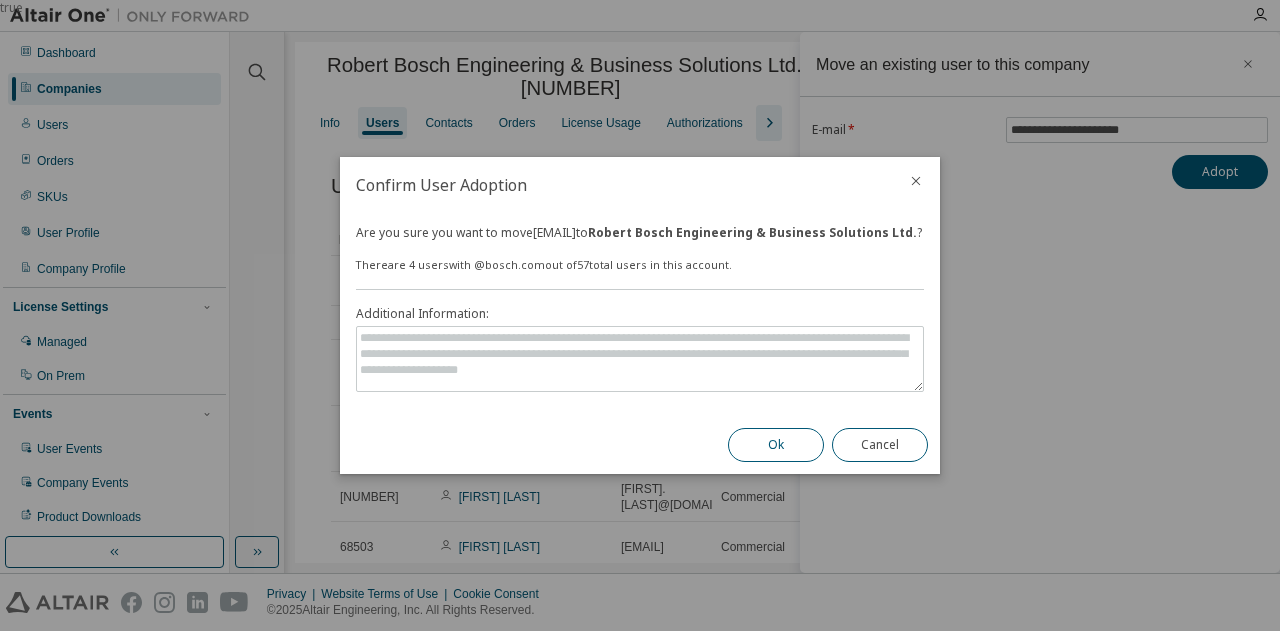 click on "Ok" at bounding box center [776, 445] 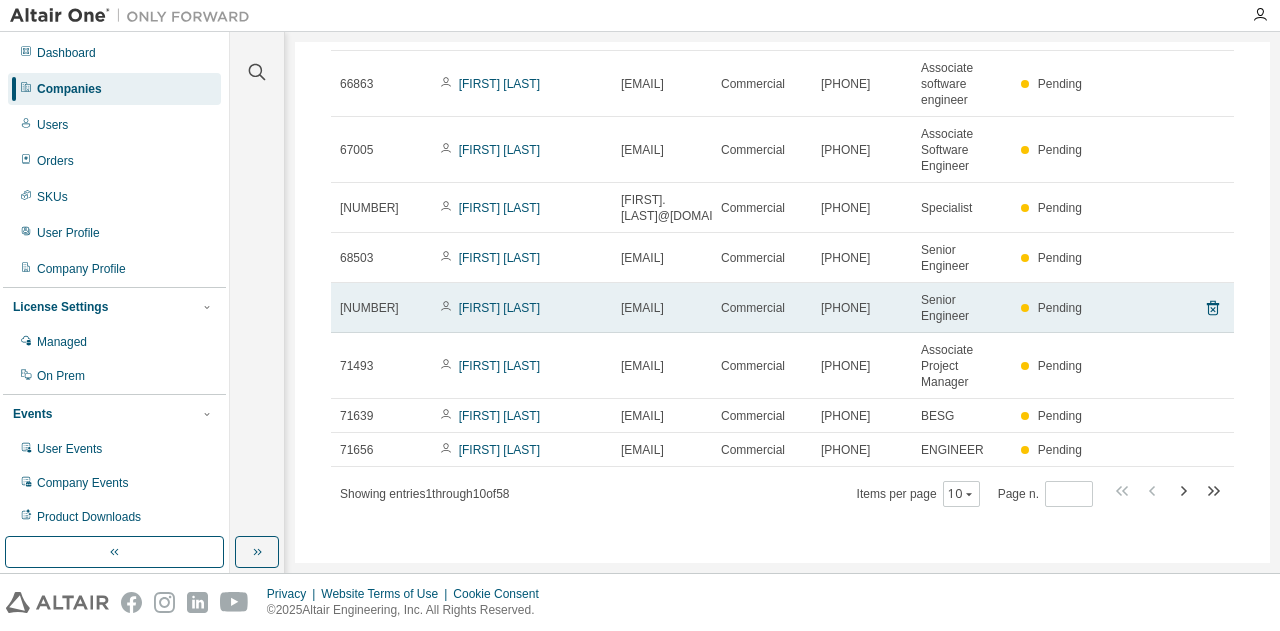 scroll, scrollTop: 0, scrollLeft: 0, axis: both 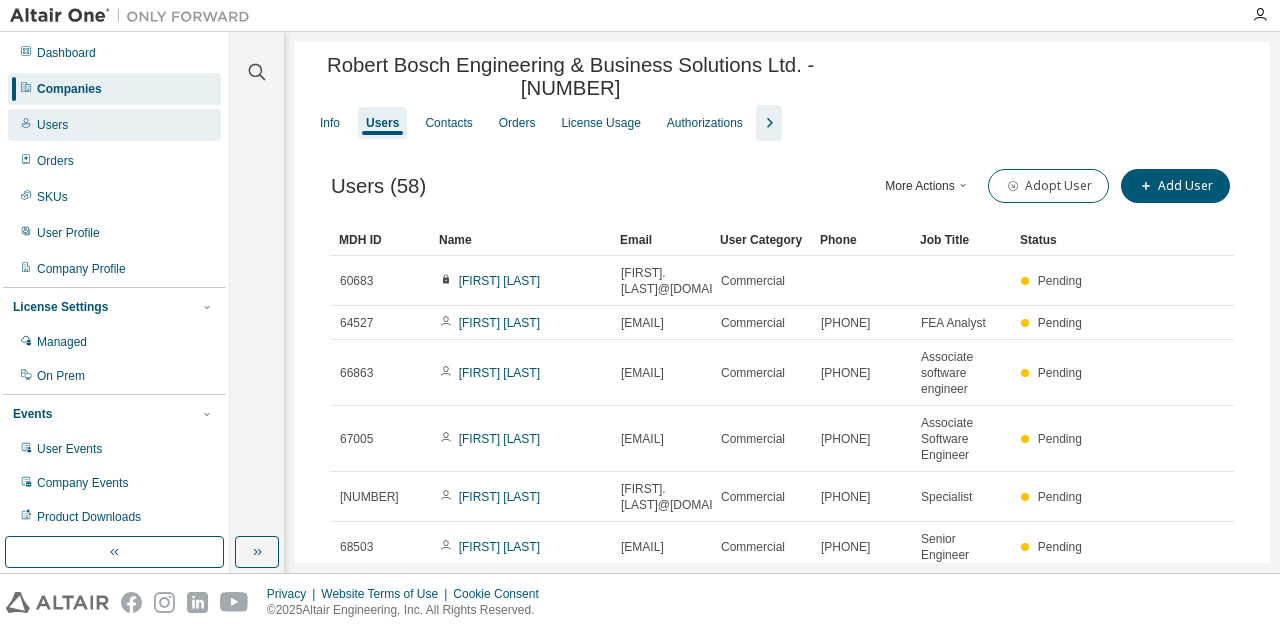 click on "Users" at bounding box center (52, 125) 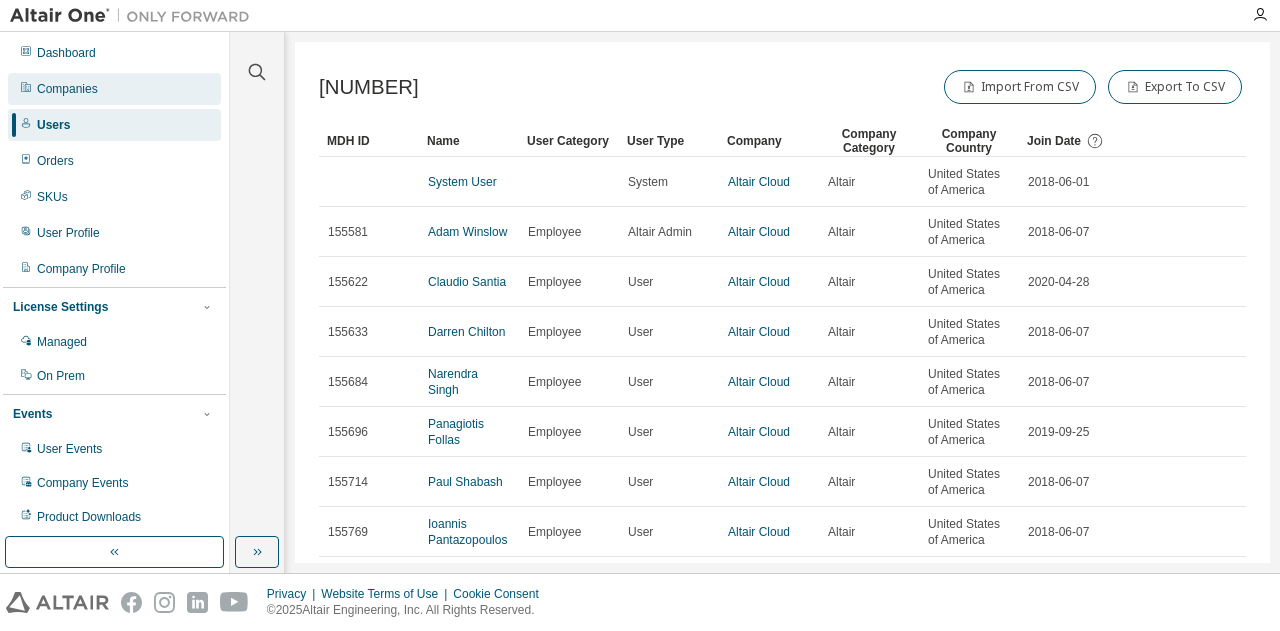 click on "Companies" at bounding box center (67, 89) 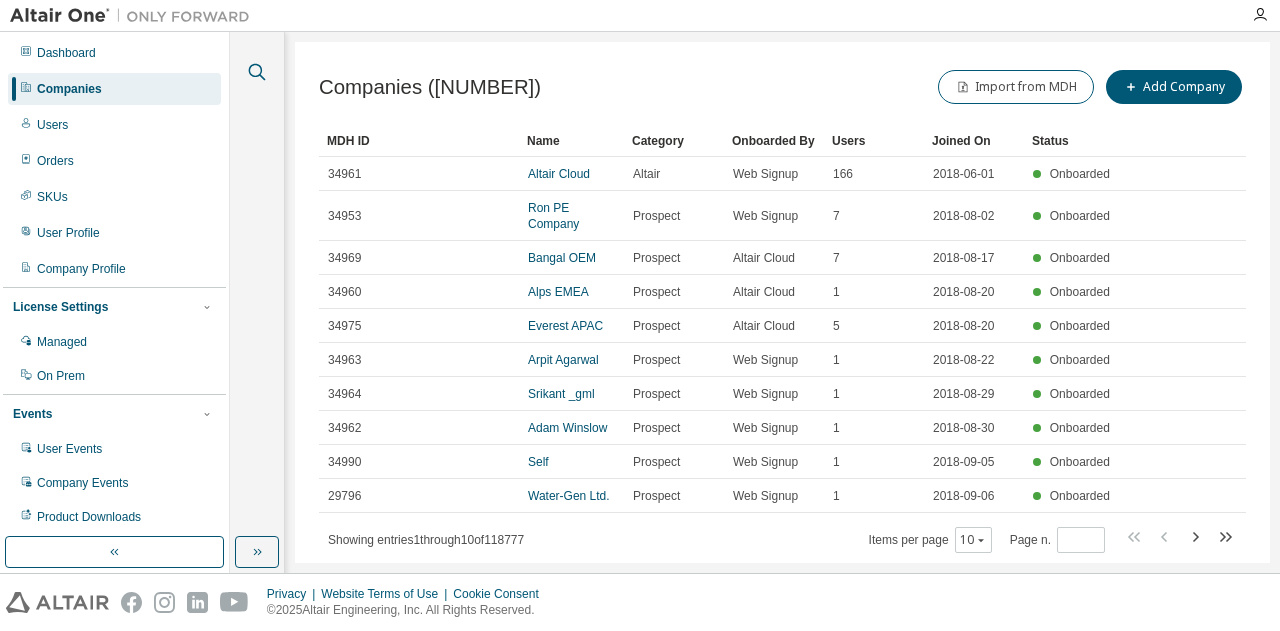 click 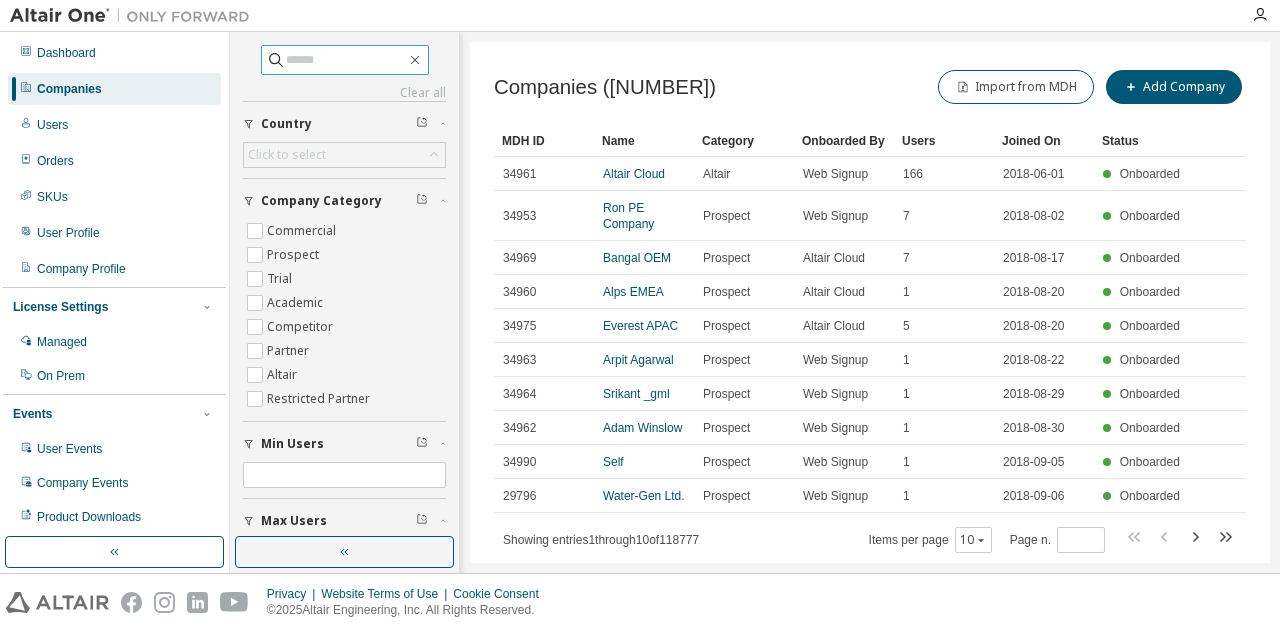 click at bounding box center (346, 60) 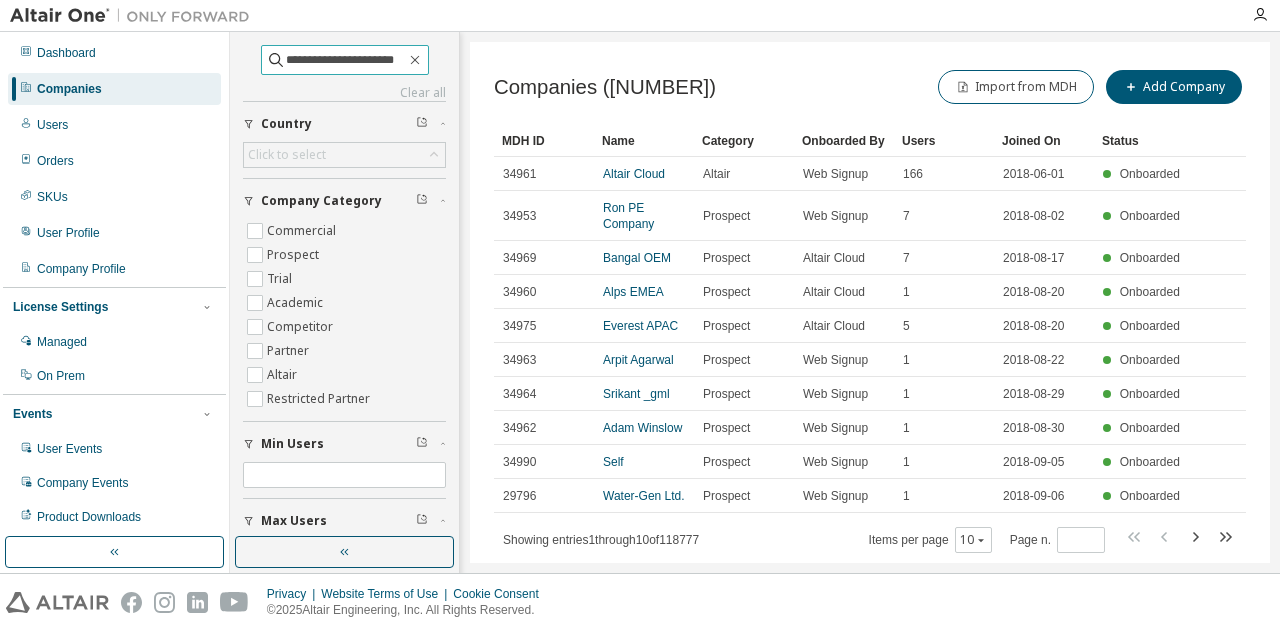 type on "**********" 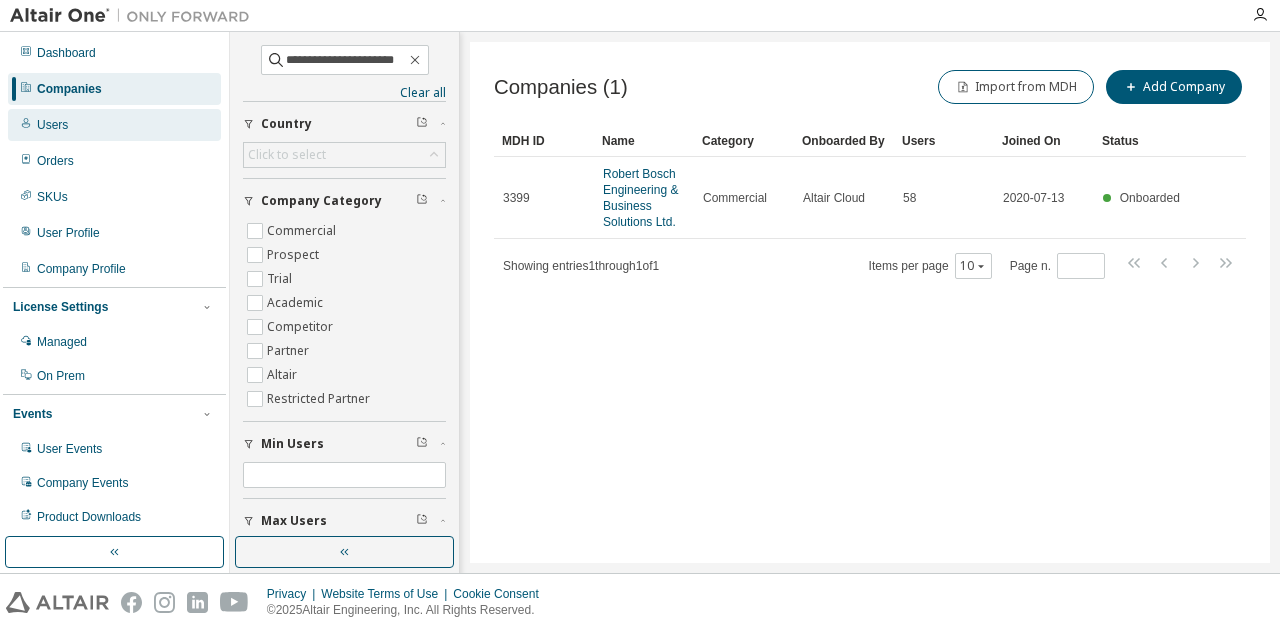 click on "Users" at bounding box center (114, 125) 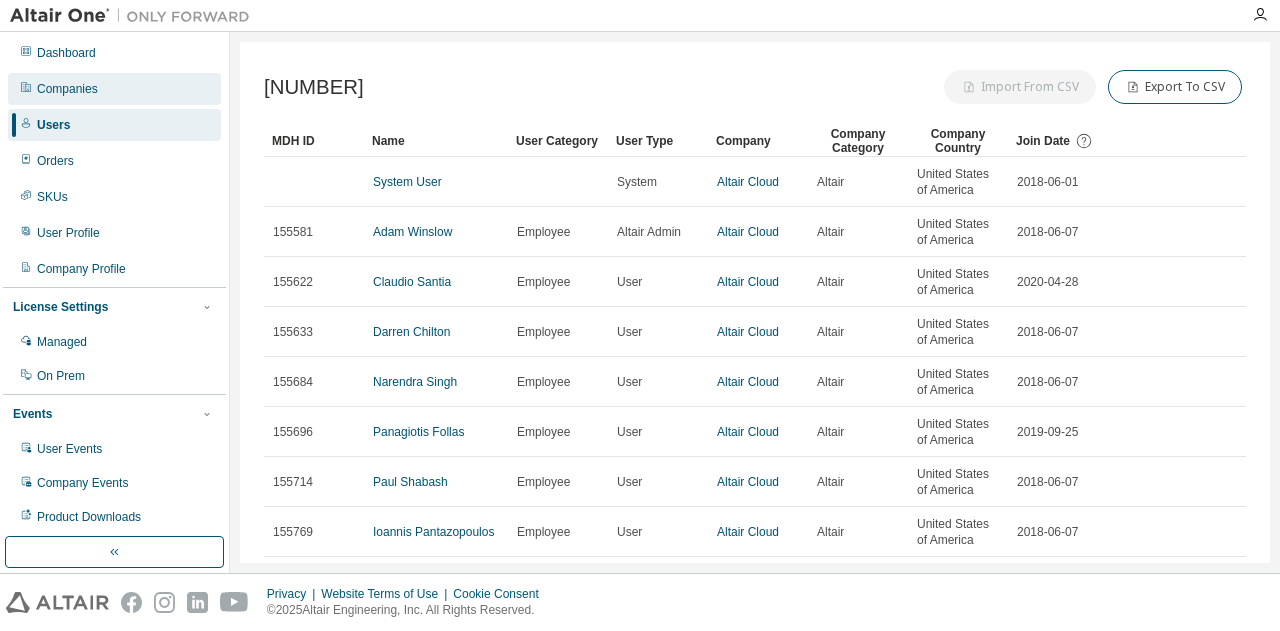 click on "Companies" at bounding box center (67, 89) 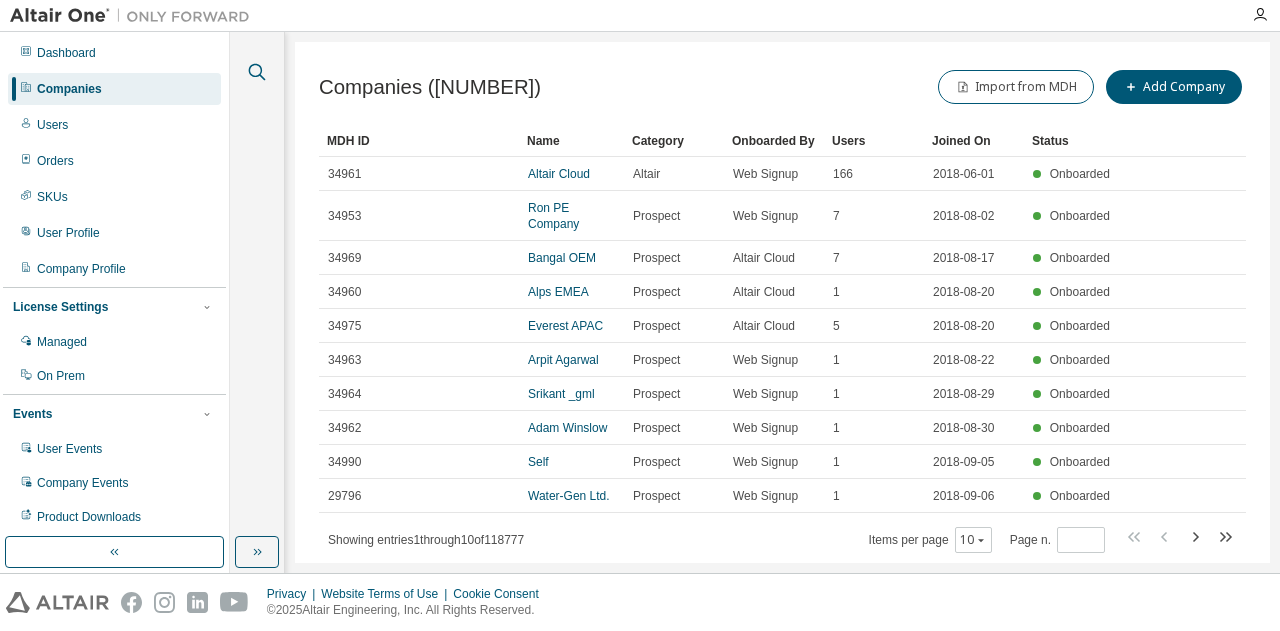 click 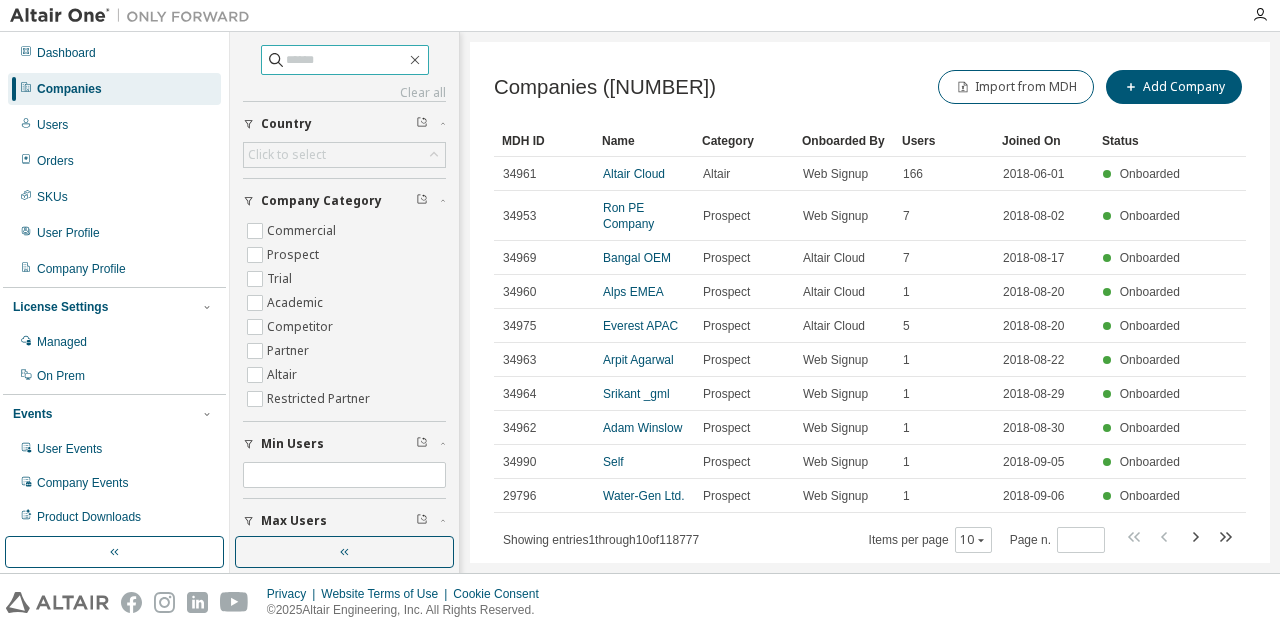 click at bounding box center (346, 60) 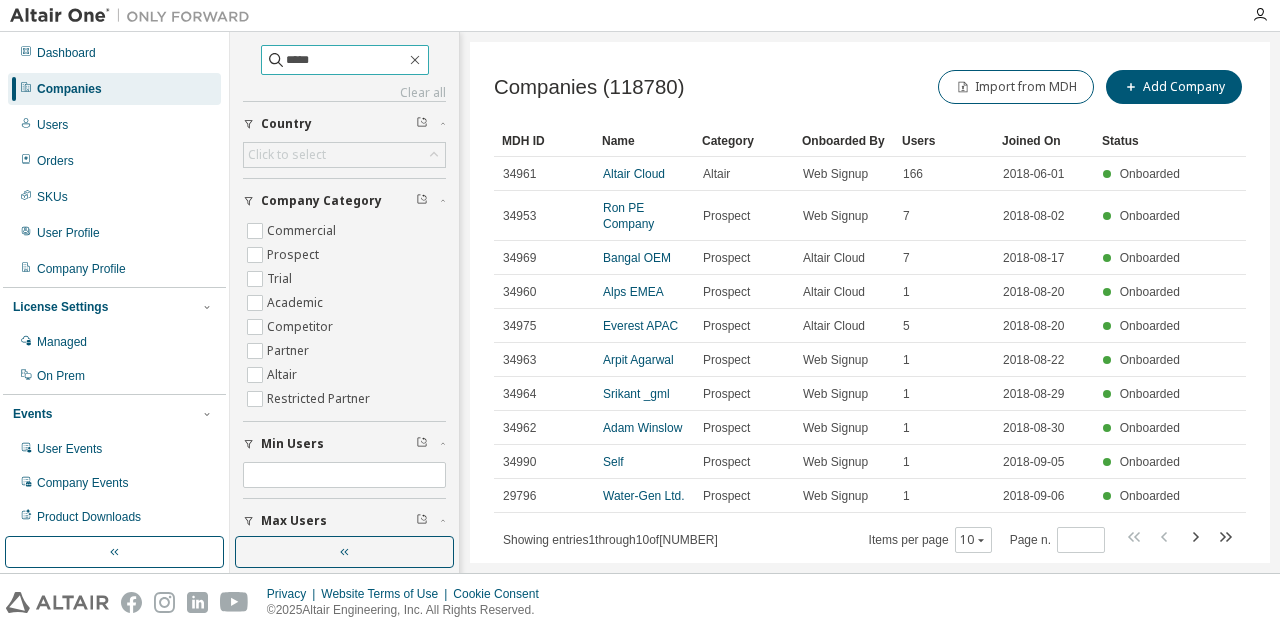 type on "*****" 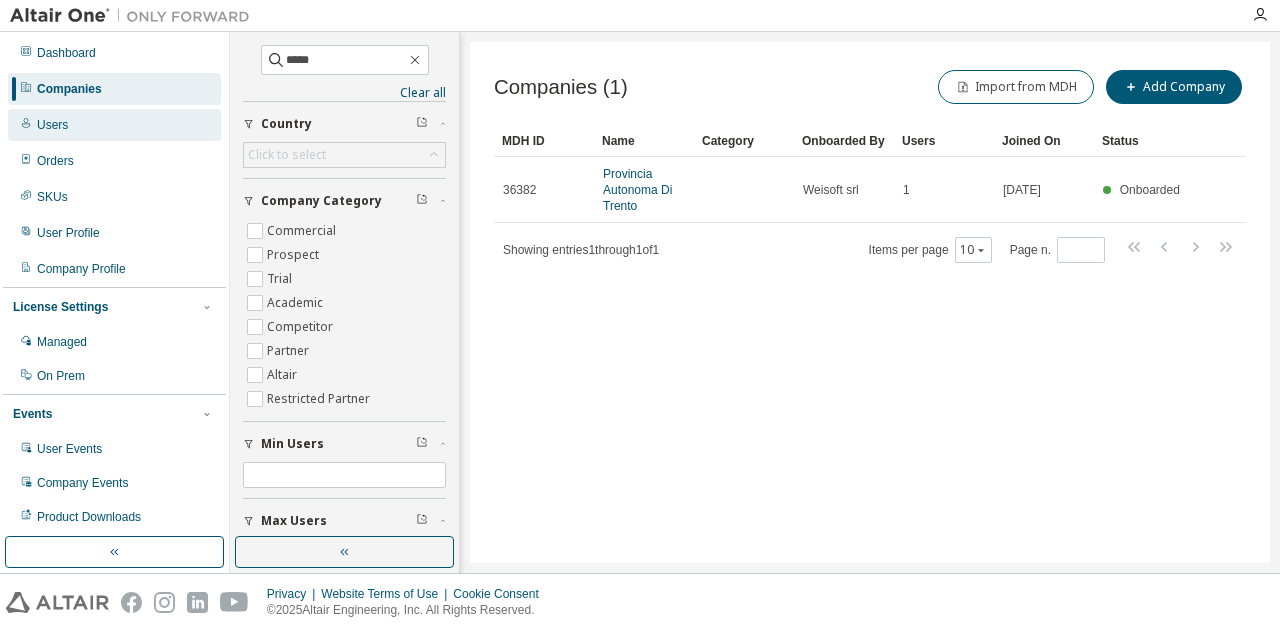 click on "Users" at bounding box center [114, 125] 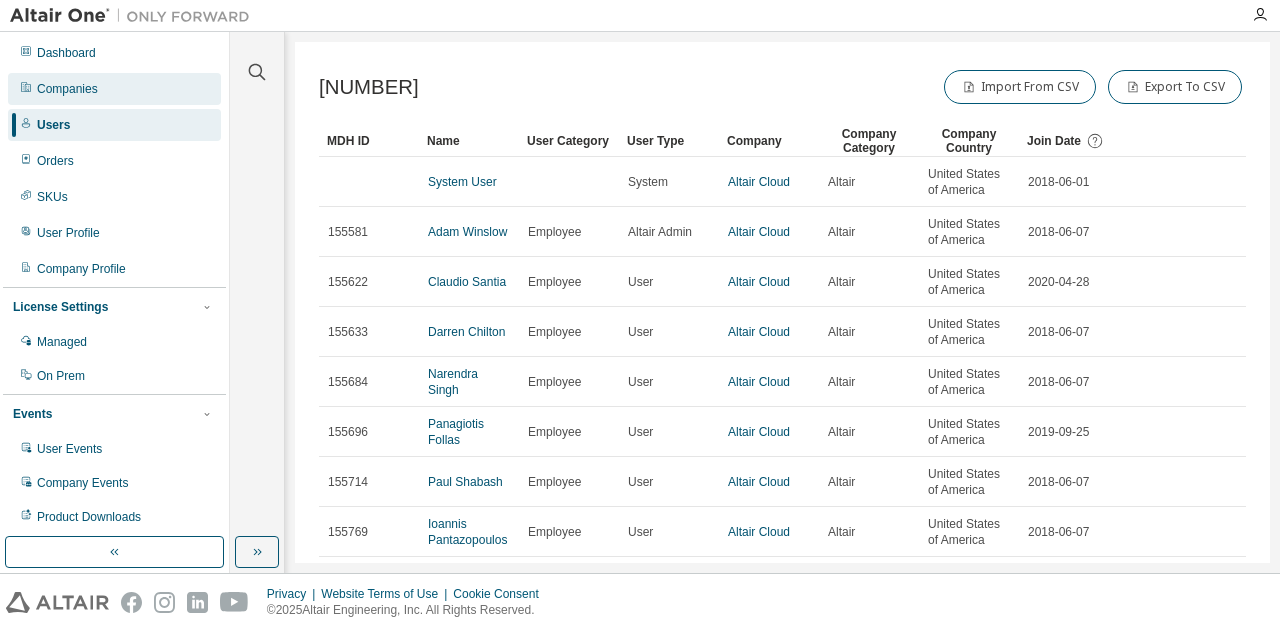 click on "Companies" at bounding box center (67, 89) 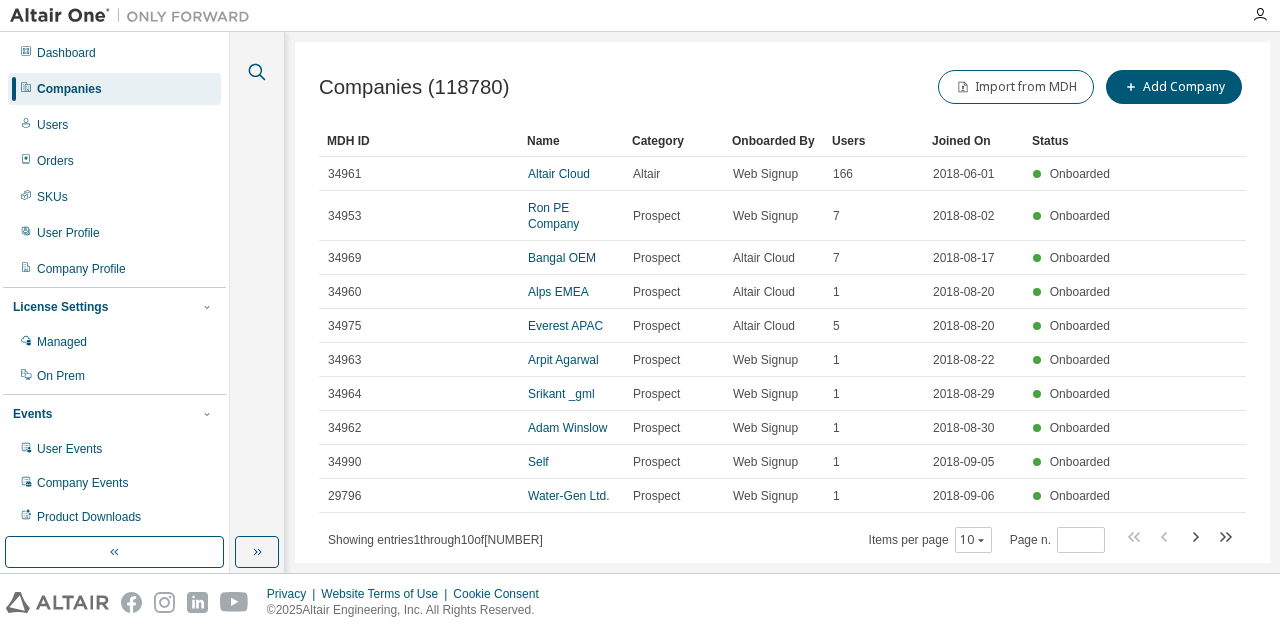 click 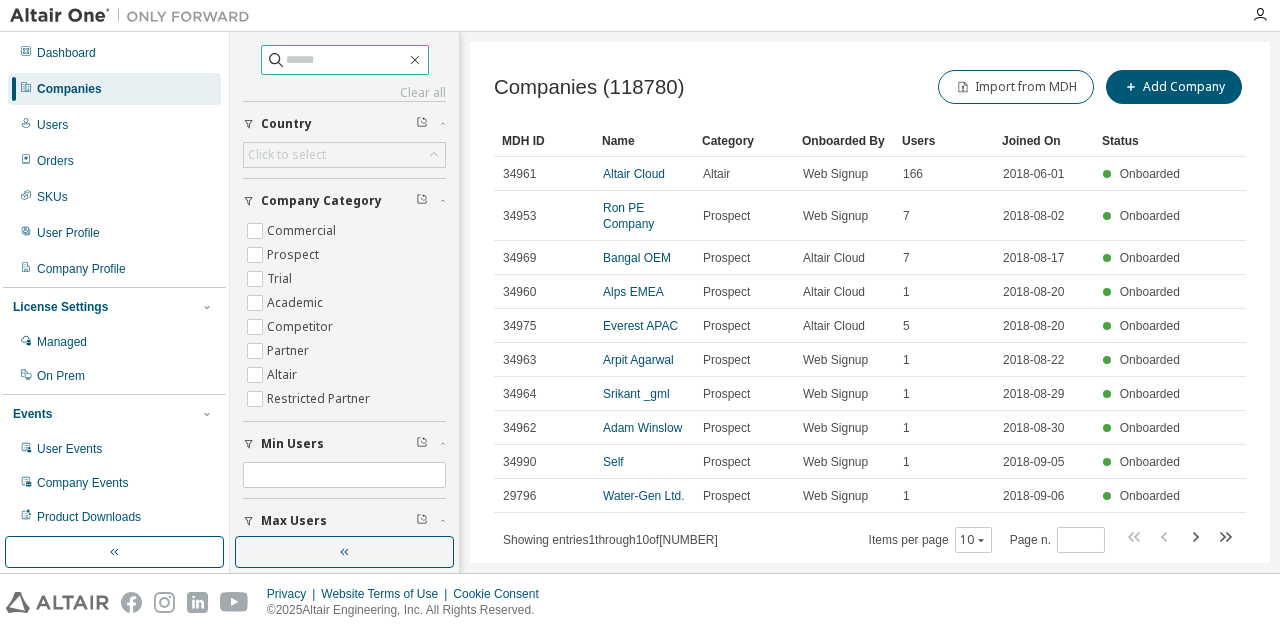 click at bounding box center (346, 60) 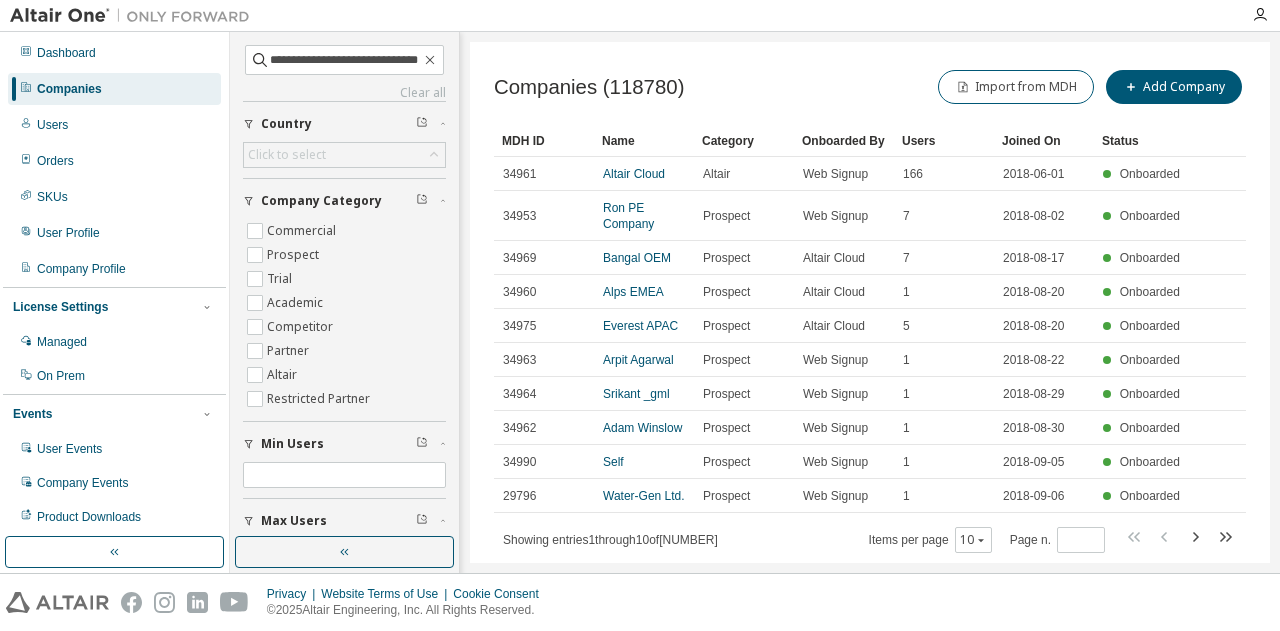 scroll, scrollTop: 0, scrollLeft: 0, axis: both 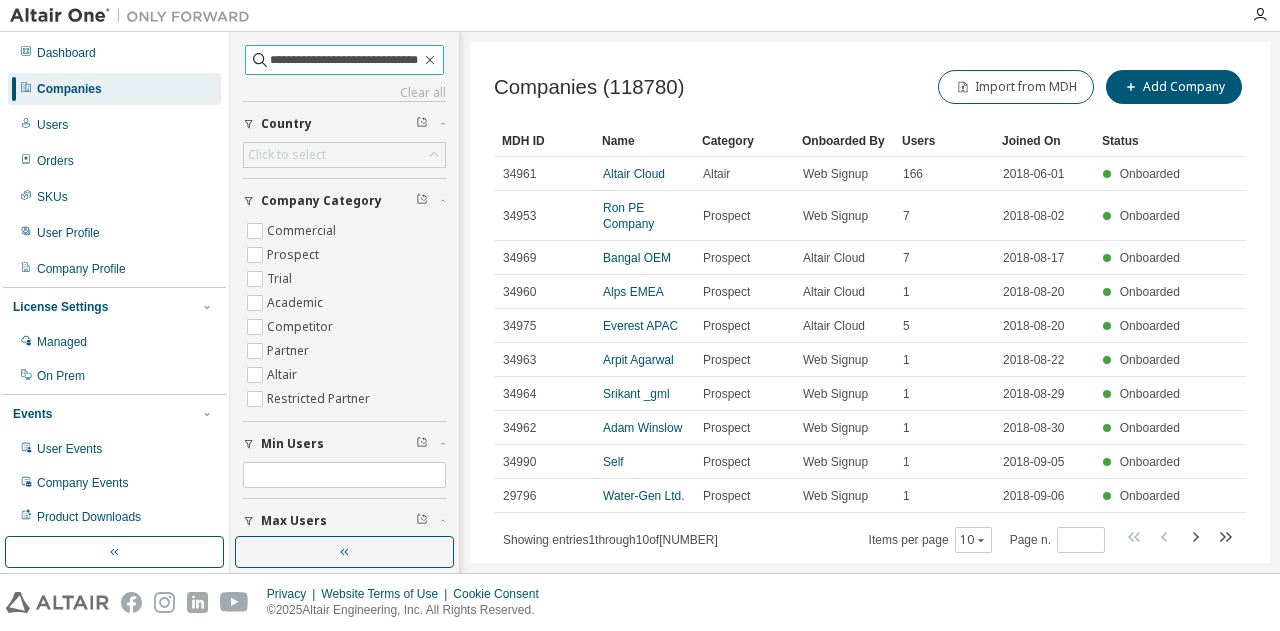 drag, startPoint x: 296, startPoint y: 57, endPoint x: 443, endPoint y: 82, distance: 149.1107 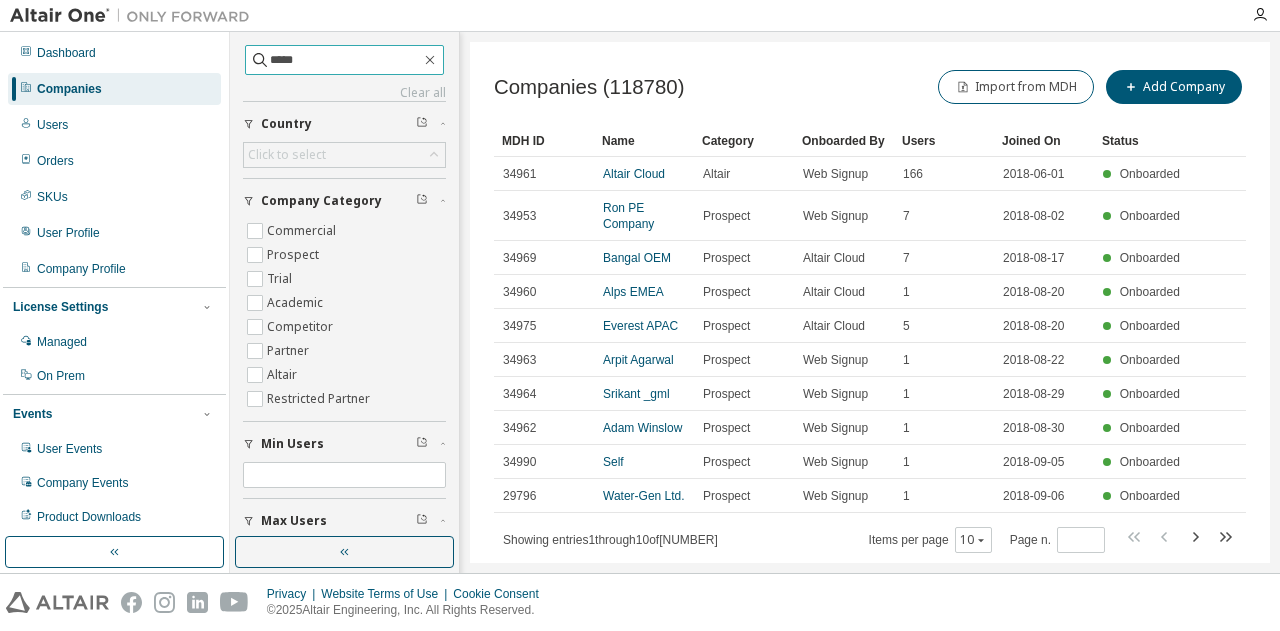 scroll, scrollTop: 0, scrollLeft: 0, axis: both 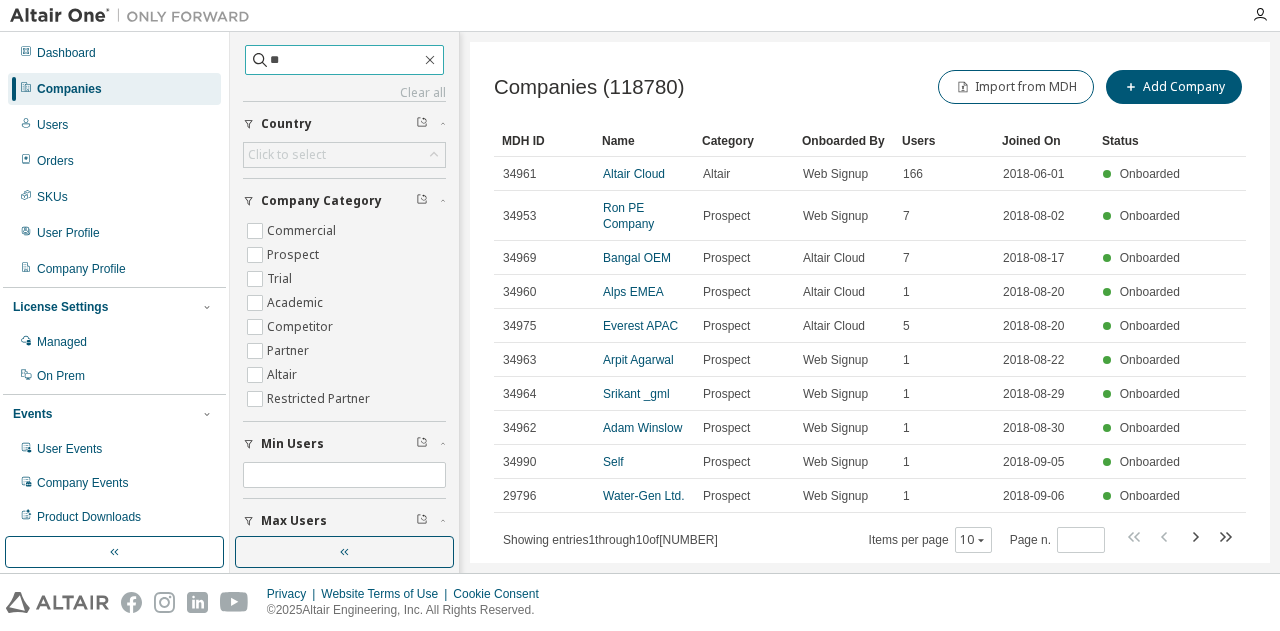 type on "*" 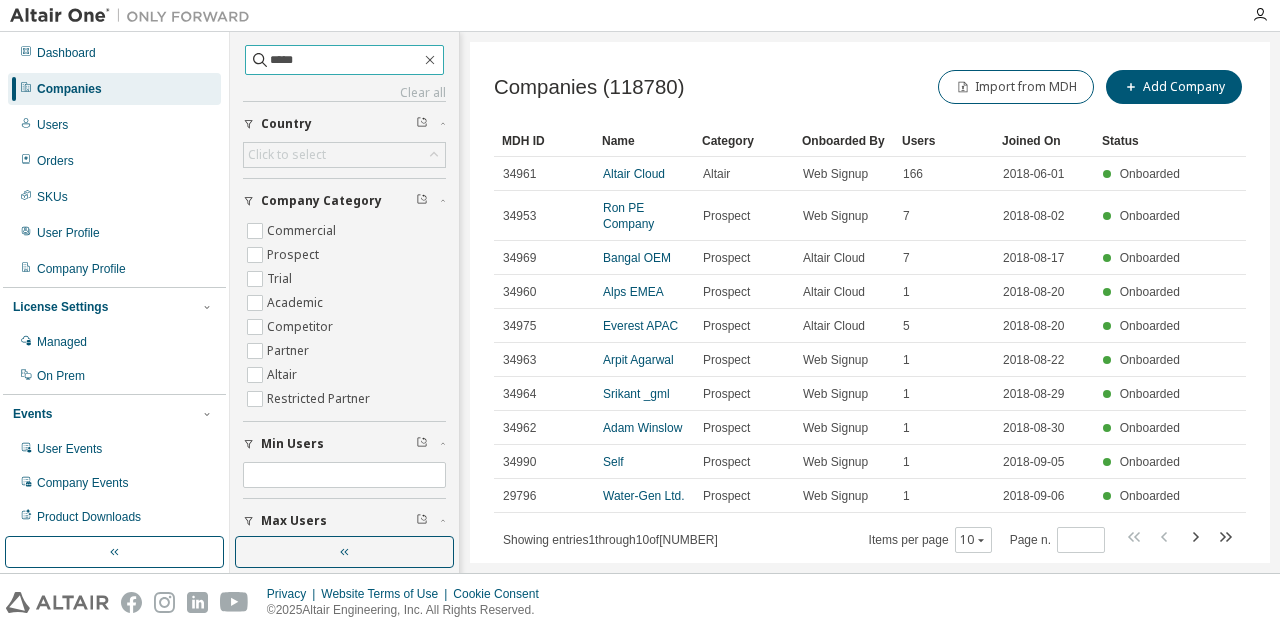 type on "*****" 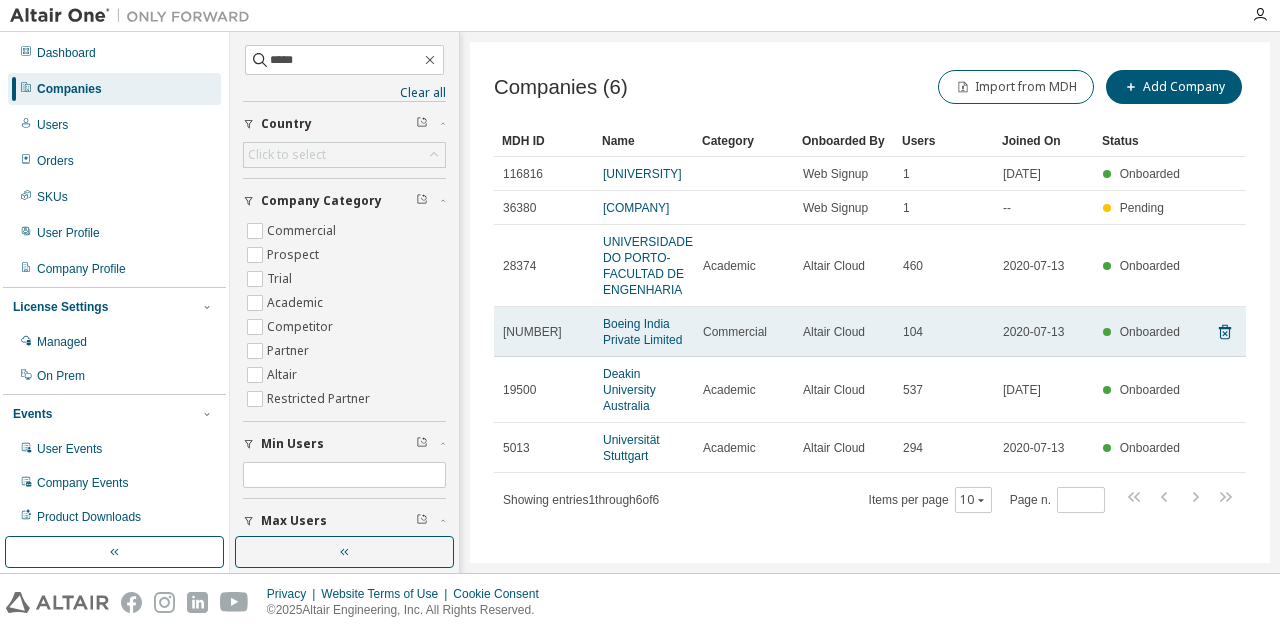 click on "Boeing India Private Limited" at bounding box center [644, 332] 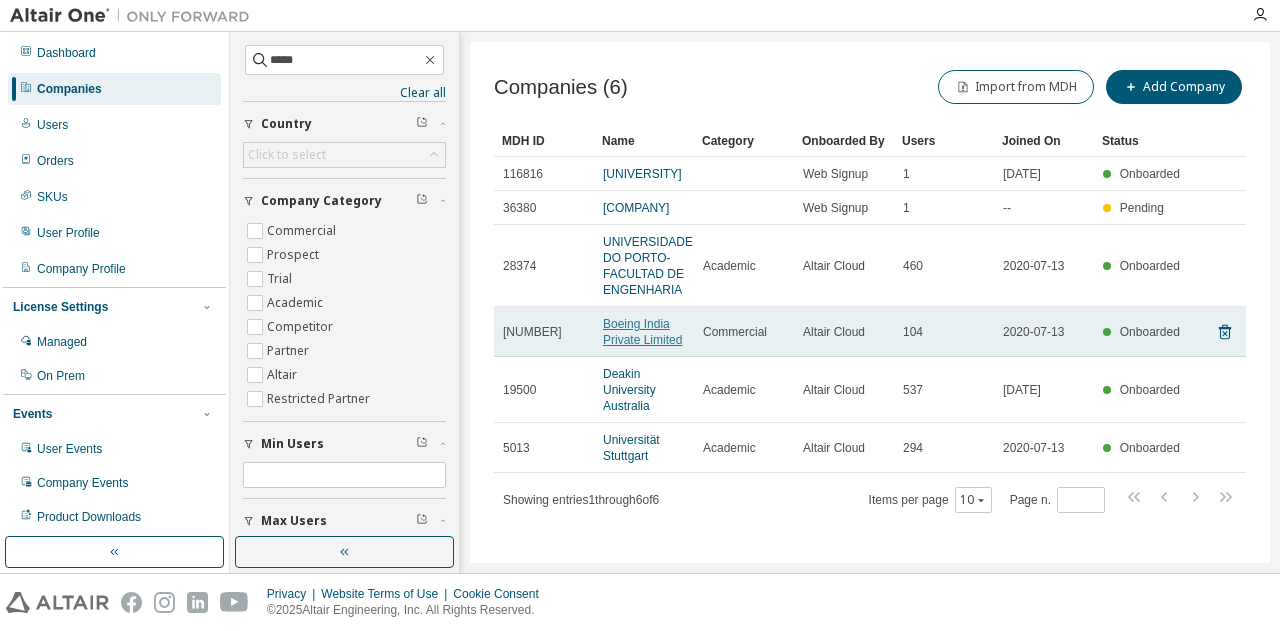 click on "Boeing India Private Limited" at bounding box center [642, 332] 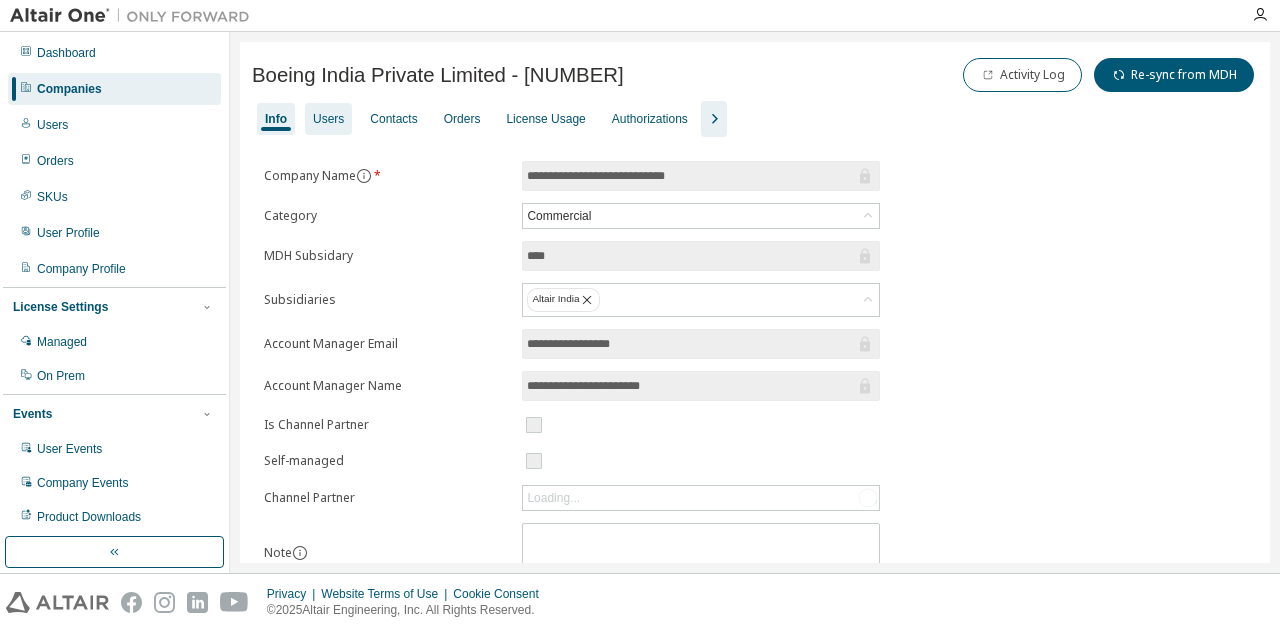 click on "Users" at bounding box center [328, 119] 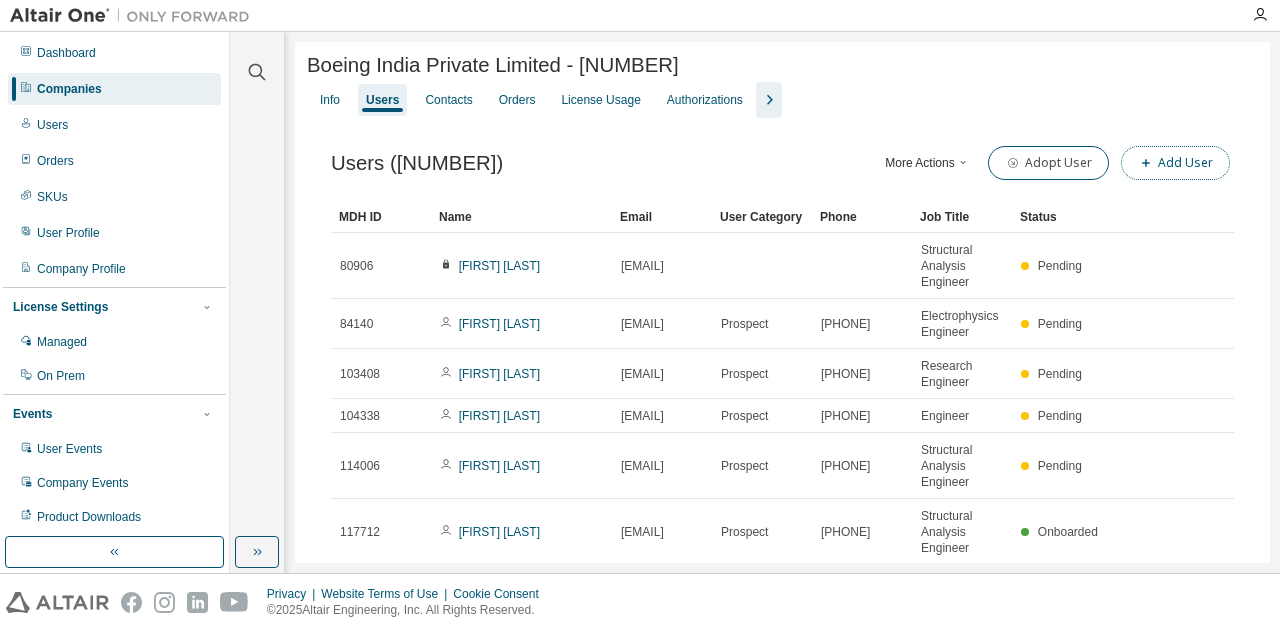 click on "Add User" at bounding box center [1175, 163] 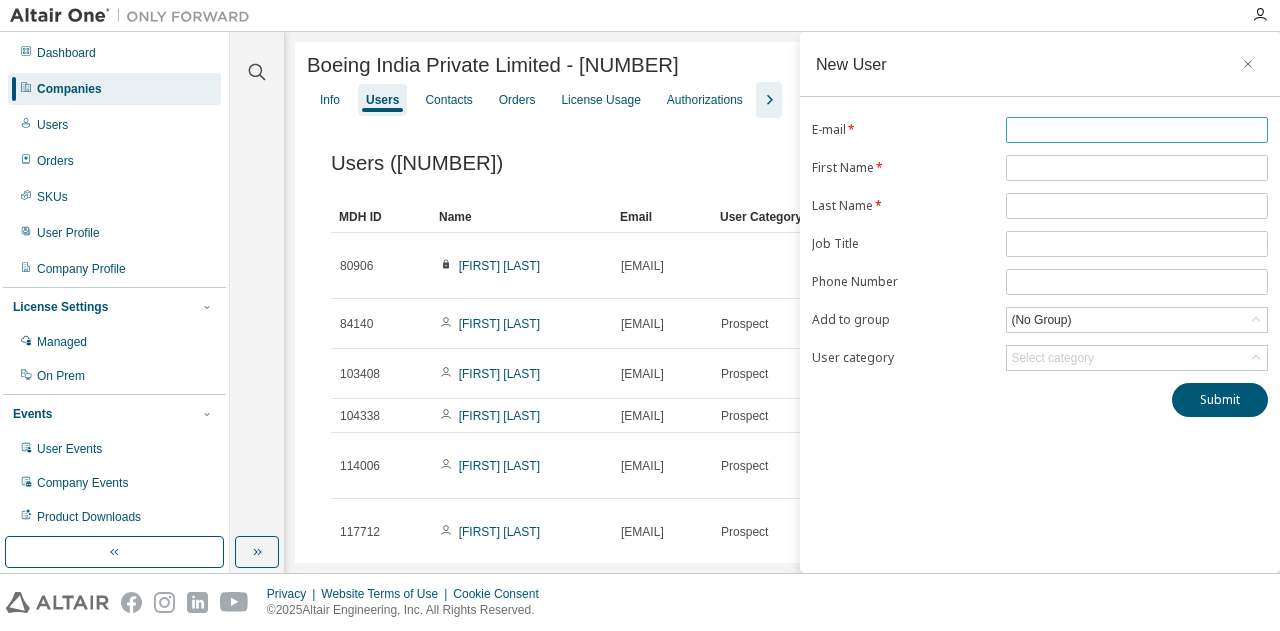 click at bounding box center [1137, 130] 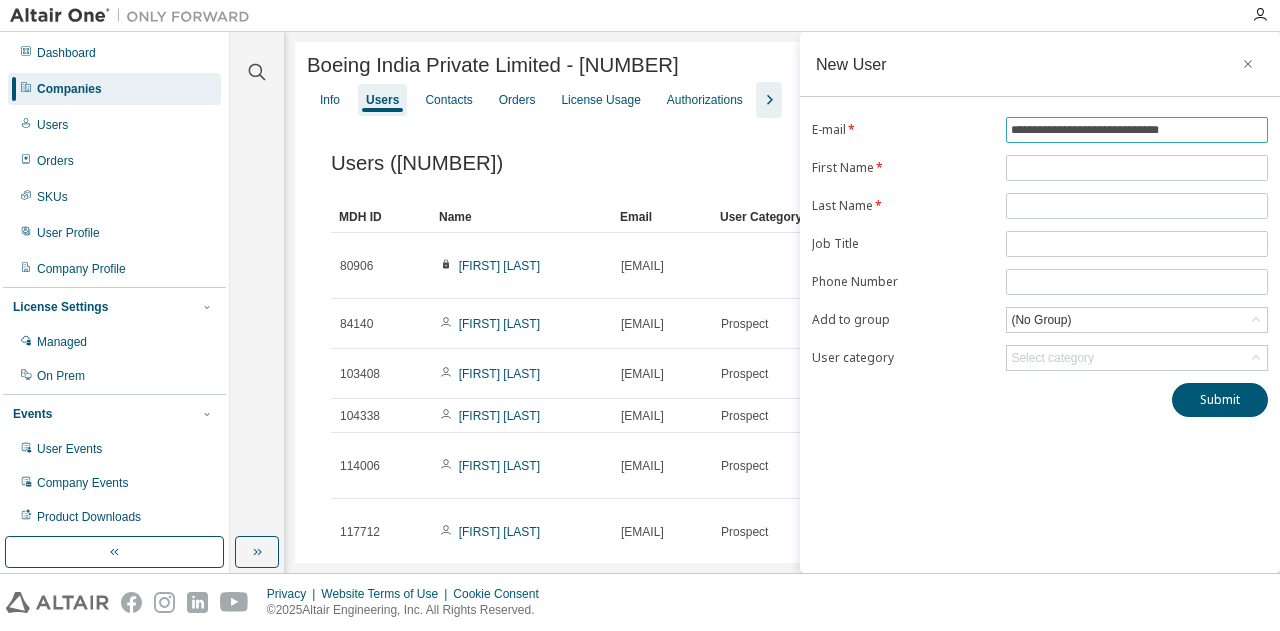 type on "**********" 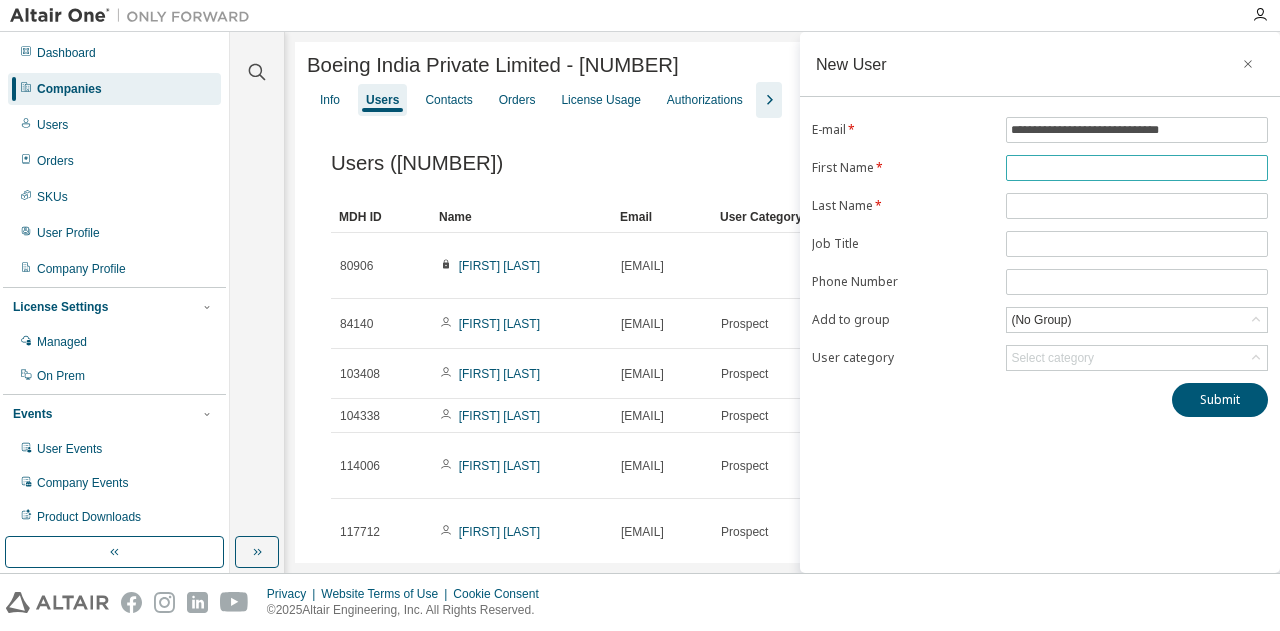 click at bounding box center [1137, 168] 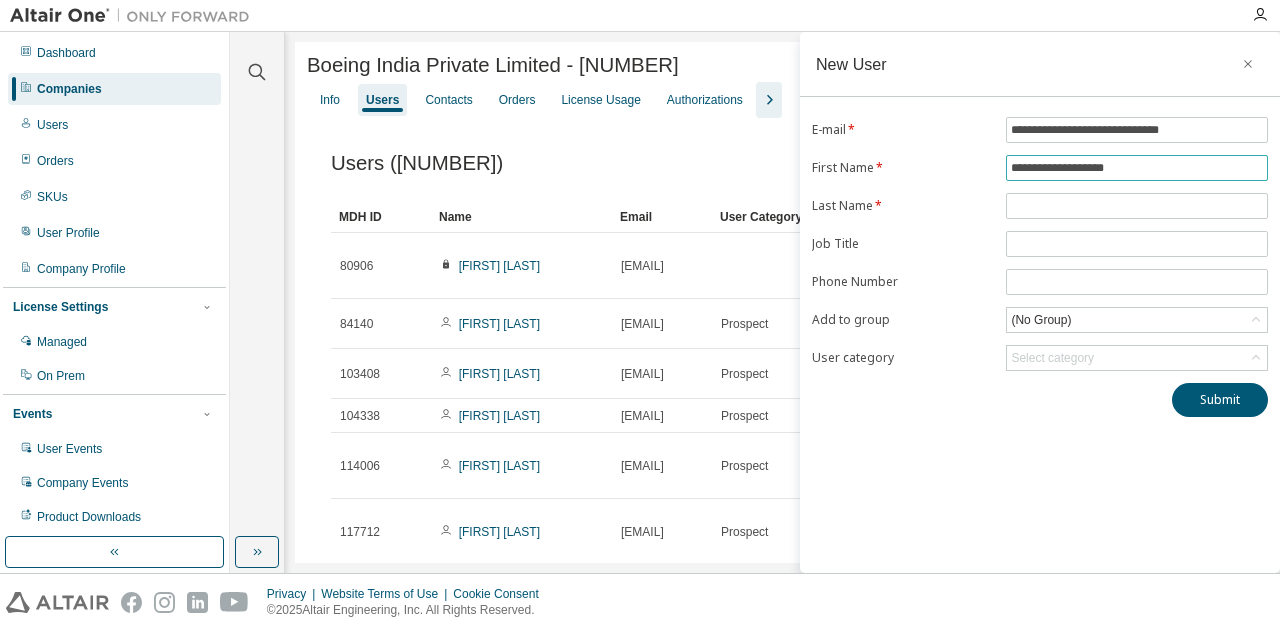 drag, startPoint x: 1068, startPoint y: 163, endPoint x: 1173, endPoint y: 162, distance: 105.00476 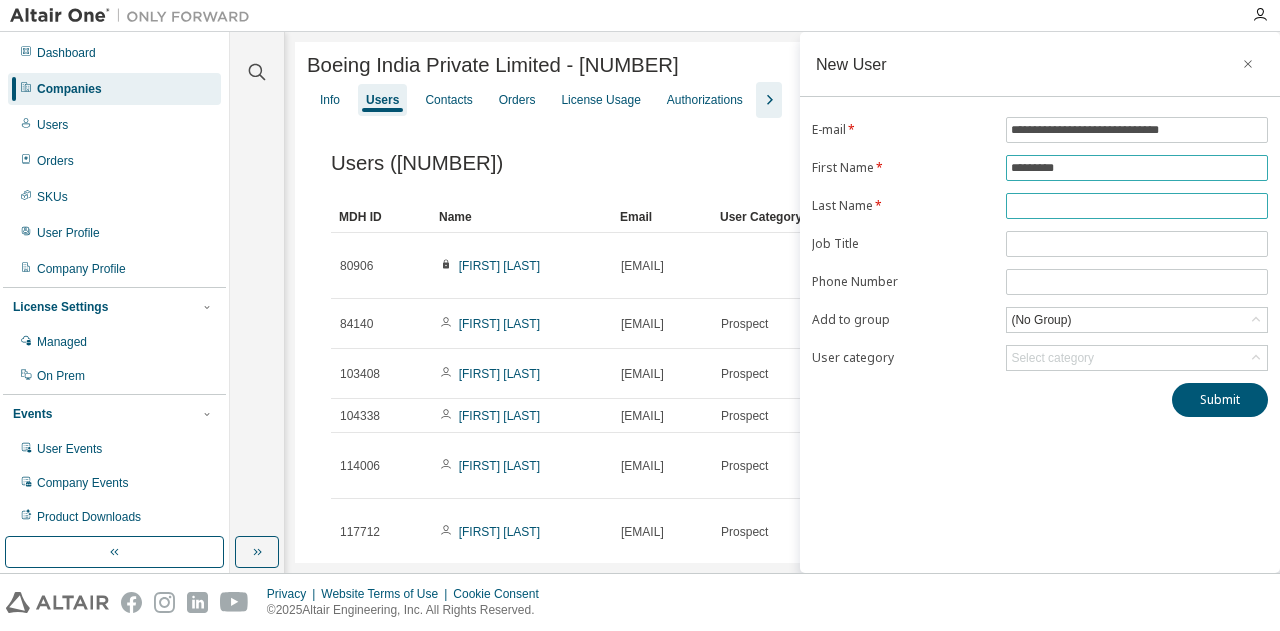 type on "********" 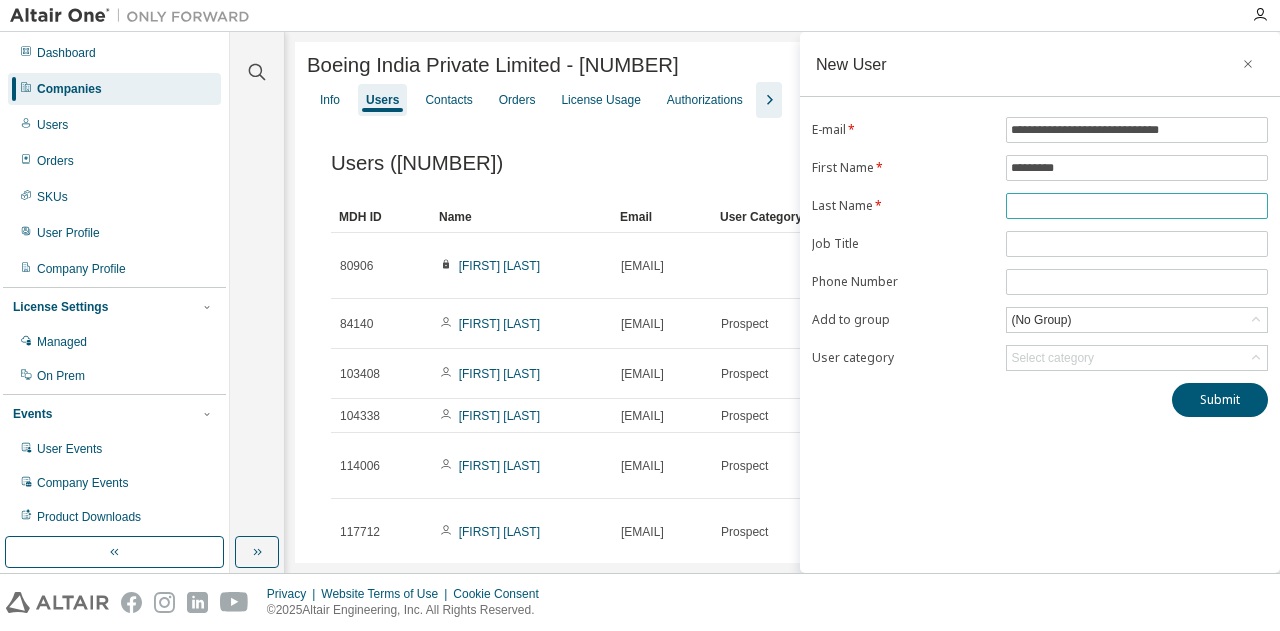 click at bounding box center (1137, 206) 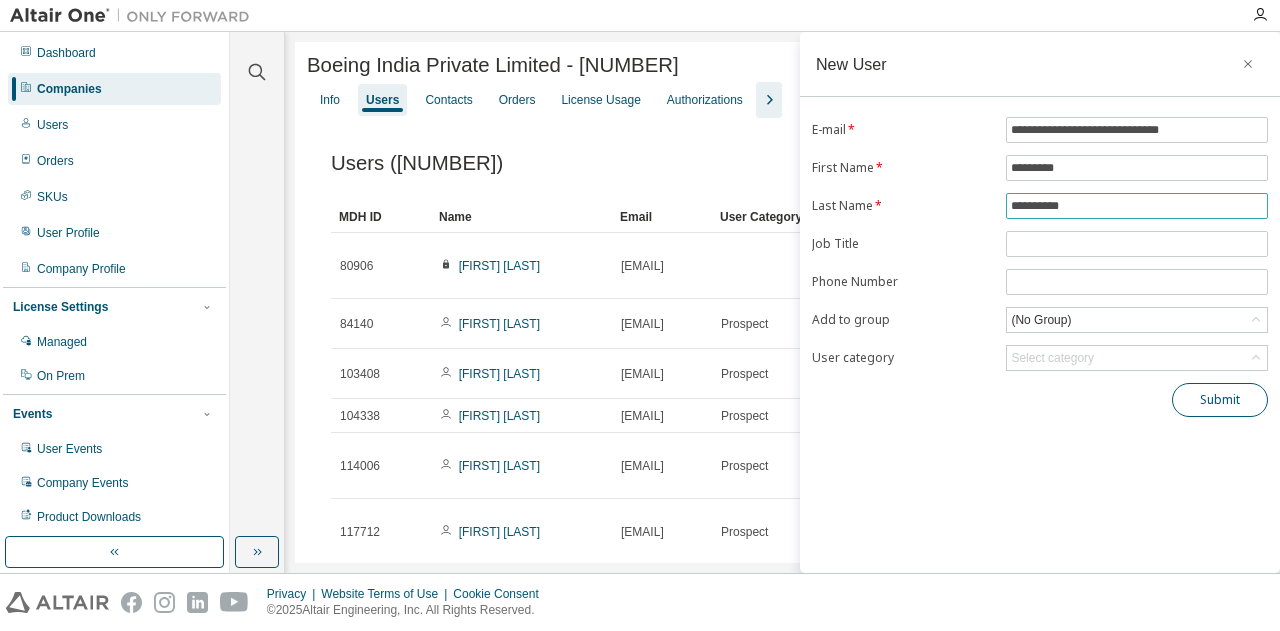 type on "**********" 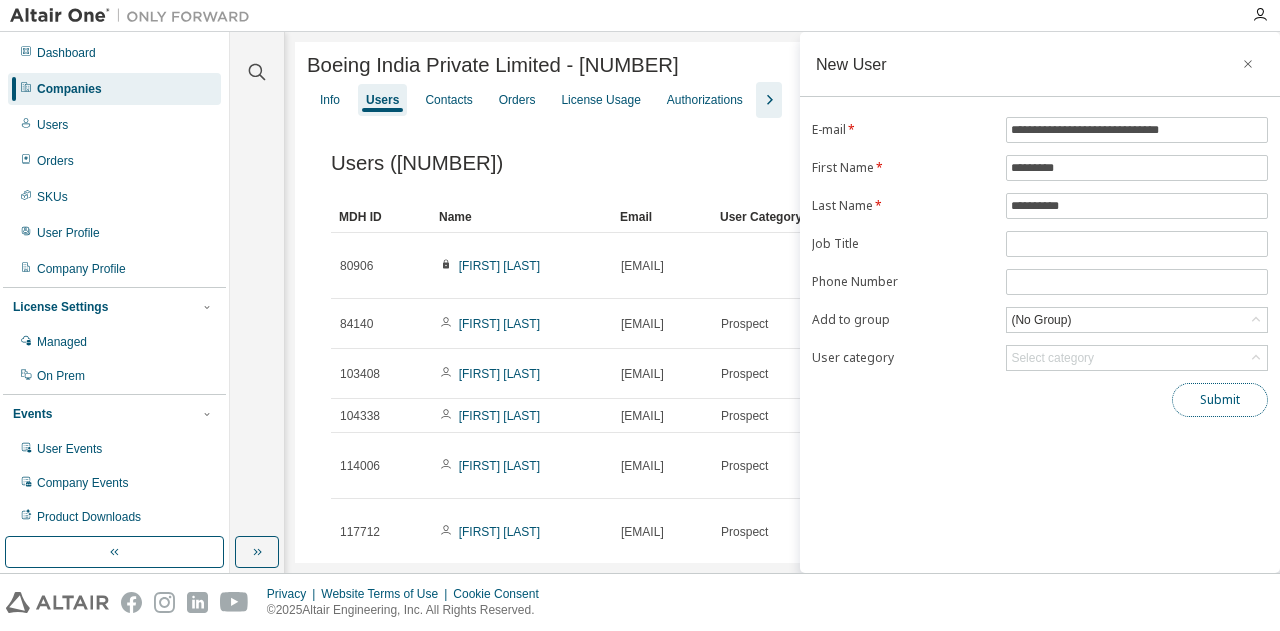 click on "Submit" at bounding box center (1220, 400) 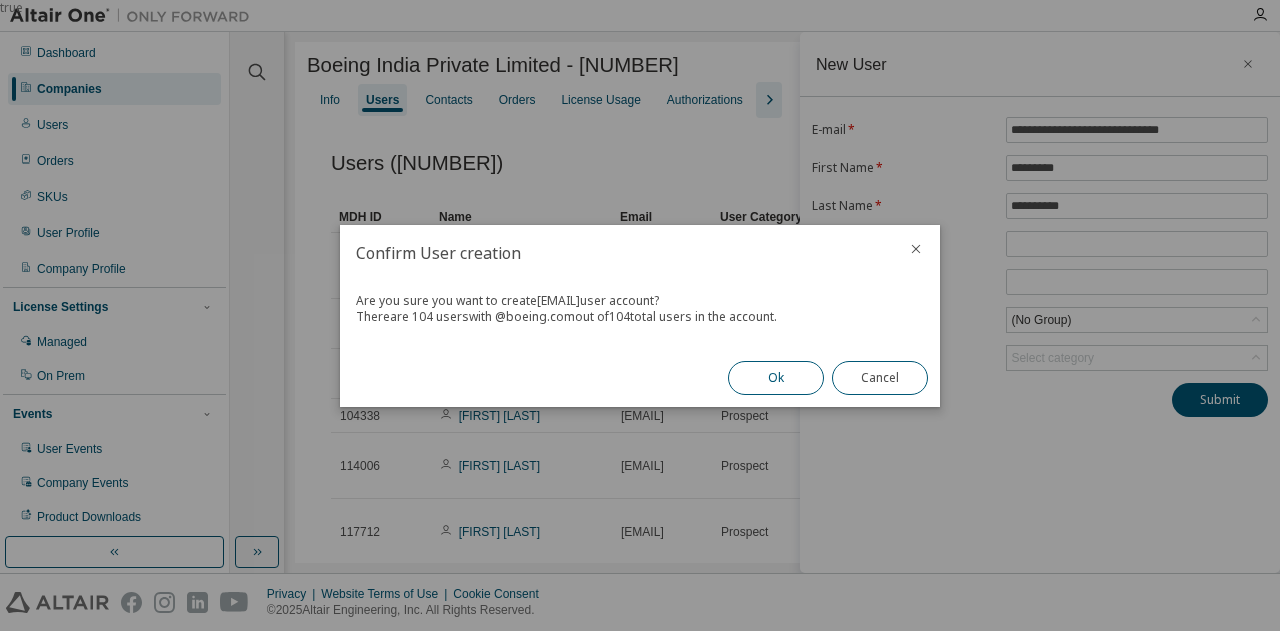 click on "Ok" at bounding box center (776, 378) 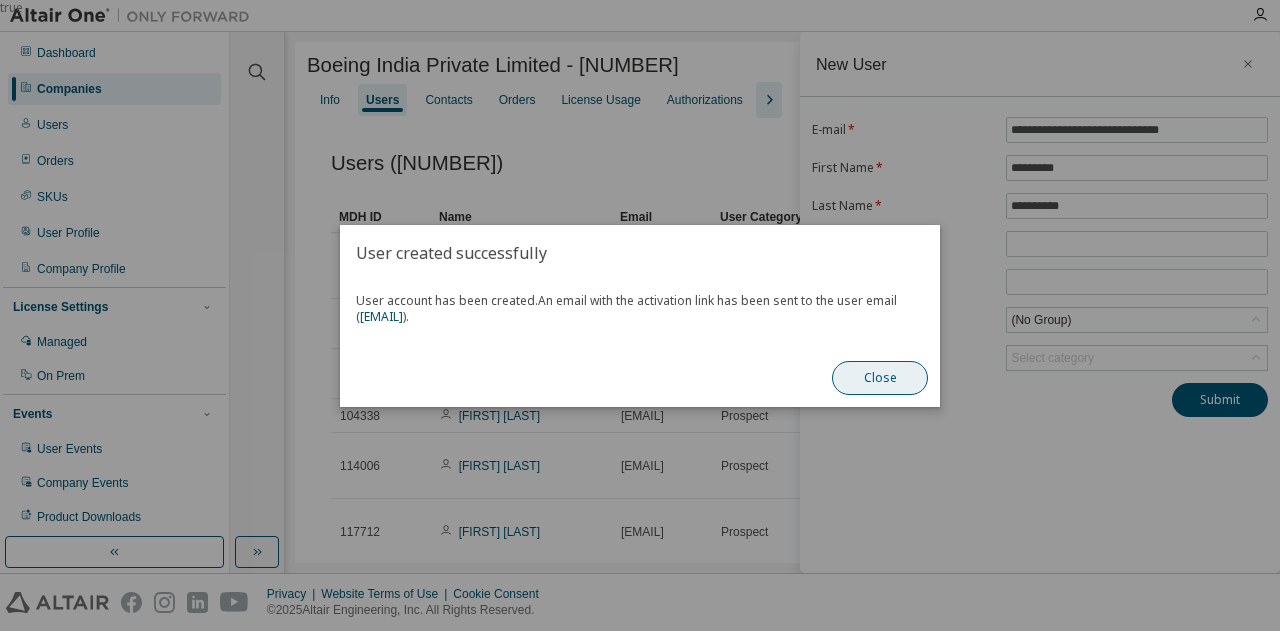 click on "Close" at bounding box center [880, 378] 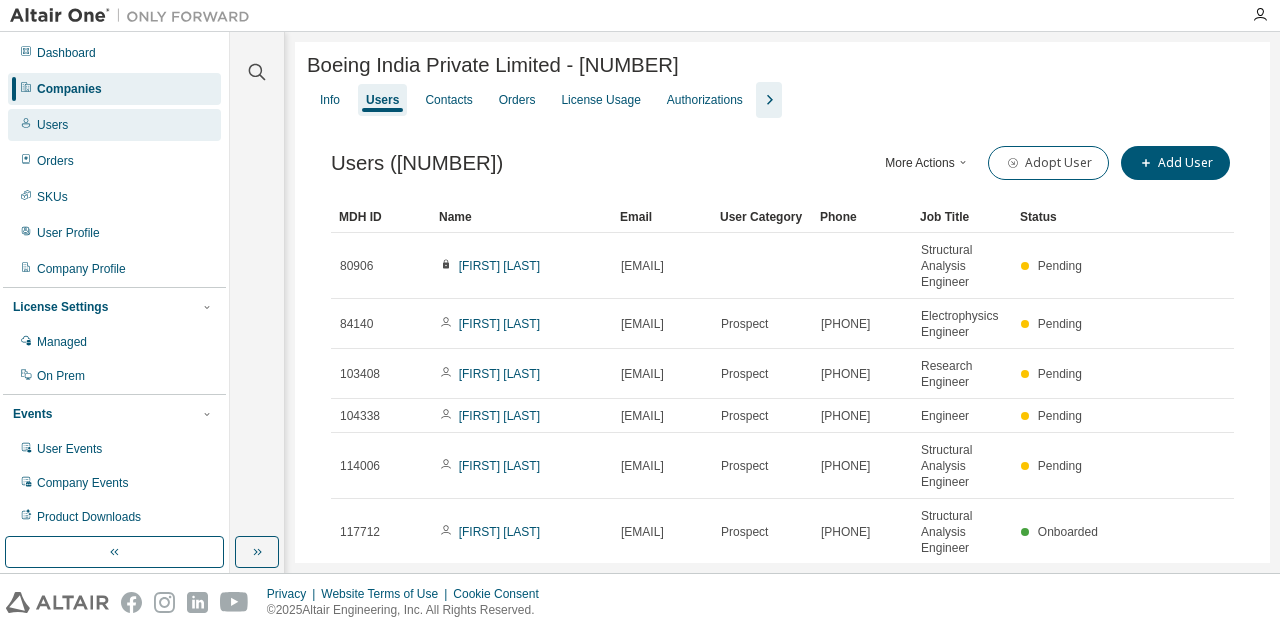 click on "Users" at bounding box center [114, 125] 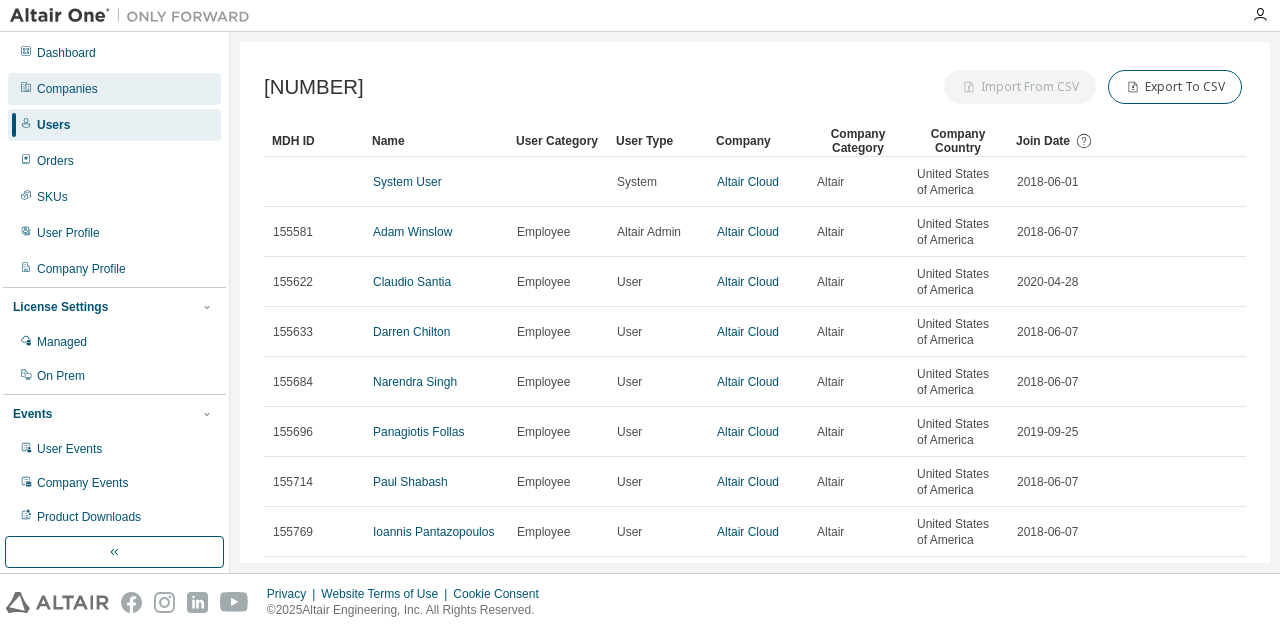 click on "Companies" at bounding box center [114, 89] 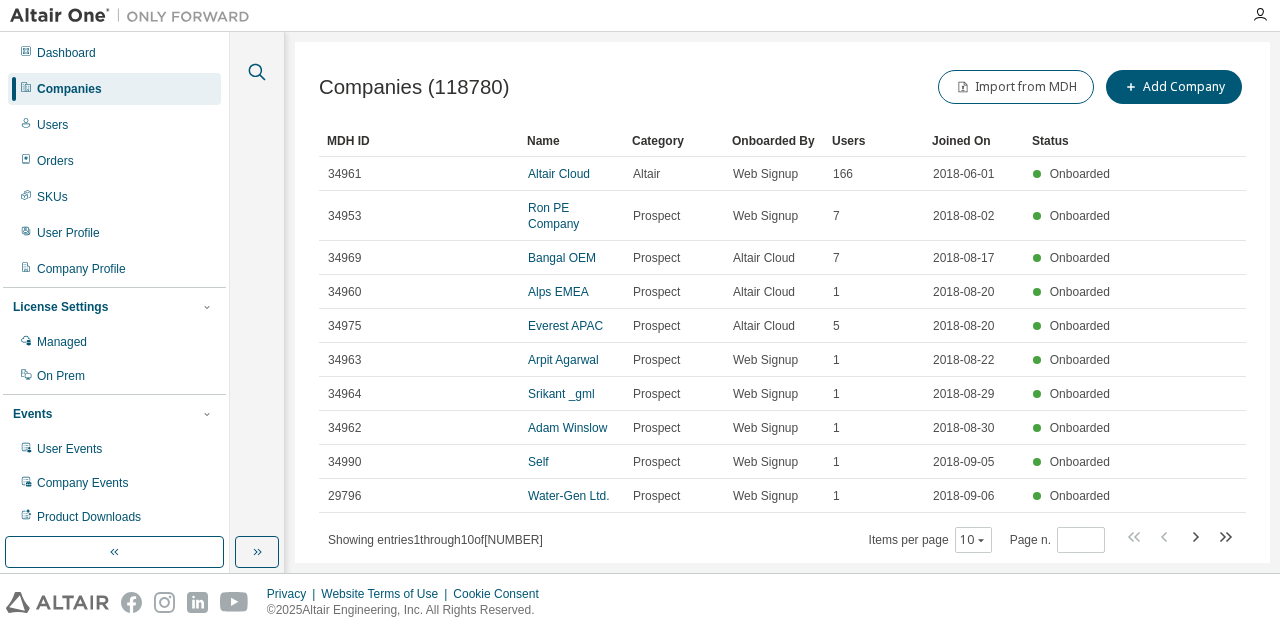 click 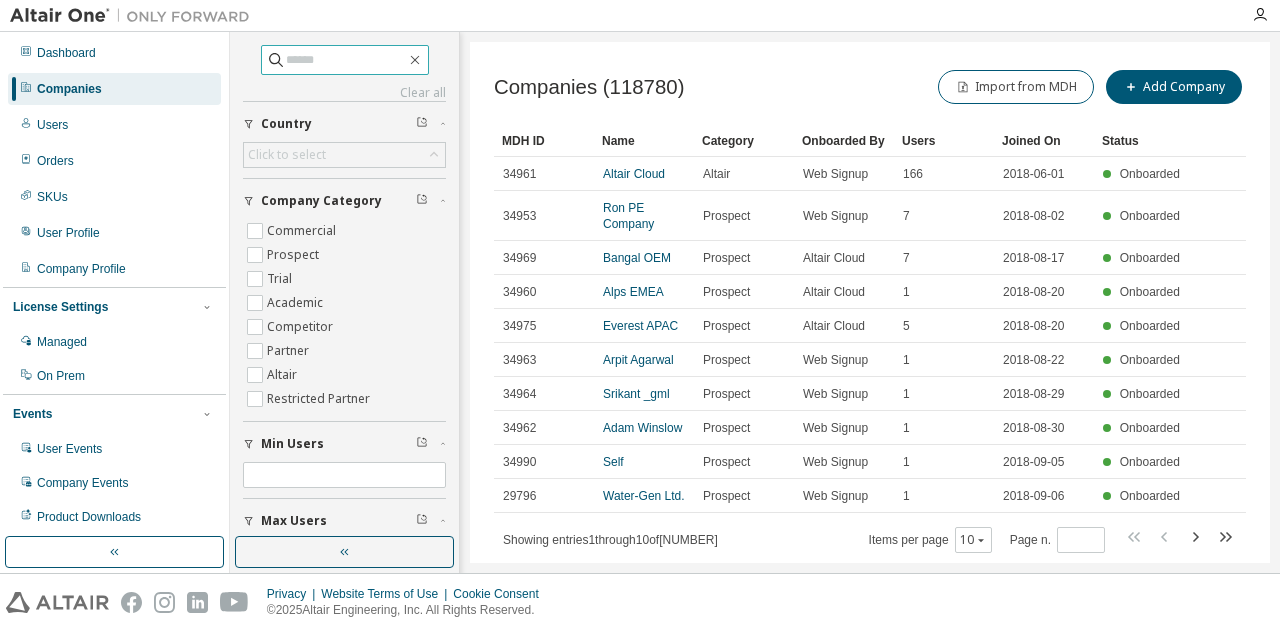 click at bounding box center [346, 60] 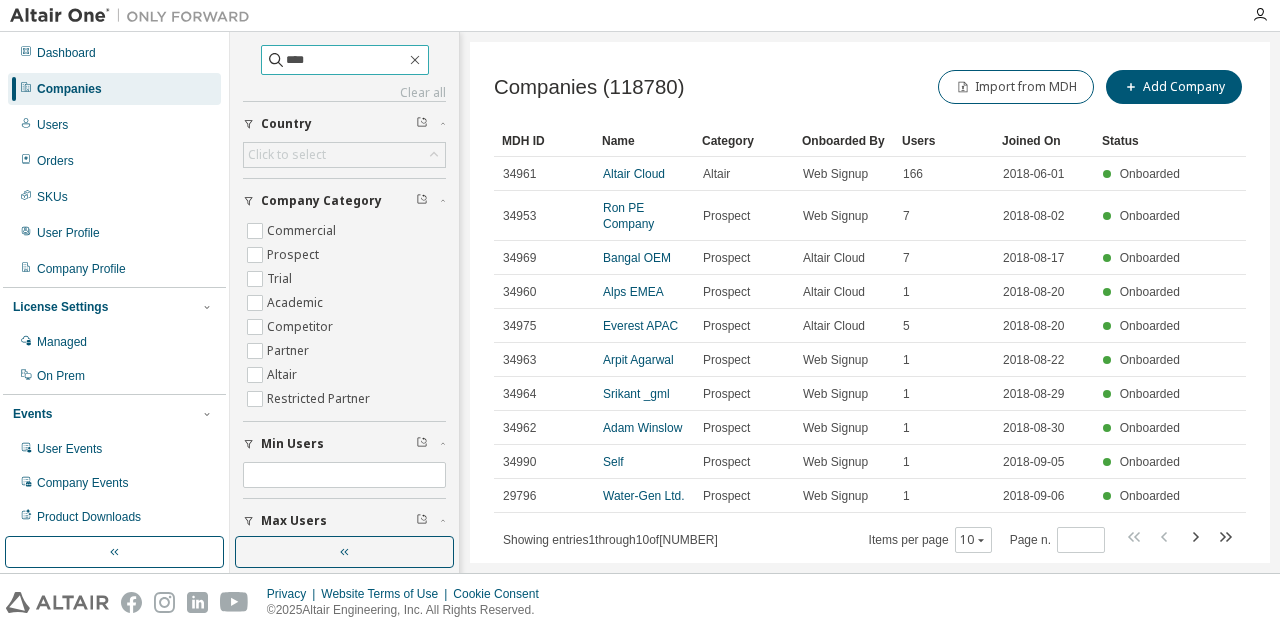 type on "****" 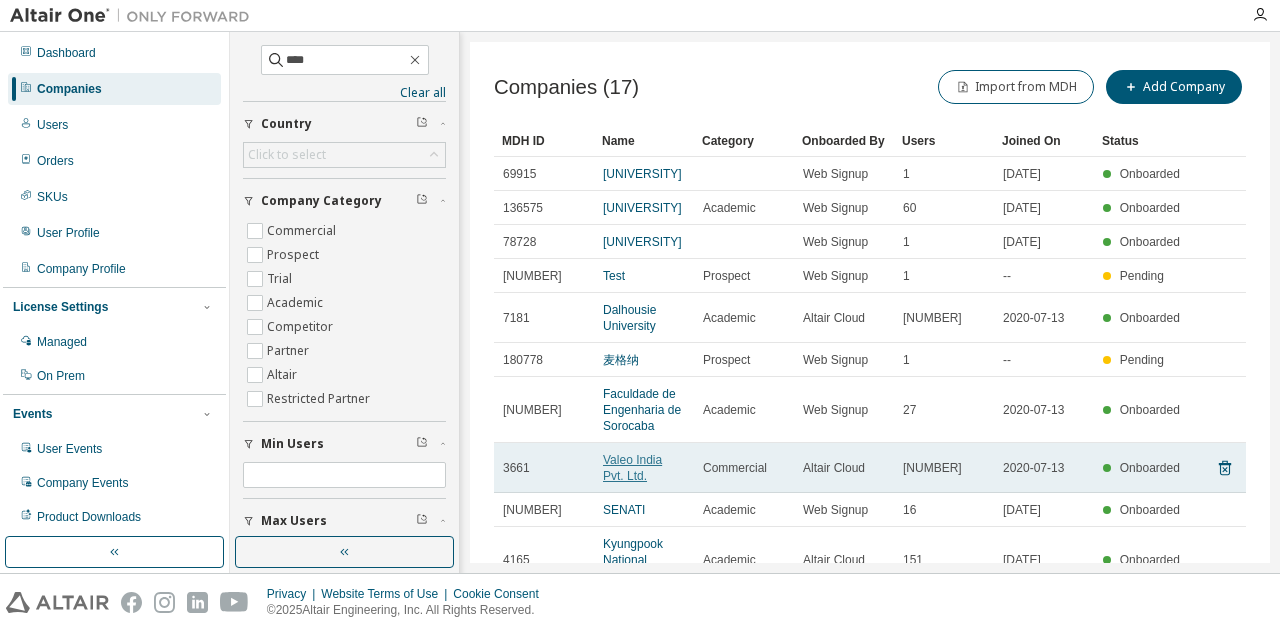 click on "Valeo India Pvt. Ltd." at bounding box center [632, 468] 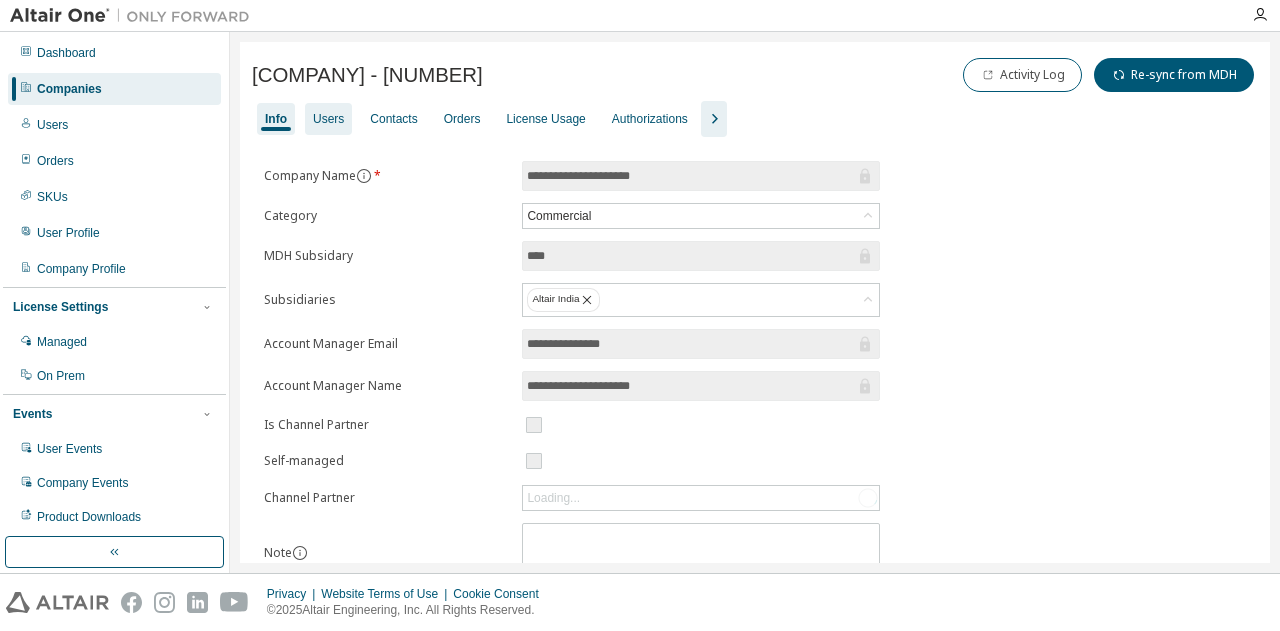 click on "Users" at bounding box center [328, 119] 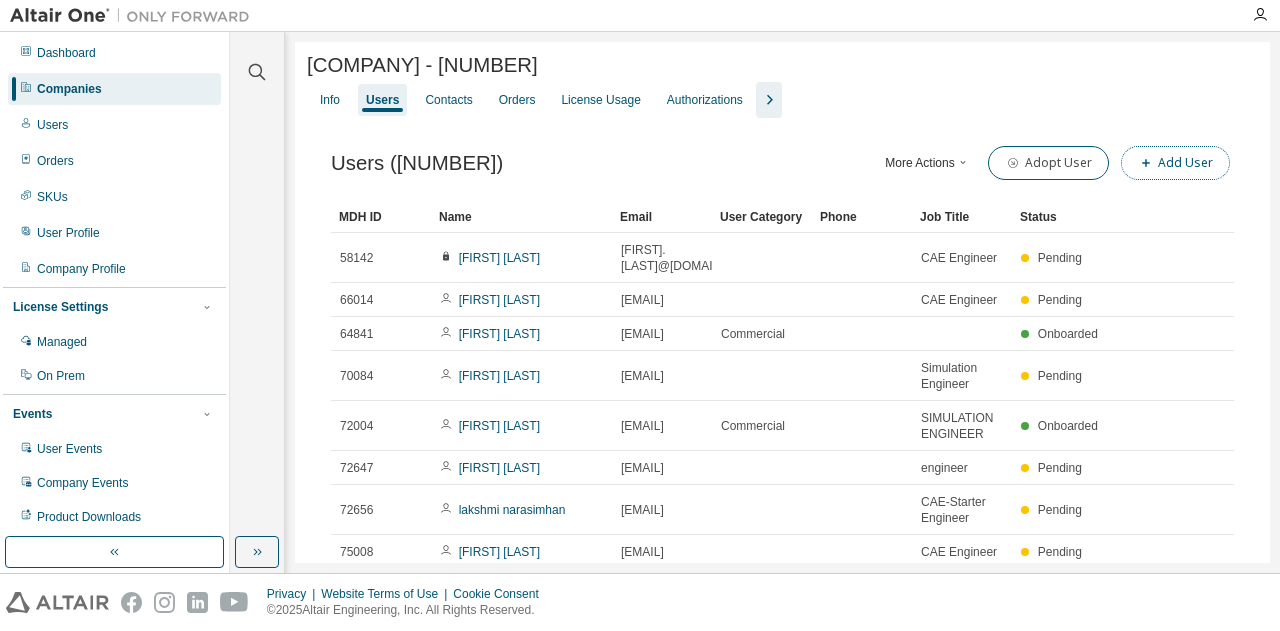 click on "Add User" at bounding box center (1175, 163) 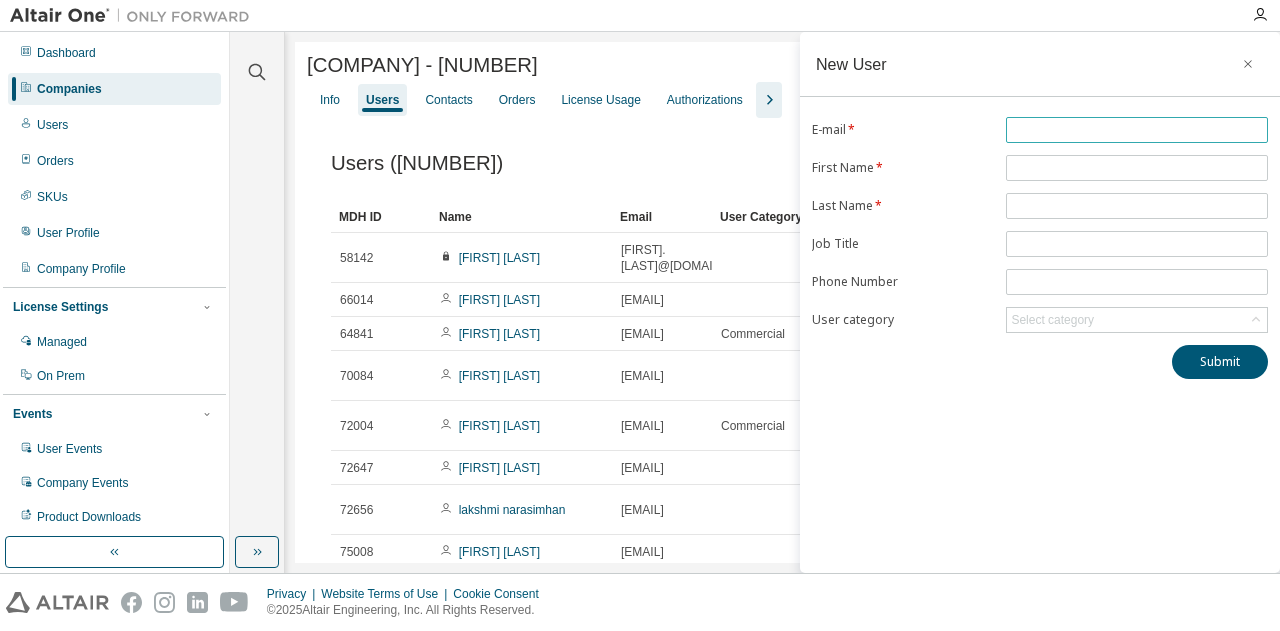 click at bounding box center [1137, 130] 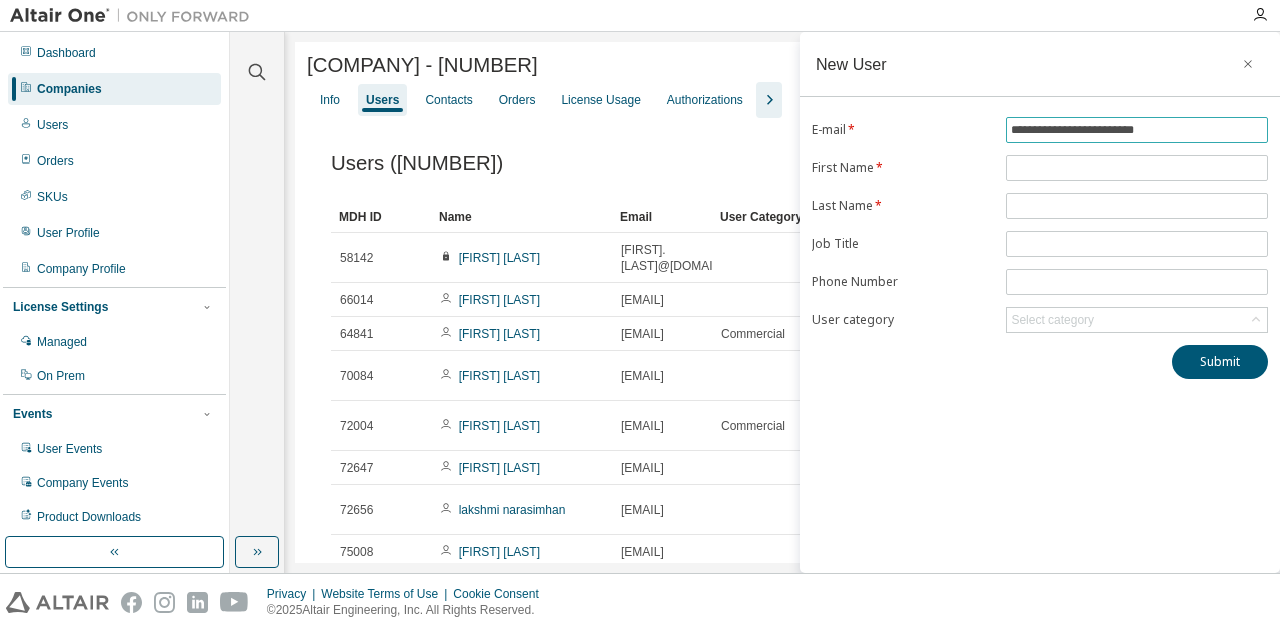 type on "**********" 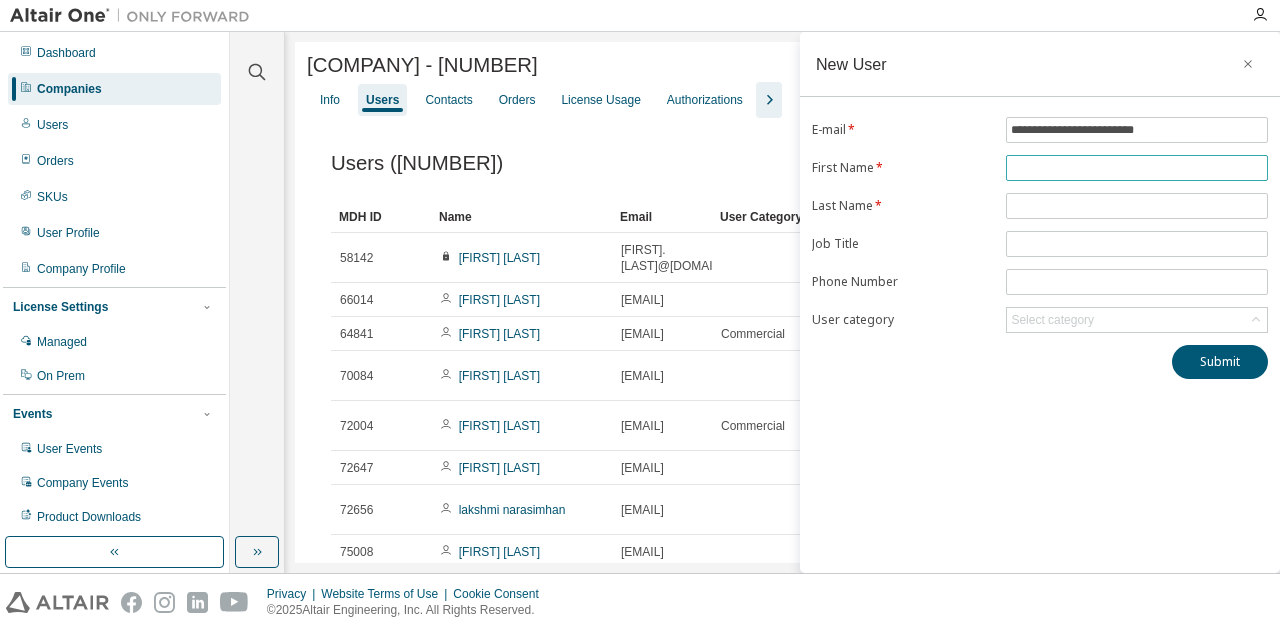 click at bounding box center (1137, 168) 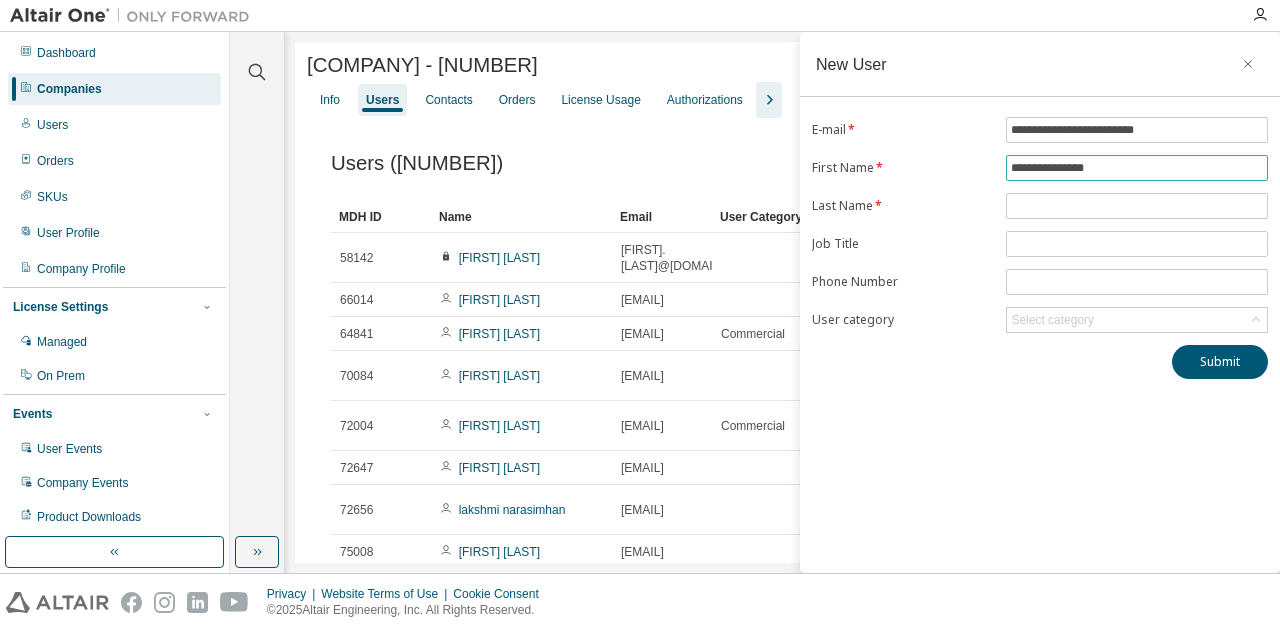 drag, startPoint x: 1063, startPoint y: 167, endPoint x: 1166, endPoint y: 172, distance: 103.121284 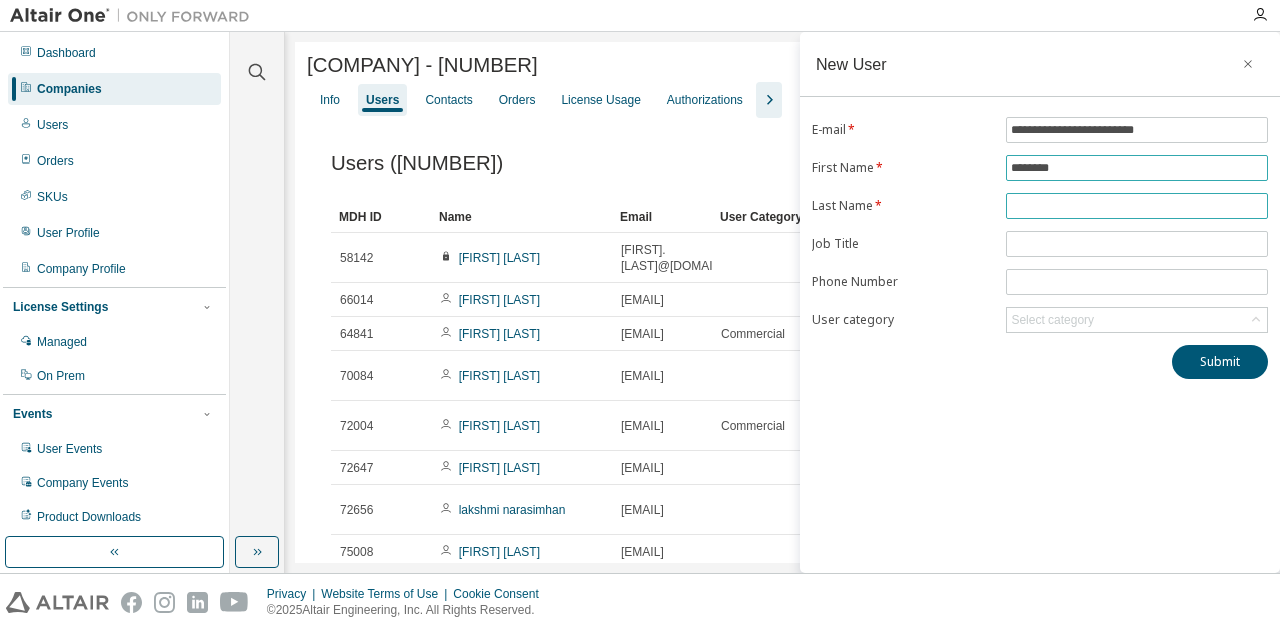 type on "*******" 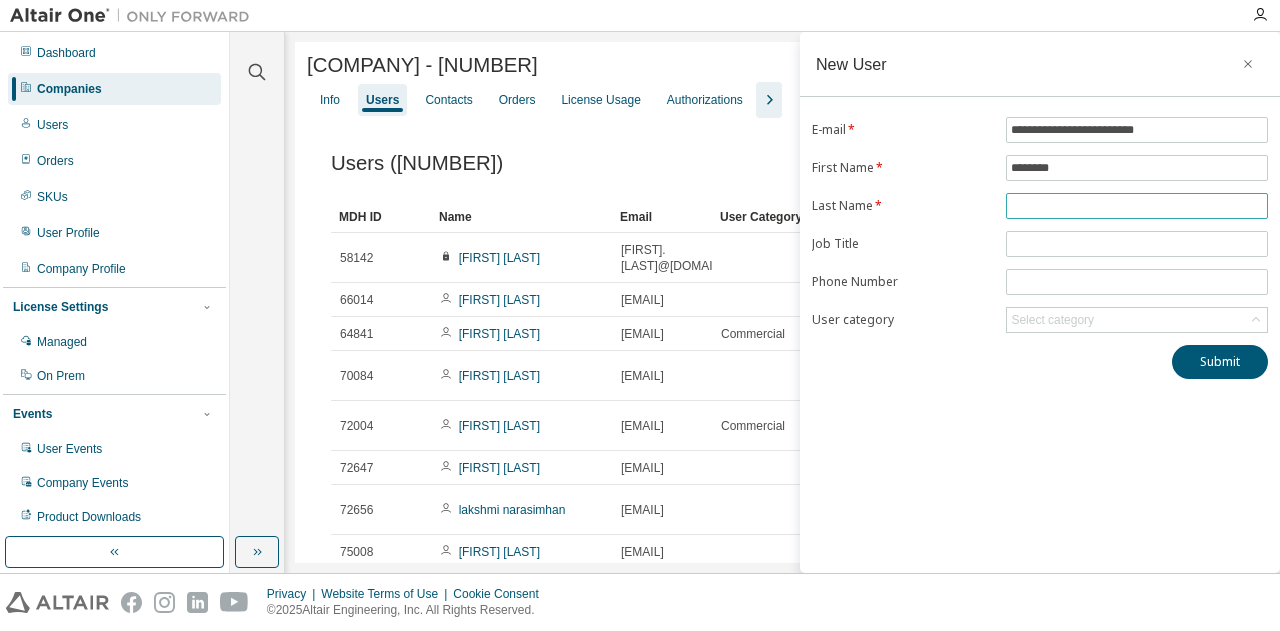 click at bounding box center [1137, 206] 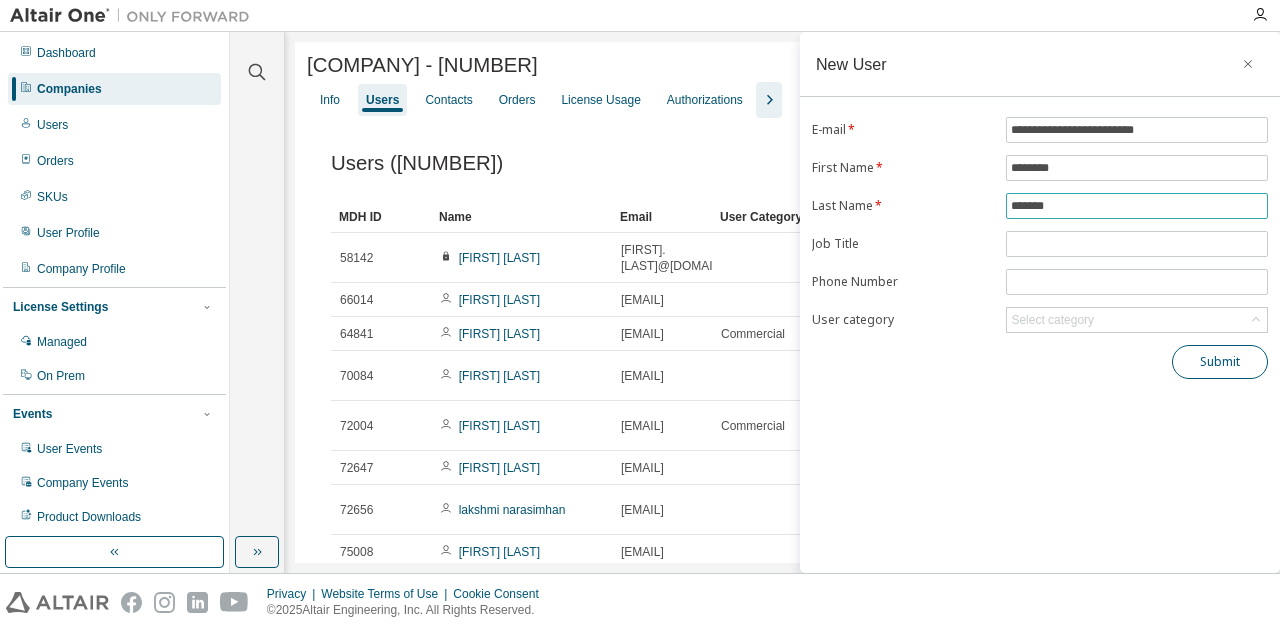 type on "*******" 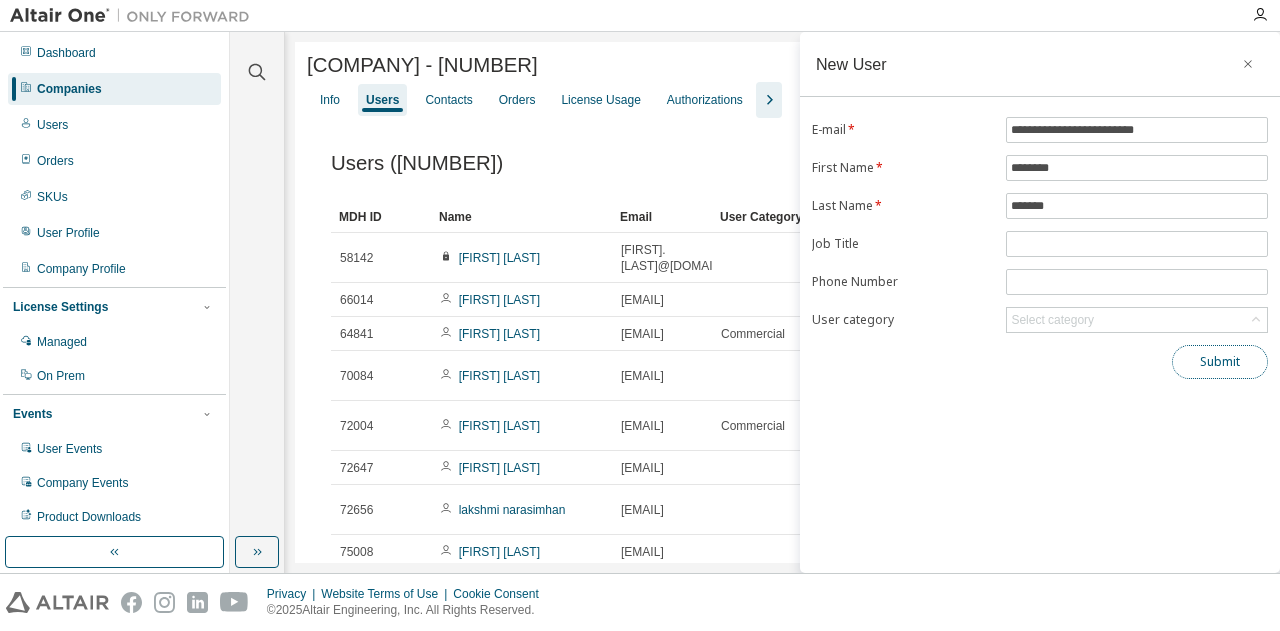 click on "Submit" at bounding box center [1220, 362] 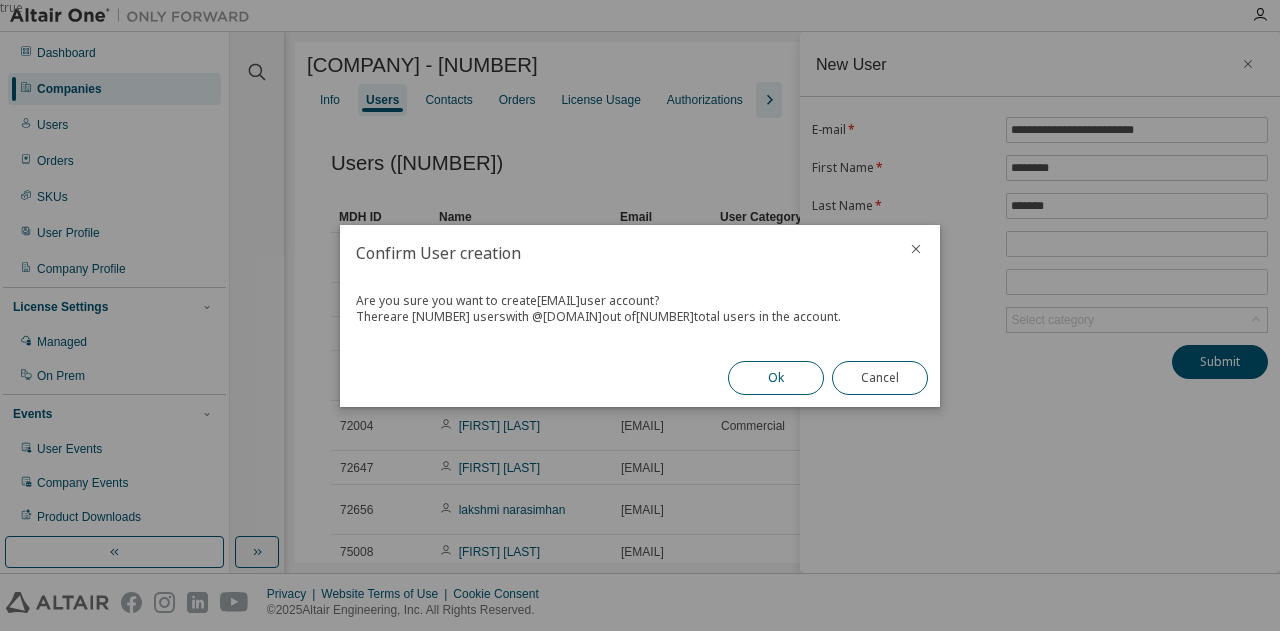 click on "Ok" at bounding box center (776, 378) 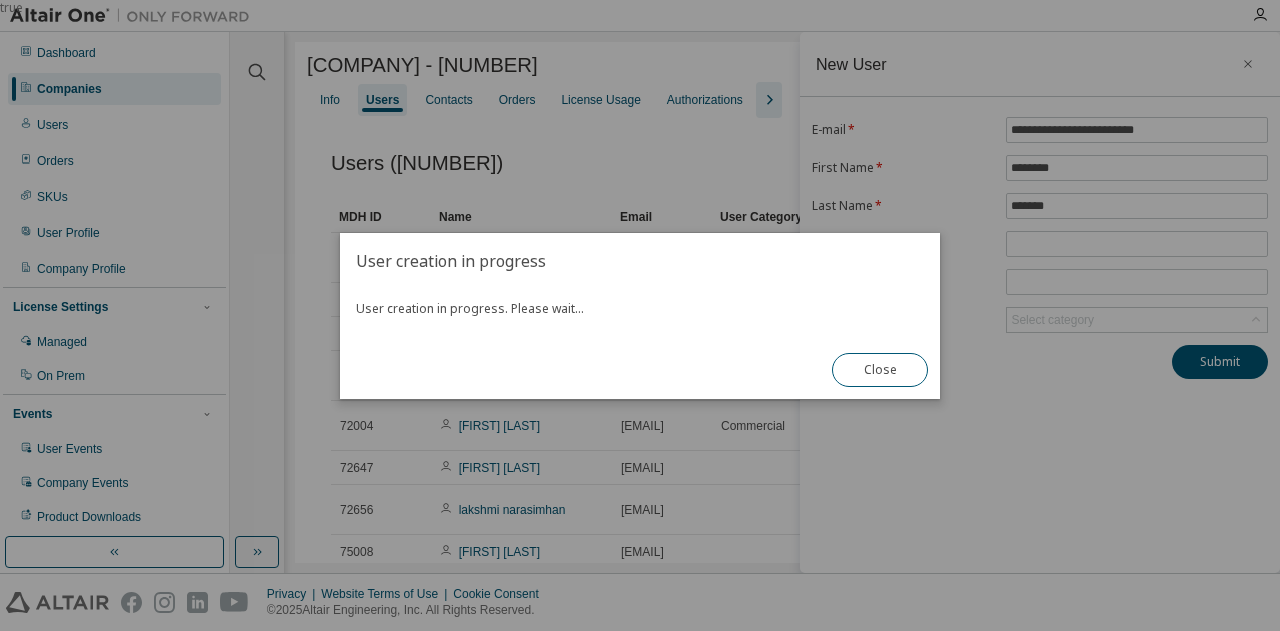 type 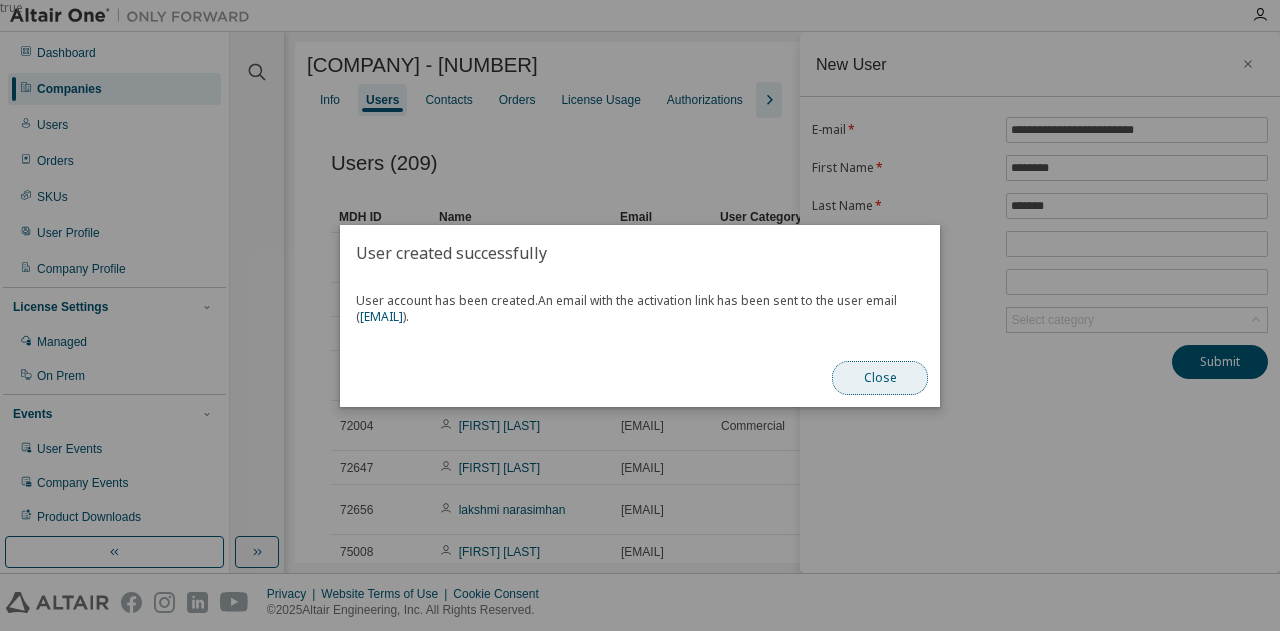 click on "Close" at bounding box center (880, 378) 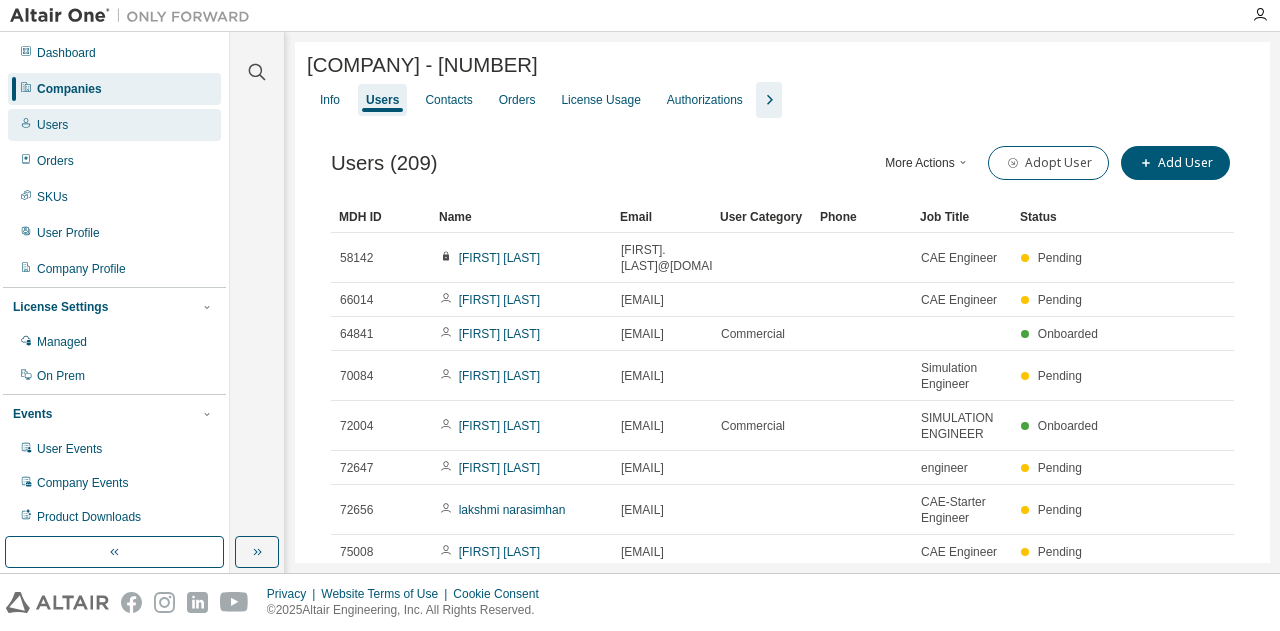 click on "Users" at bounding box center (52, 125) 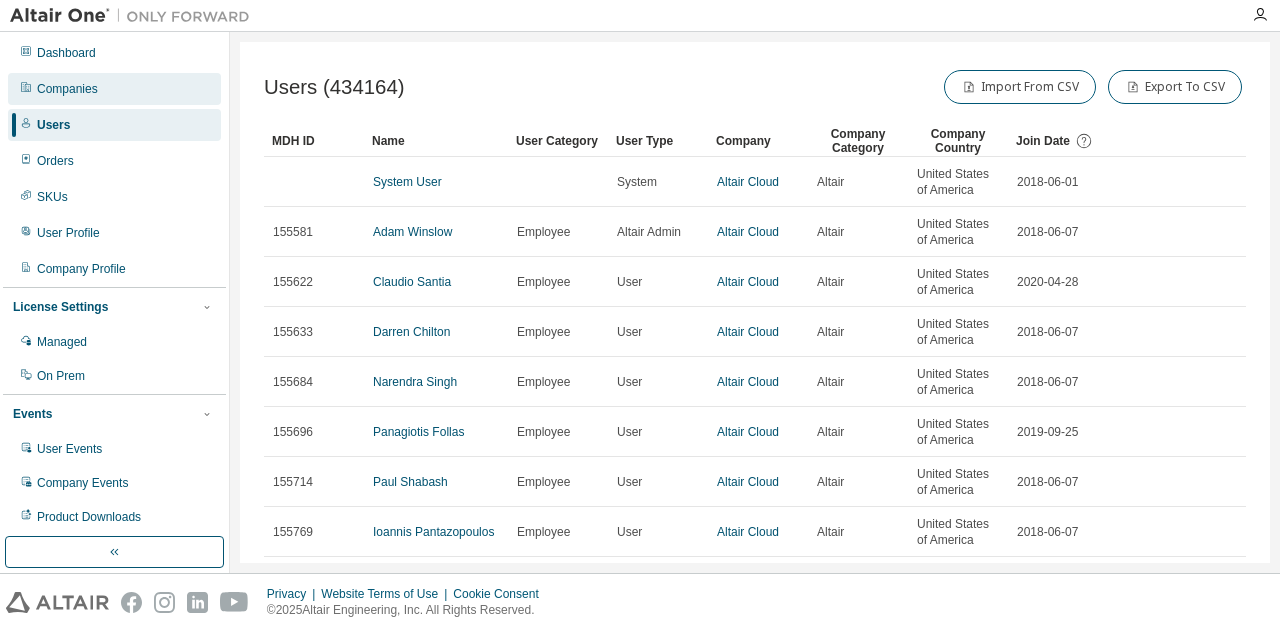click on "Companies" at bounding box center [67, 89] 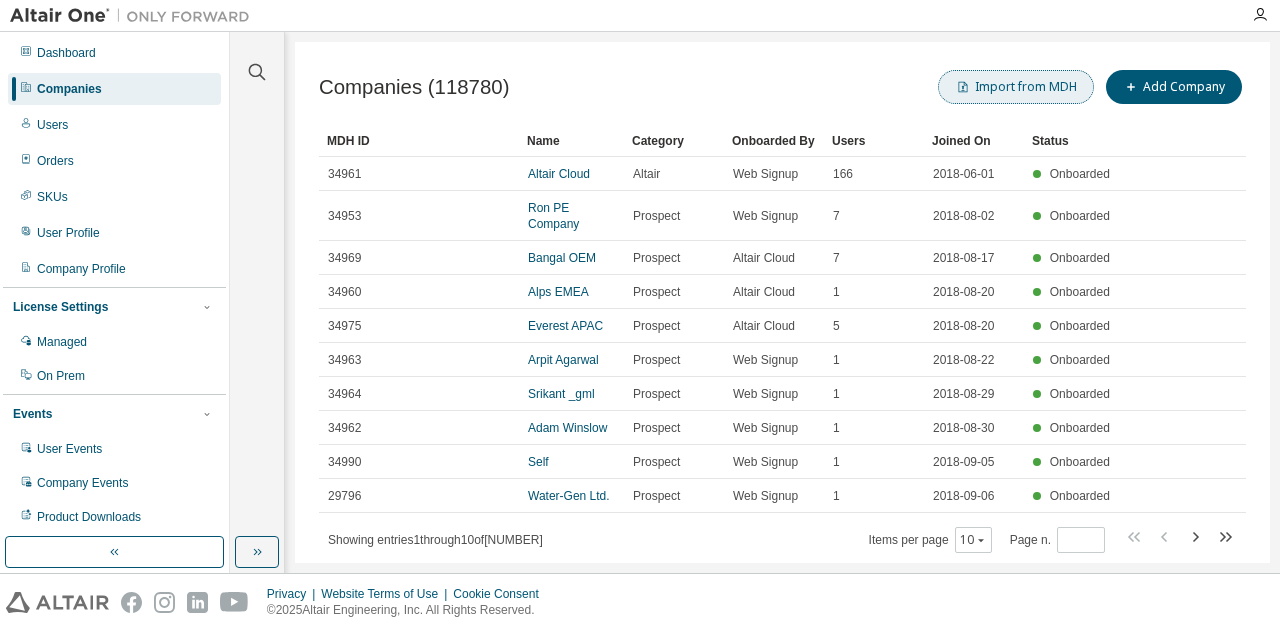 click on "Import from MDH" at bounding box center [1016, 87] 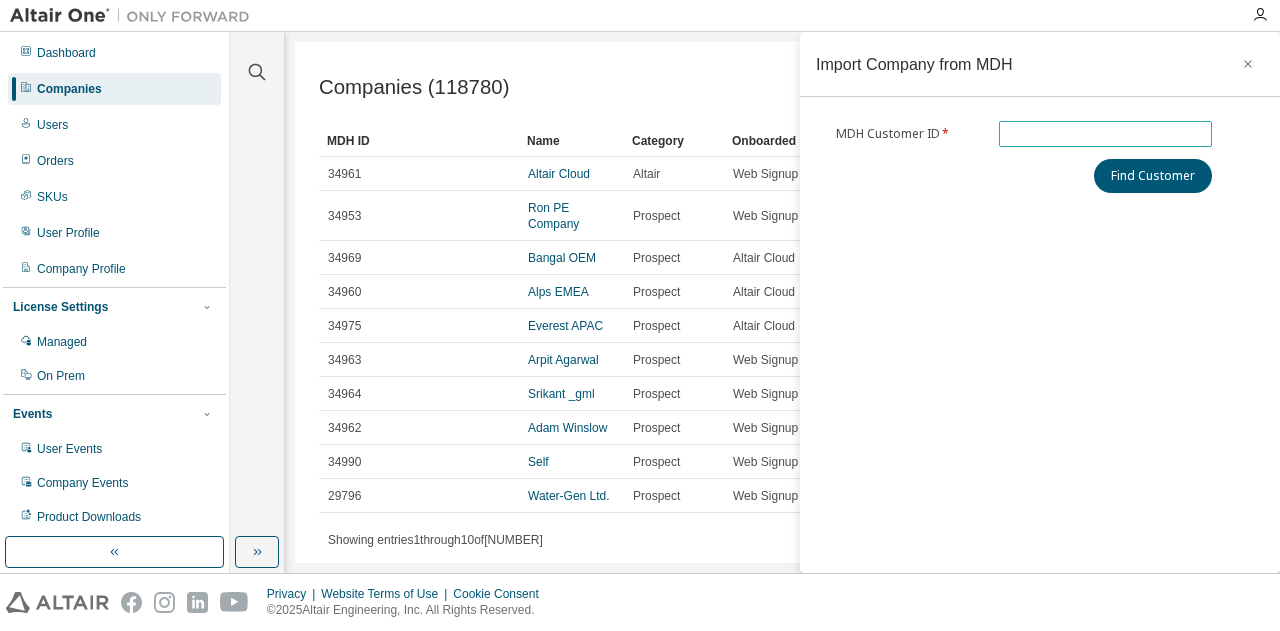 click at bounding box center (1106, 134) 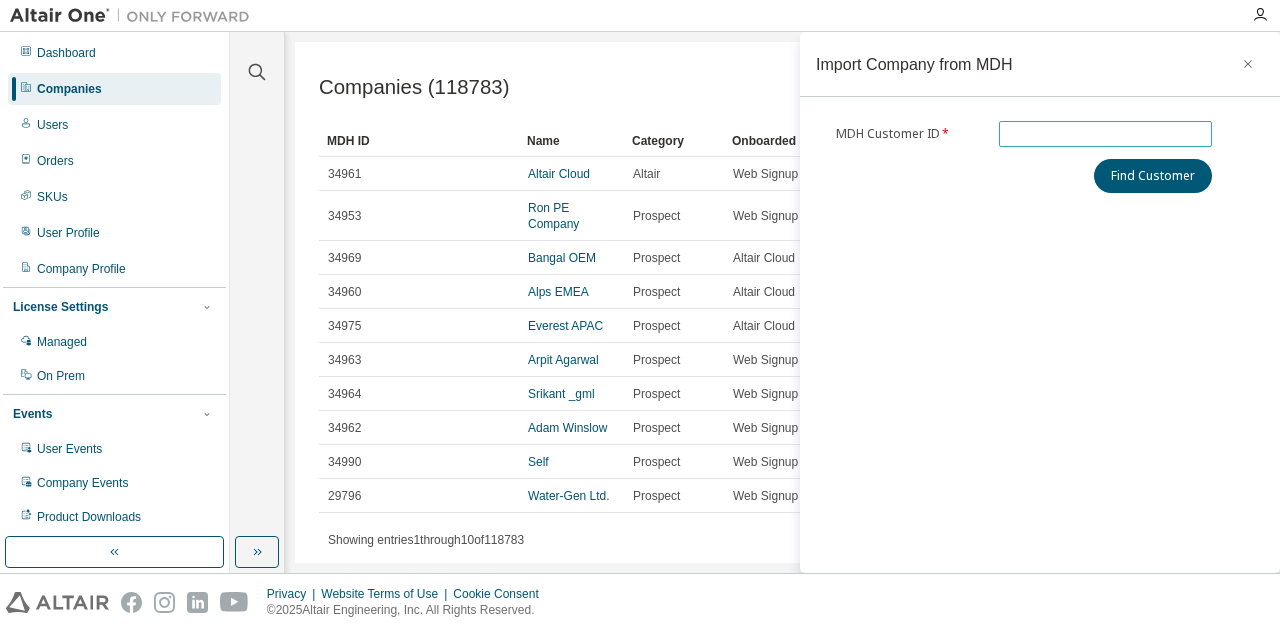 paste on "**********" 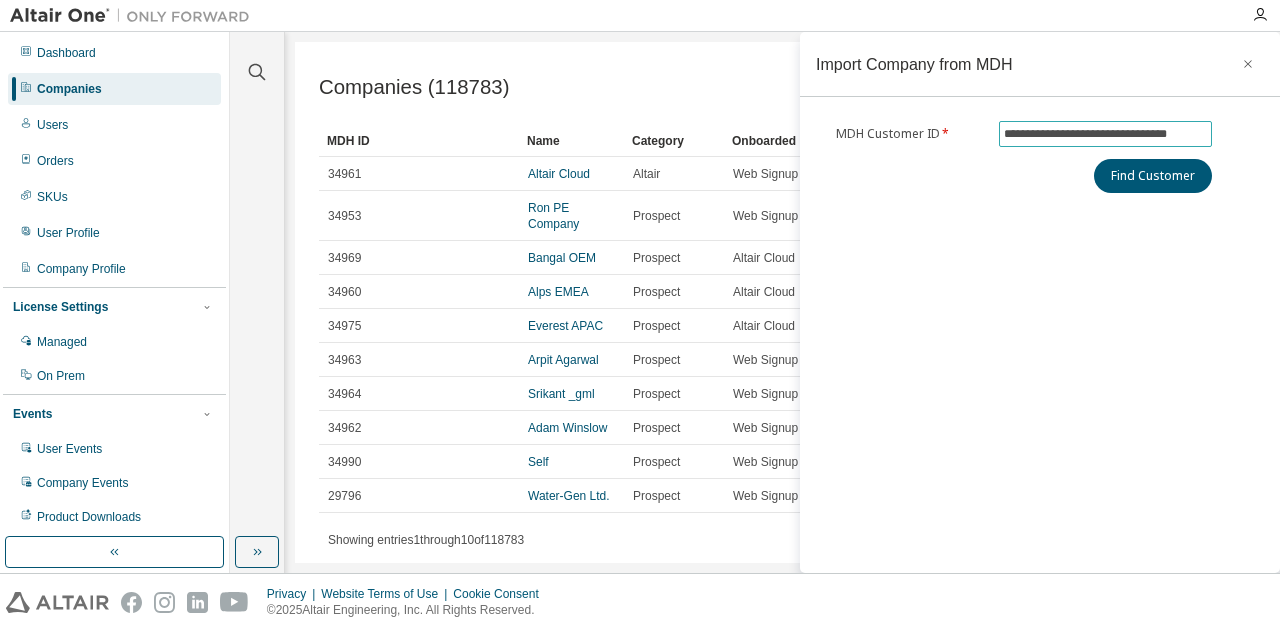 scroll, scrollTop: 0, scrollLeft: 10, axis: horizontal 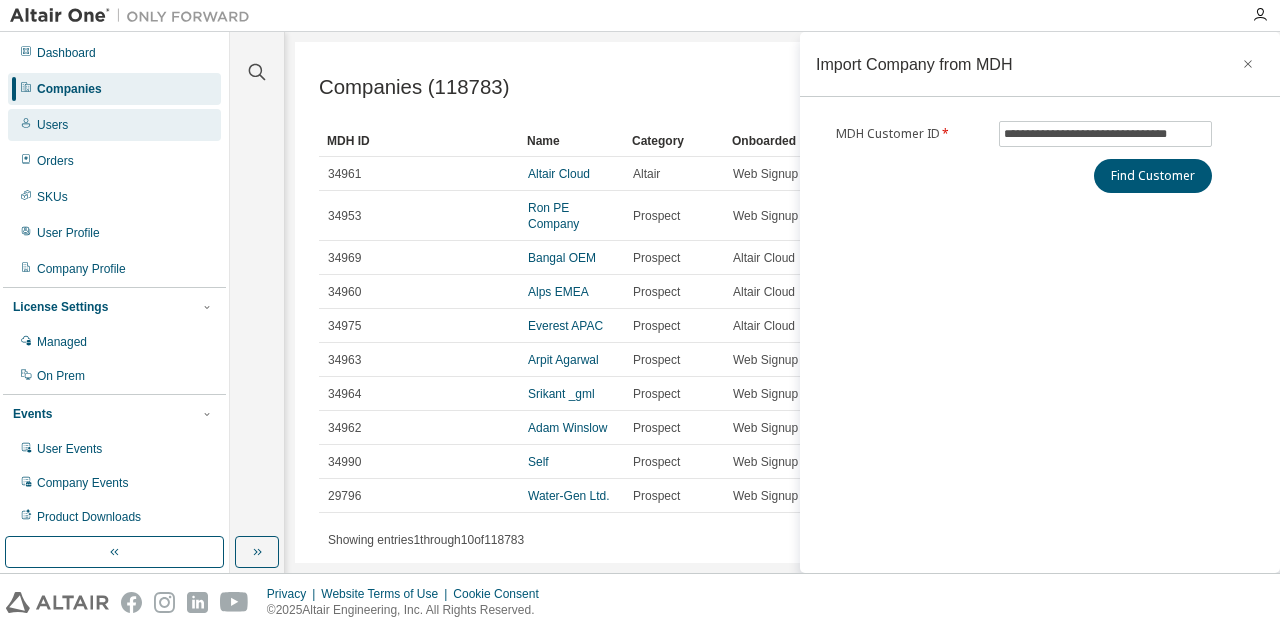 click on "Users" at bounding box center [114, 125] 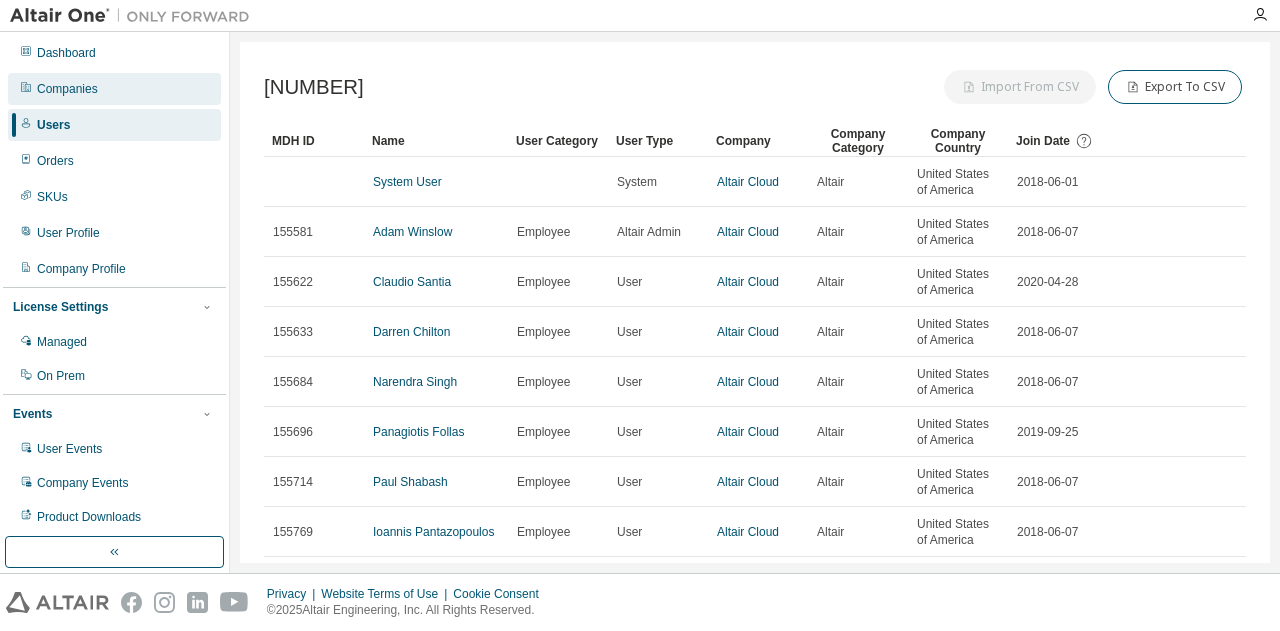 click on "Companies" at bounding box center [67, 89] 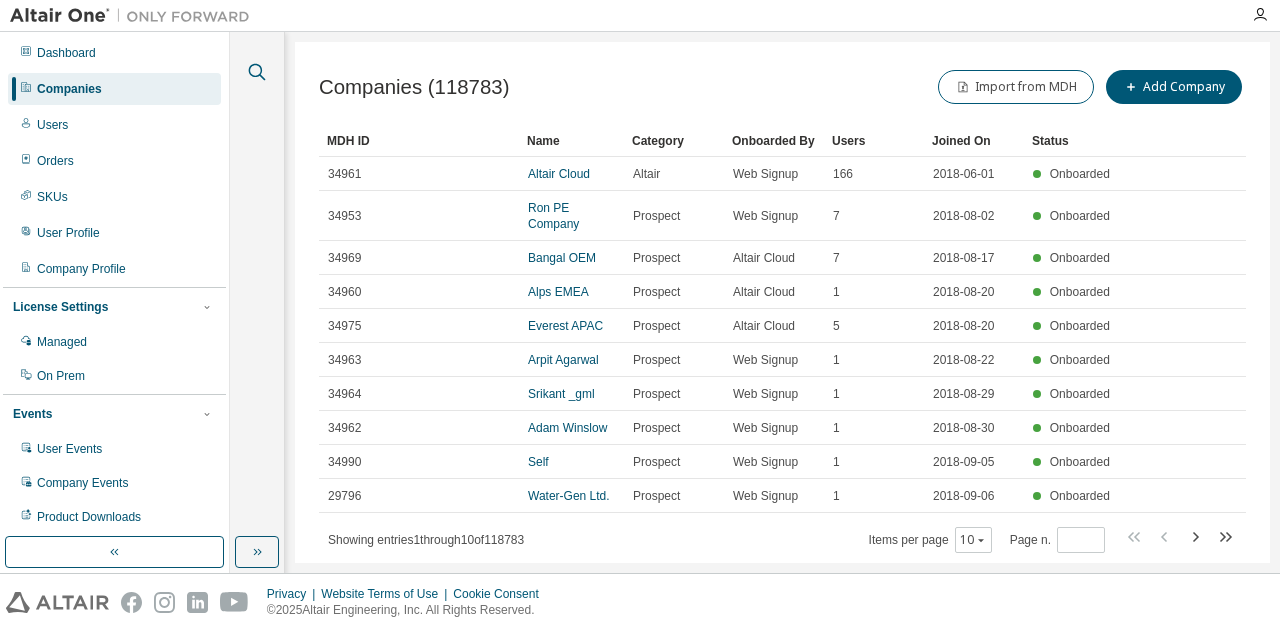 click 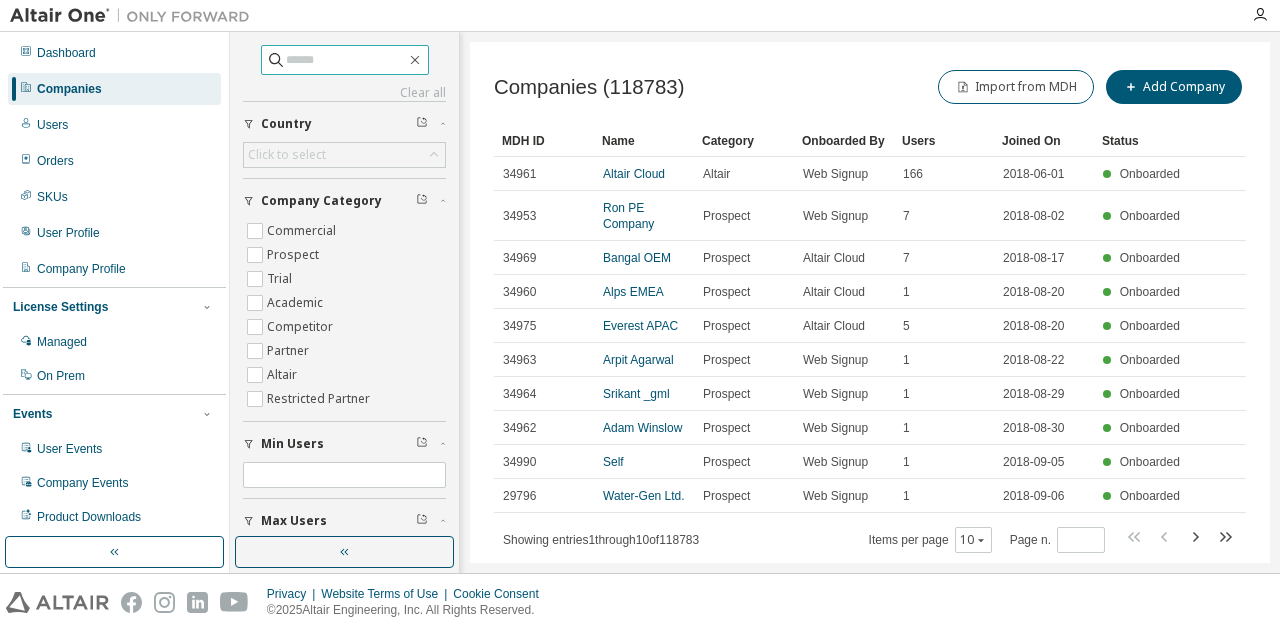 click at bounding box center [346, 60] 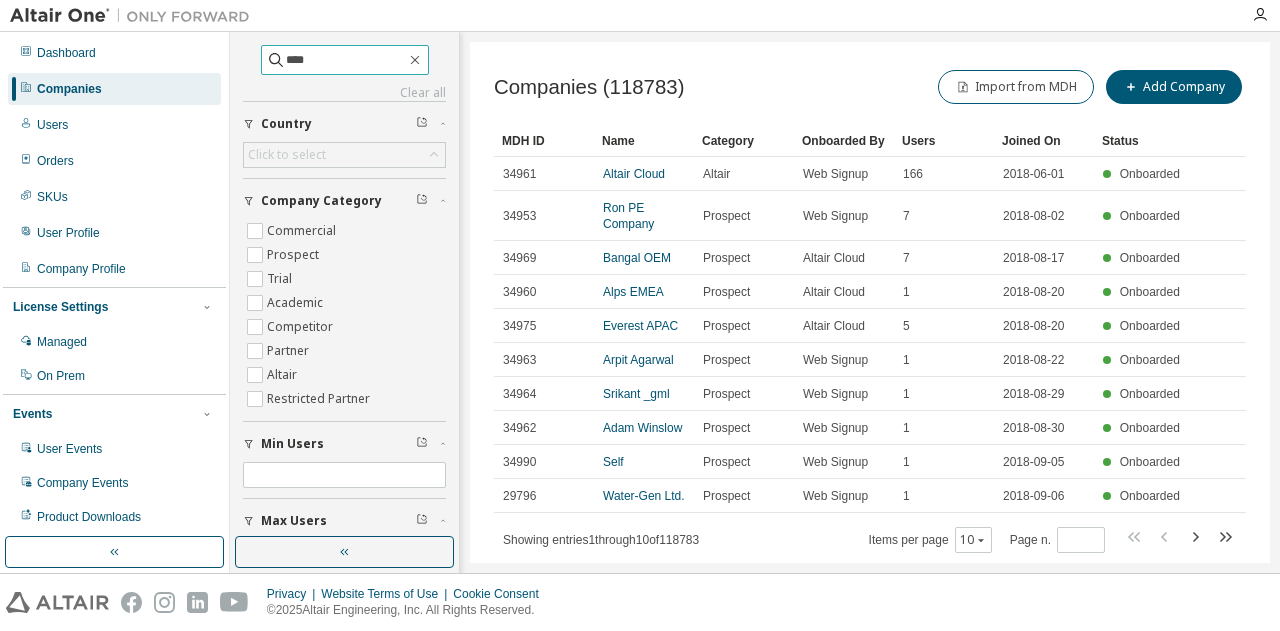 type on "****" 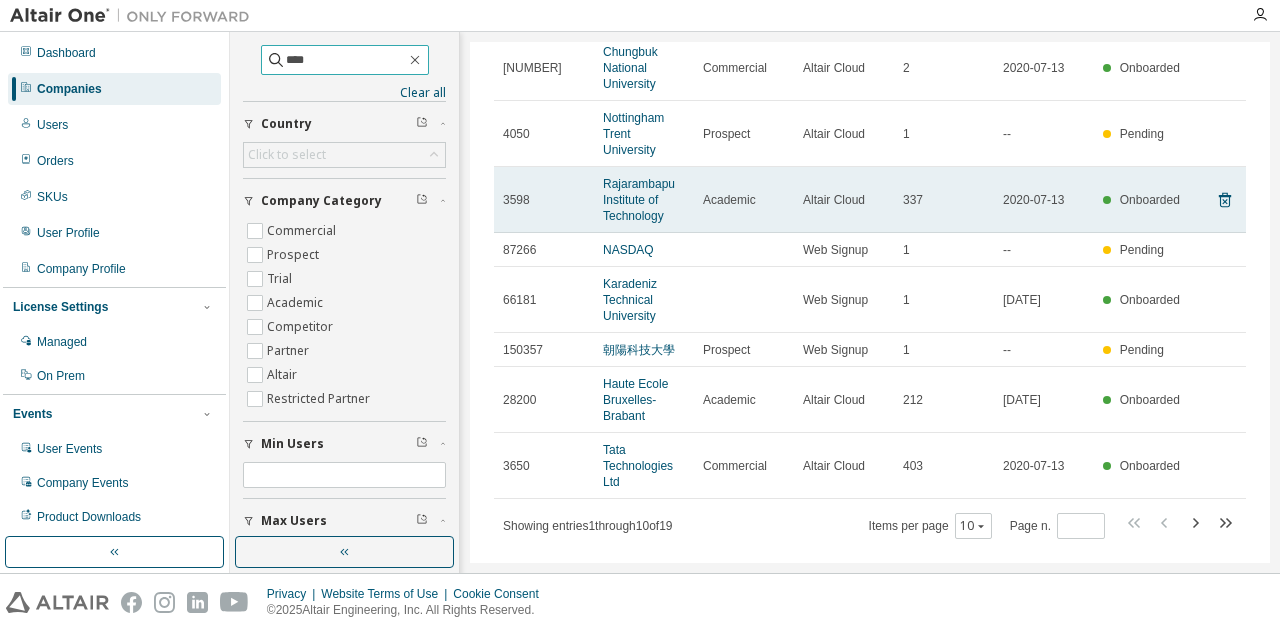 scroll, scrollTop: 202, scrollLeft: 0, axis: vertical 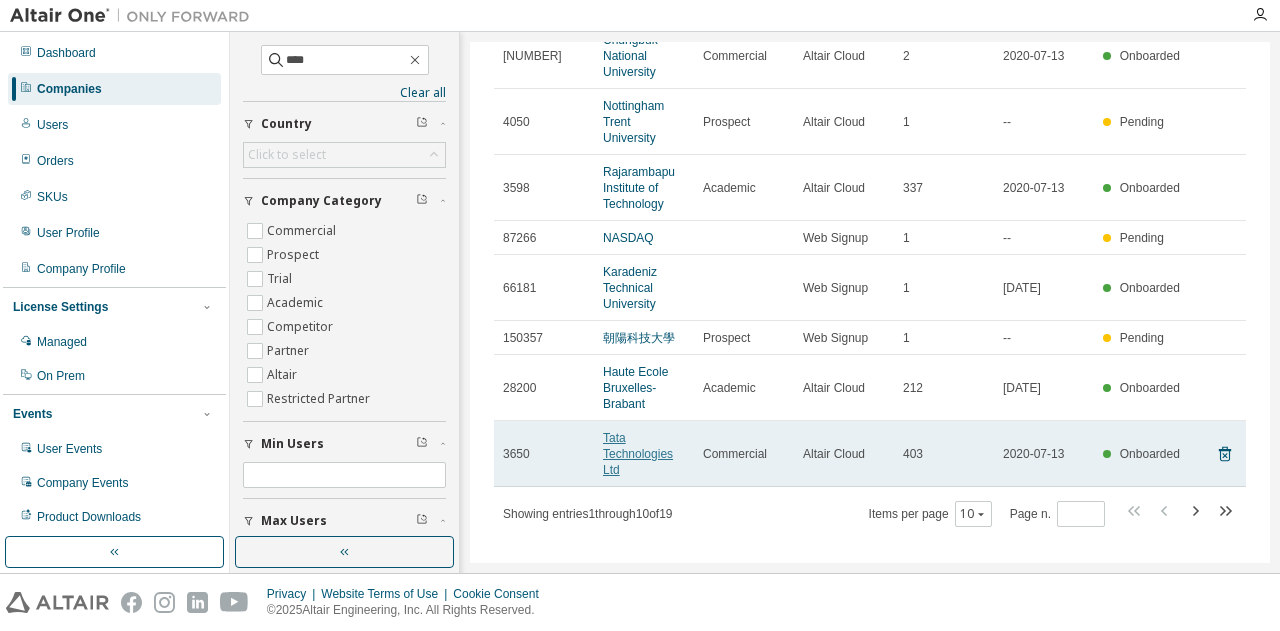 click on "Tata Technologies Ltd" at bounding box center (638, 454) 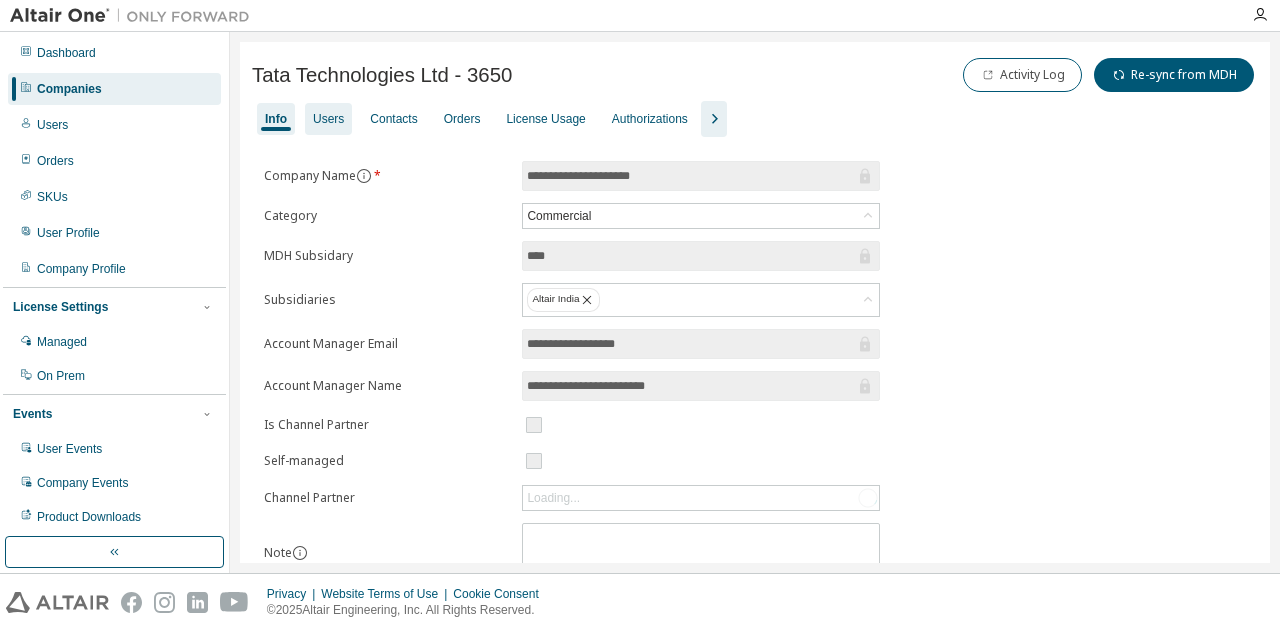 click on "Users" at bounding box center (328, 119) 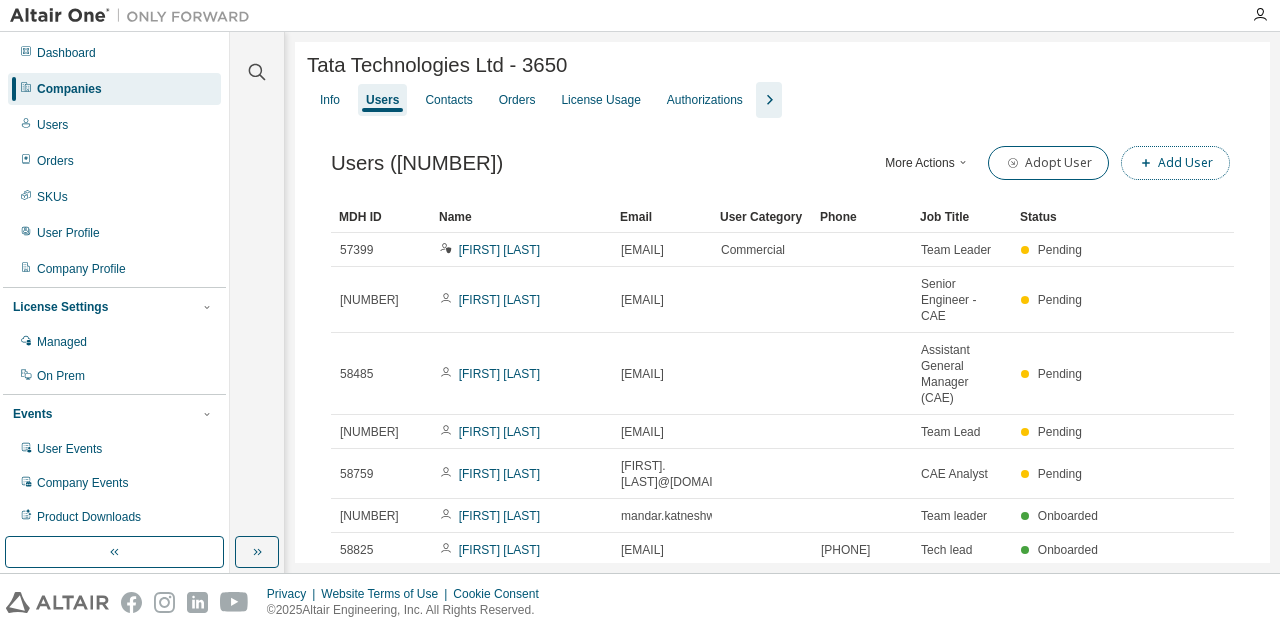 click on "Add User" at bounding box center (1175, 163) 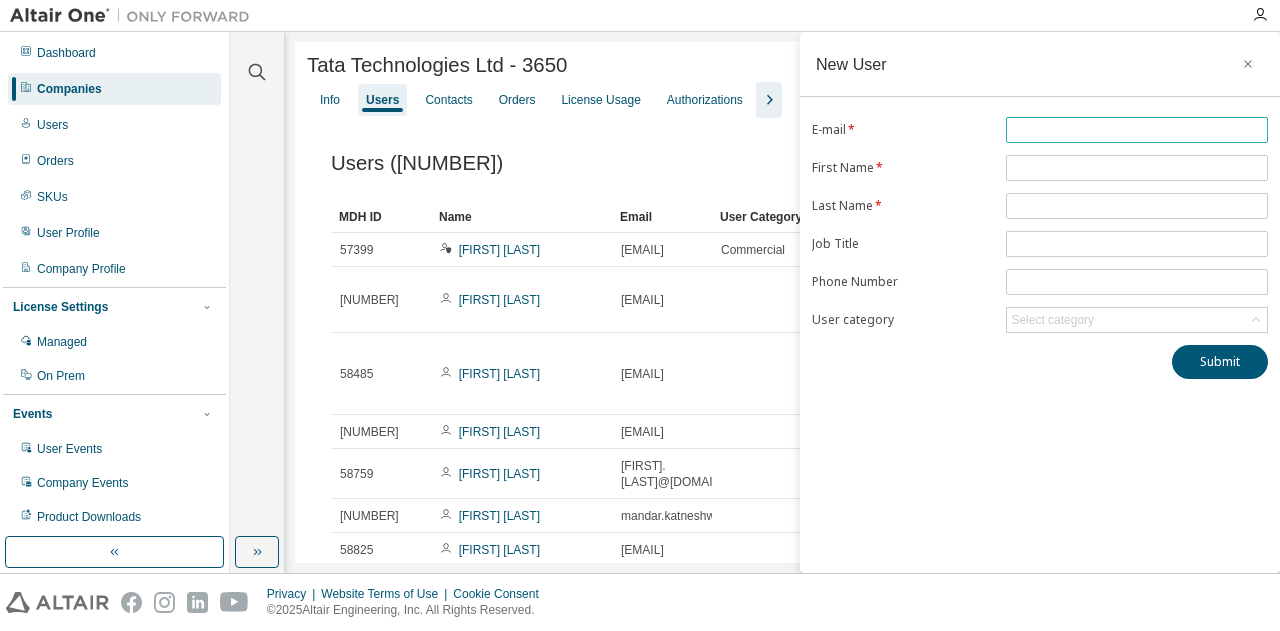 click at bounding box center [1137, 130] 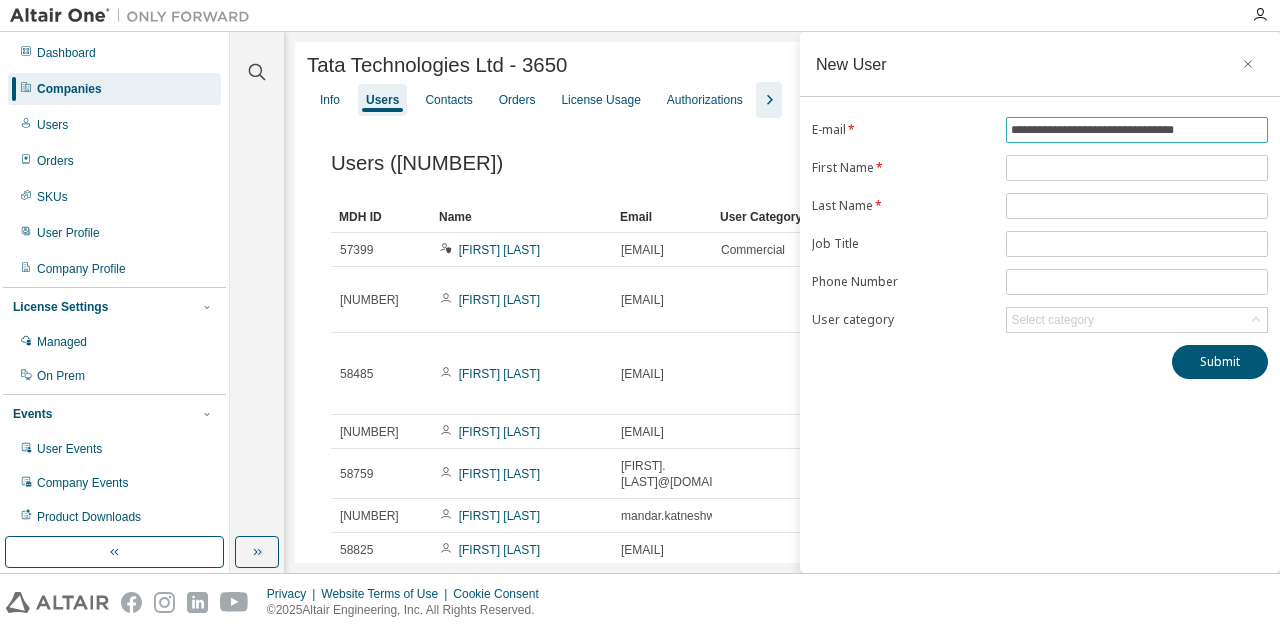 type on "**********" 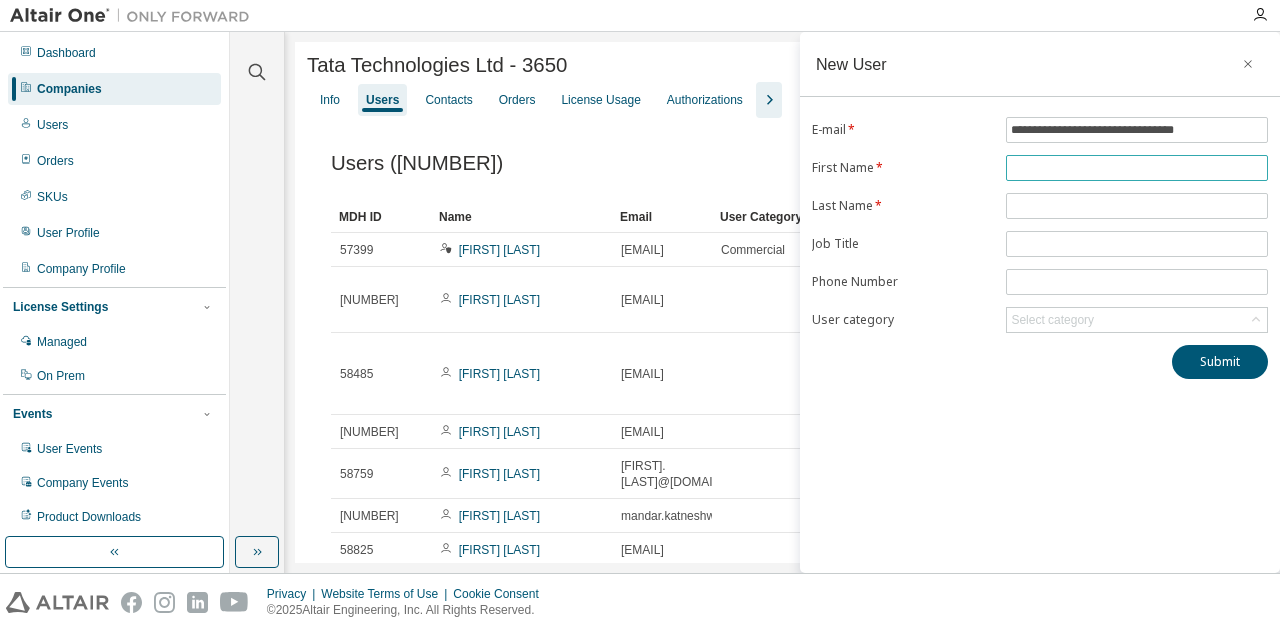 click at bounding box center [1137, 168] 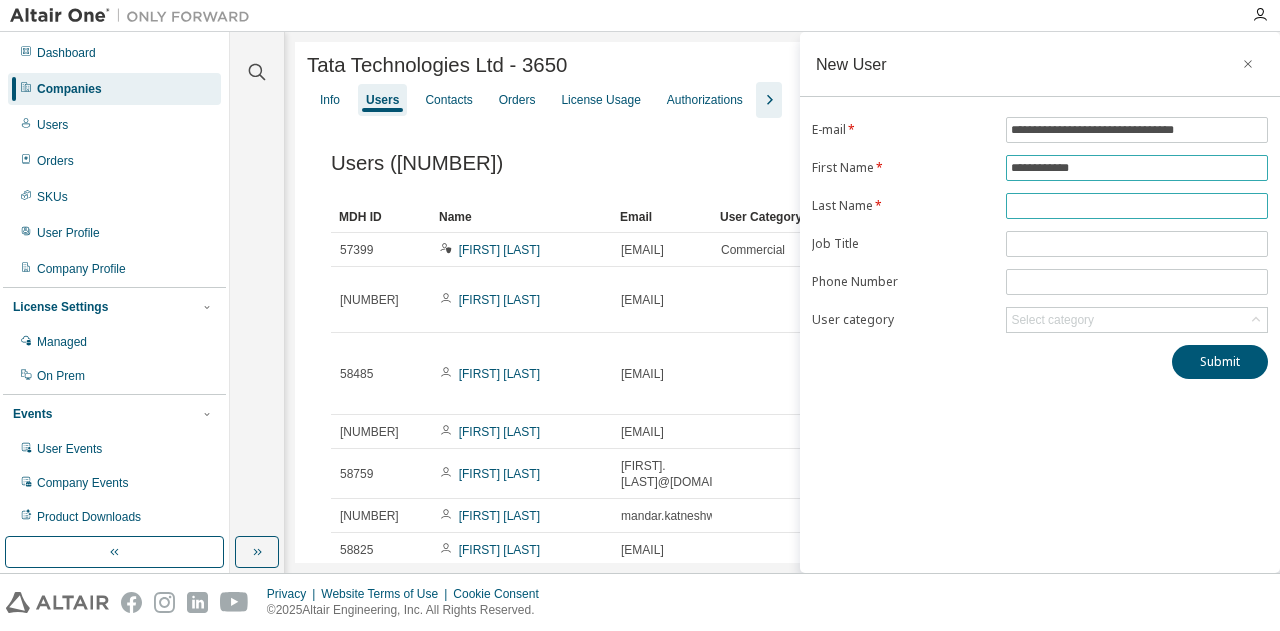 type on "**********" 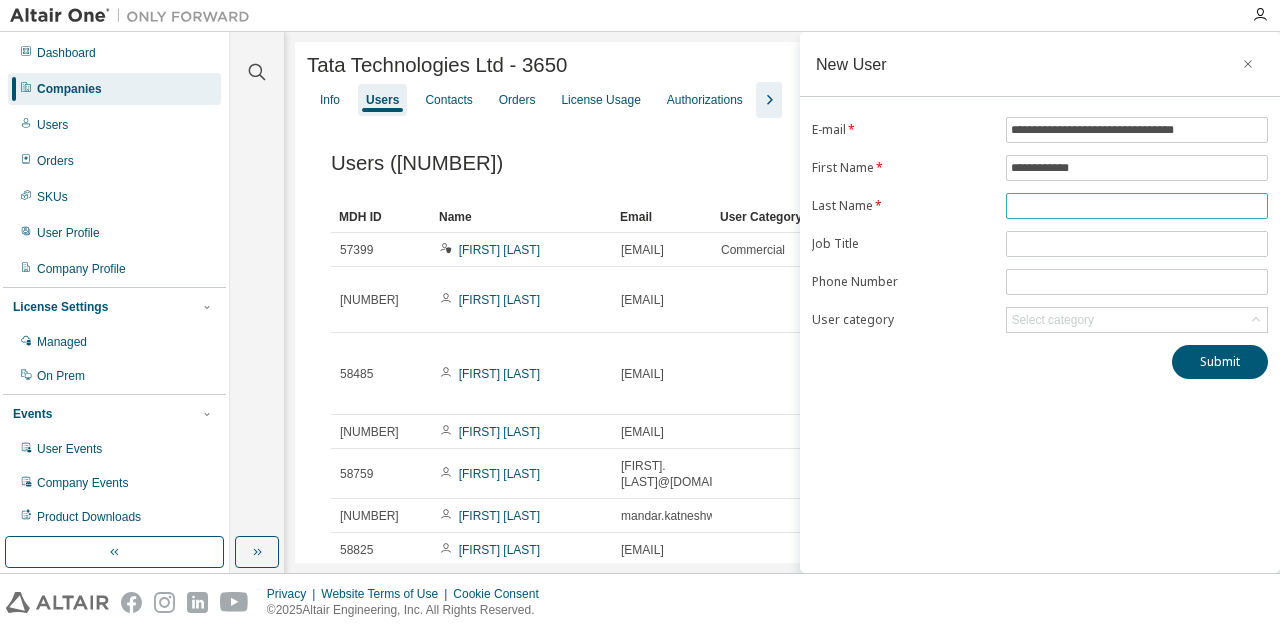 click at bounding box center (1137, 206) 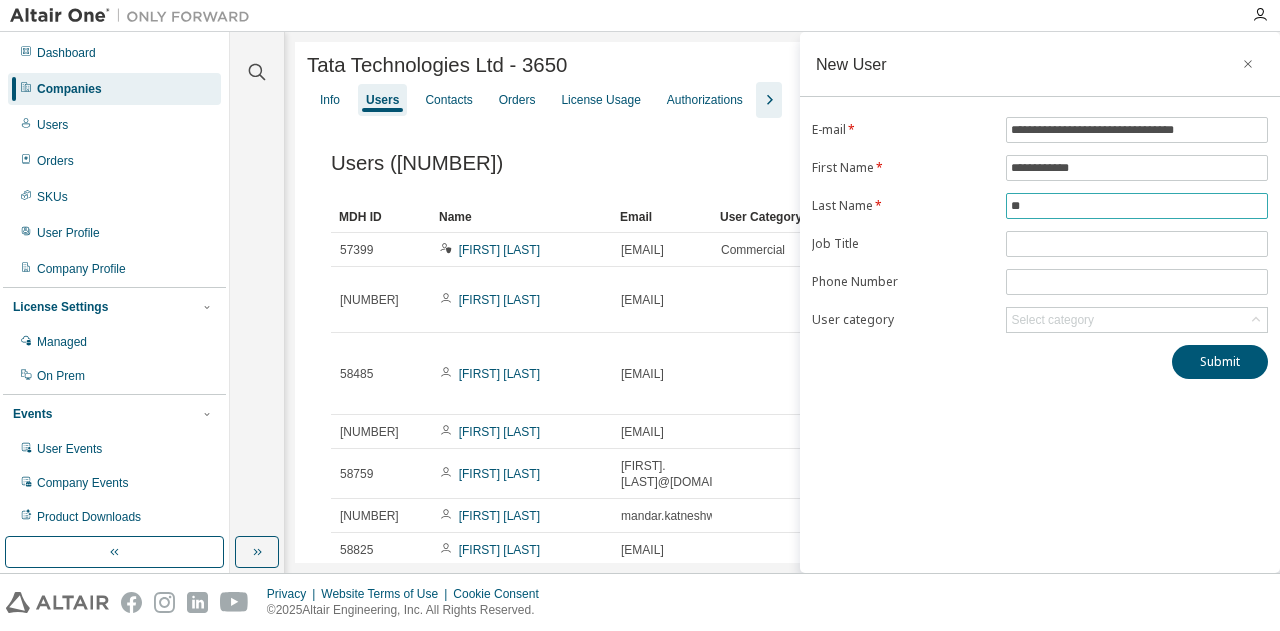 type on "**" 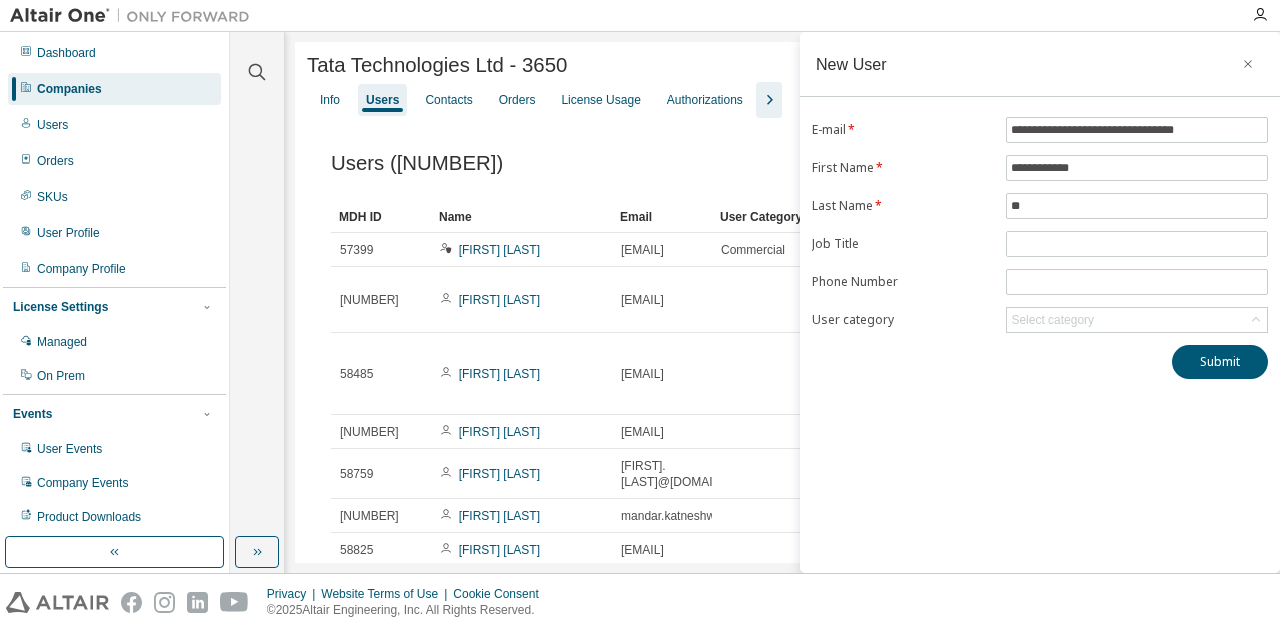 click on "**********" at bounding box center (1040, 225) 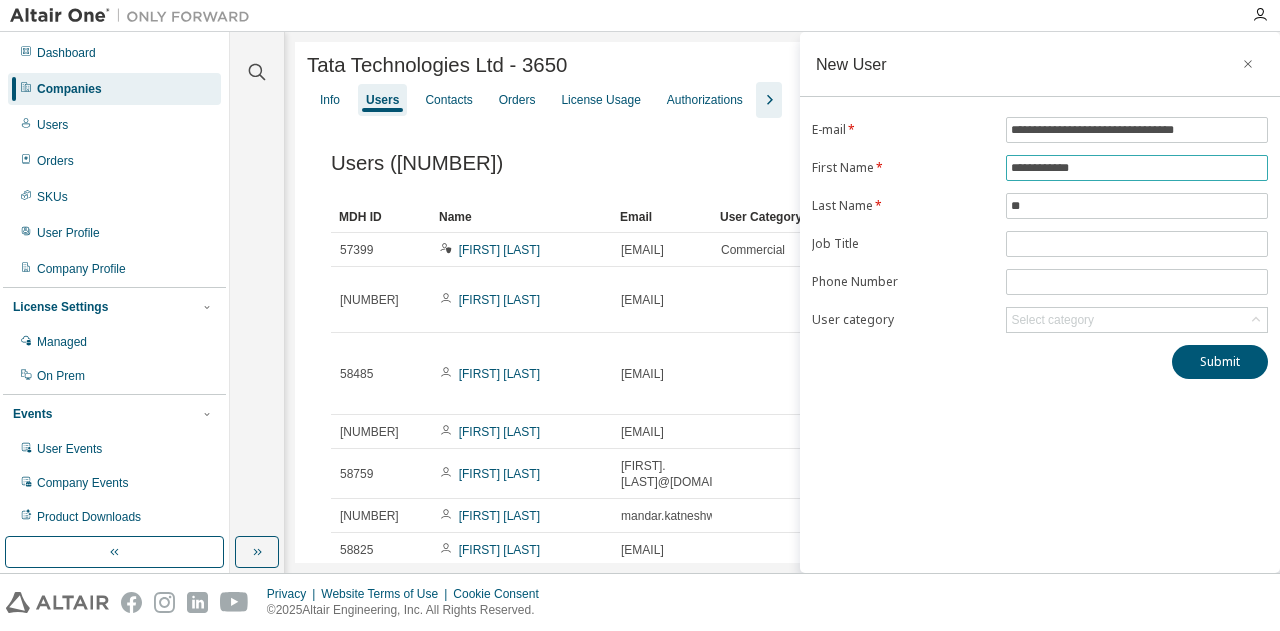 click on "**********" at bounding box center (1137, 168) 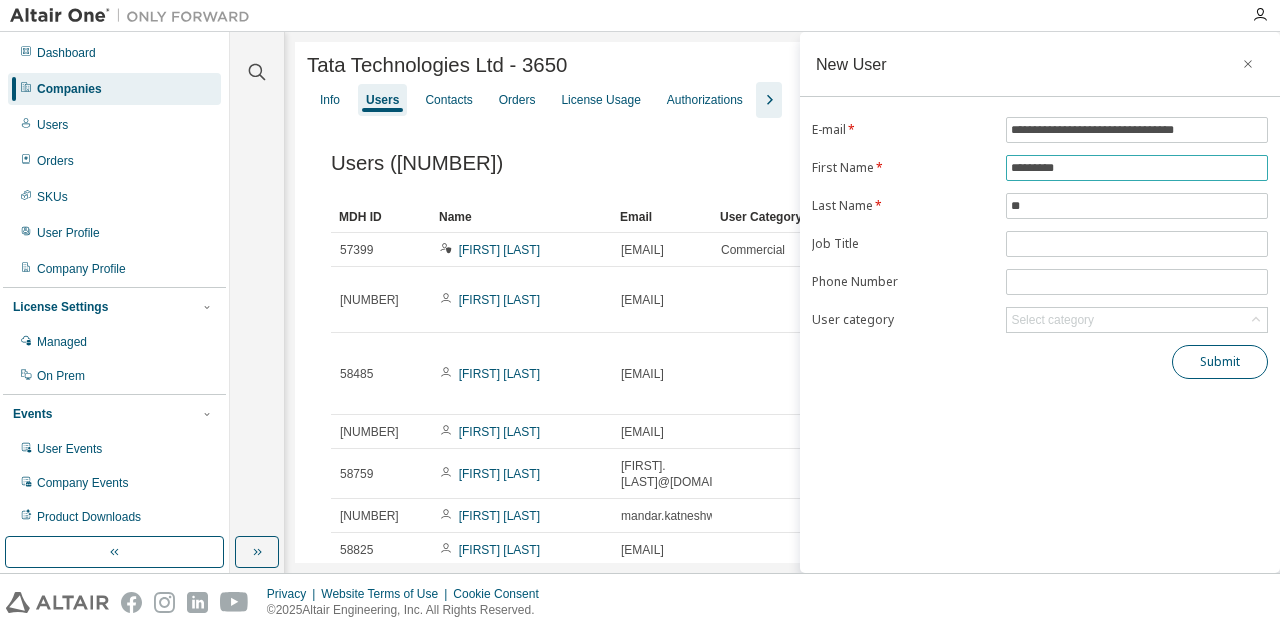 type on "*********" 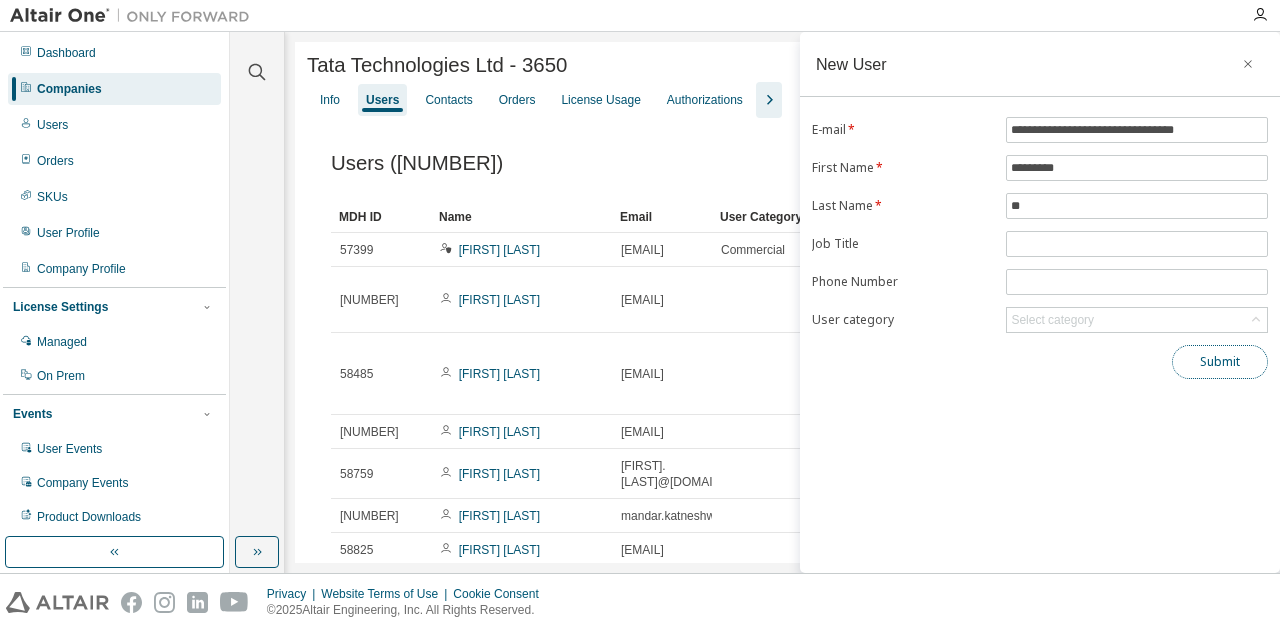click on "Submit" at bounding box center [1220, 362] 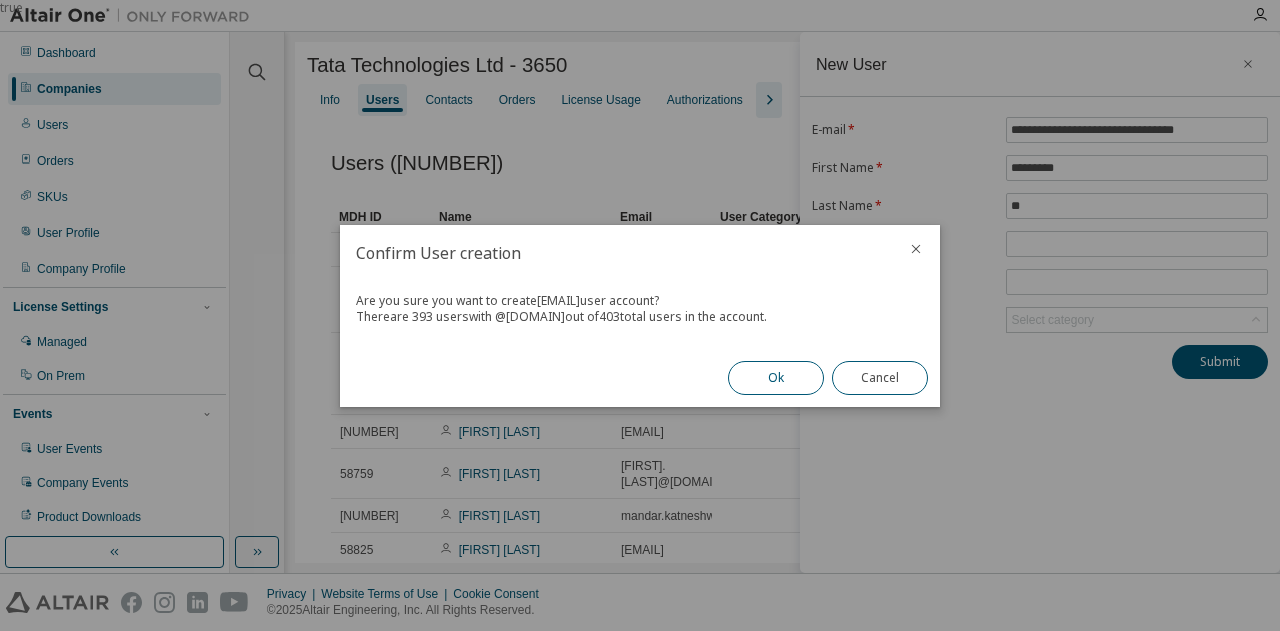 click on "Ok" at bounding box center [776, 378] 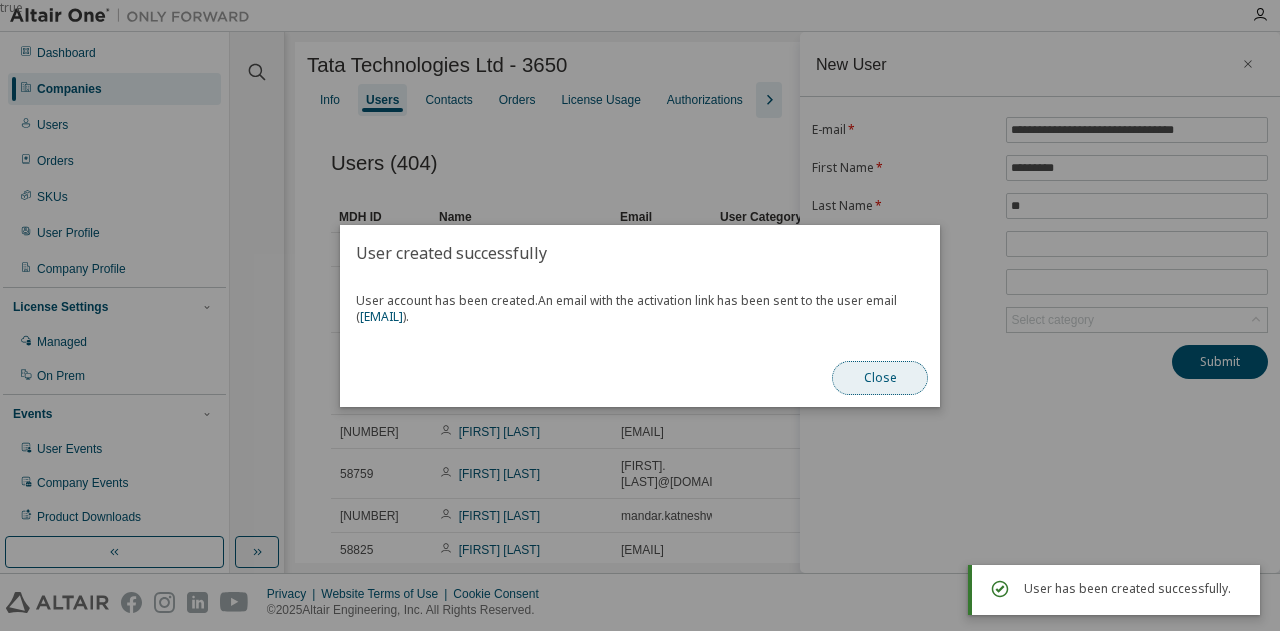 click on "Close" at bounding box center (880, 378) 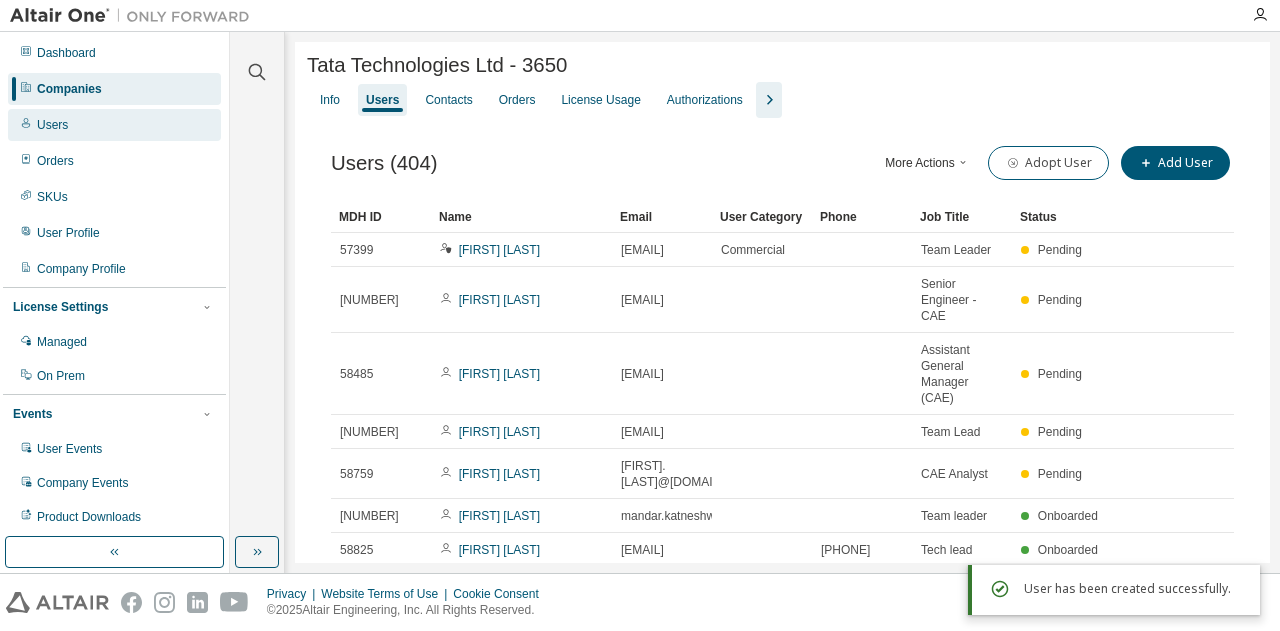 click on "Users" at bounding box center [52, 125] 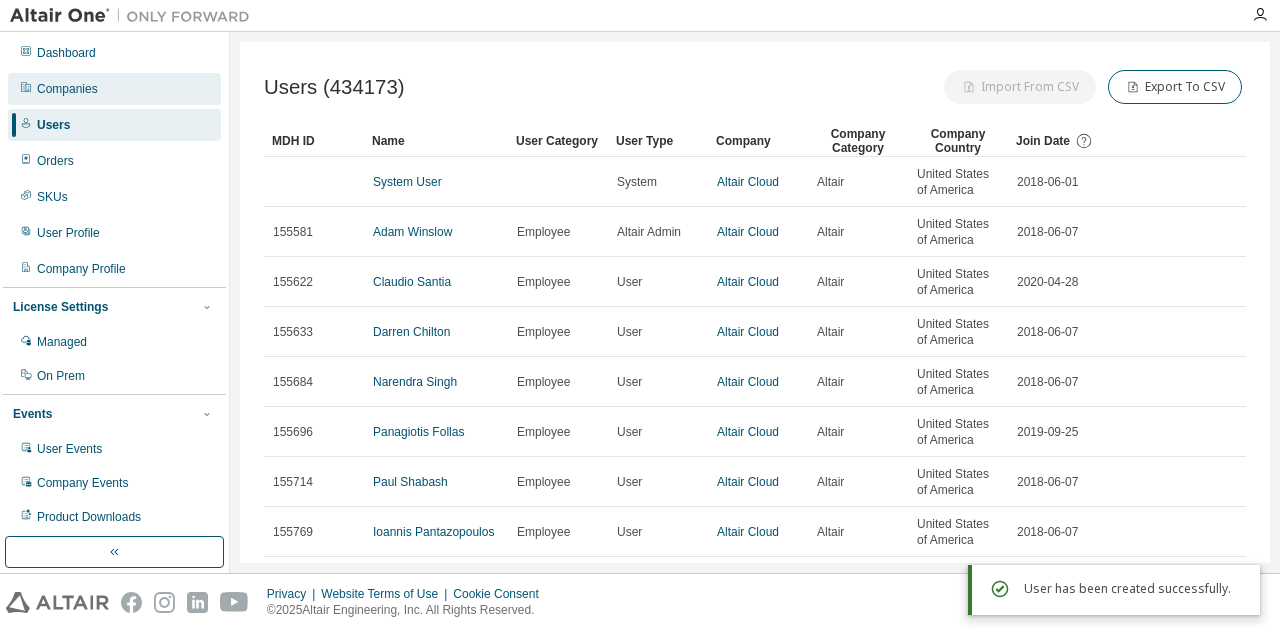 click on "Companies" at bounding box center [67, 89] 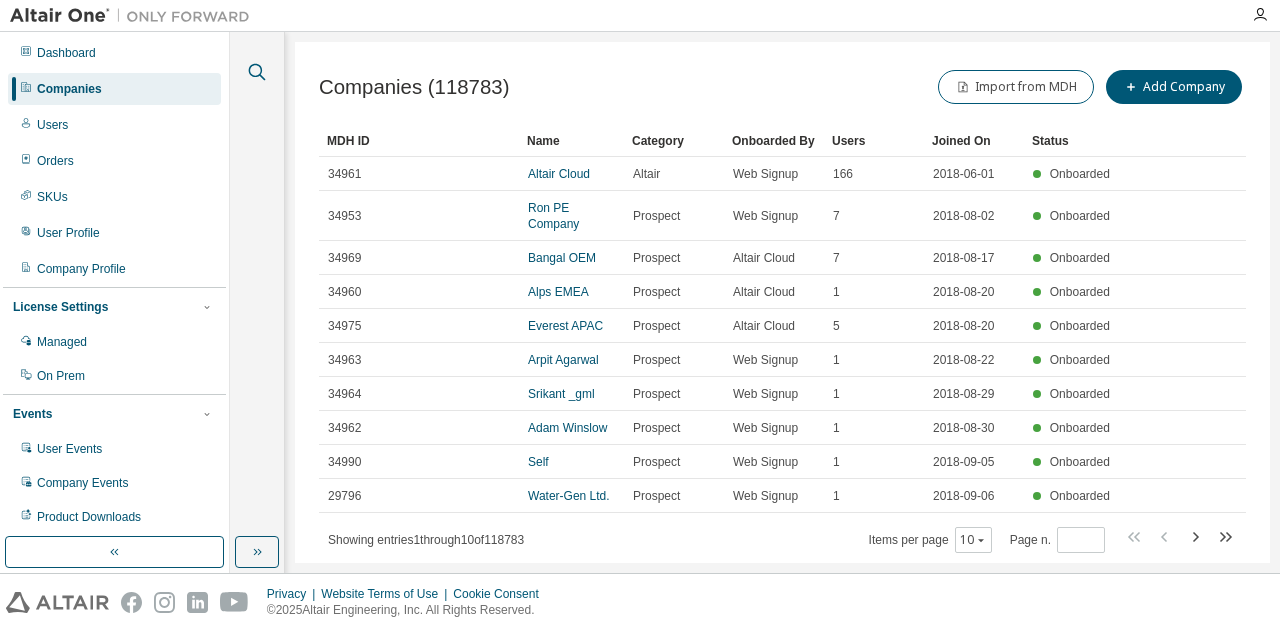 click 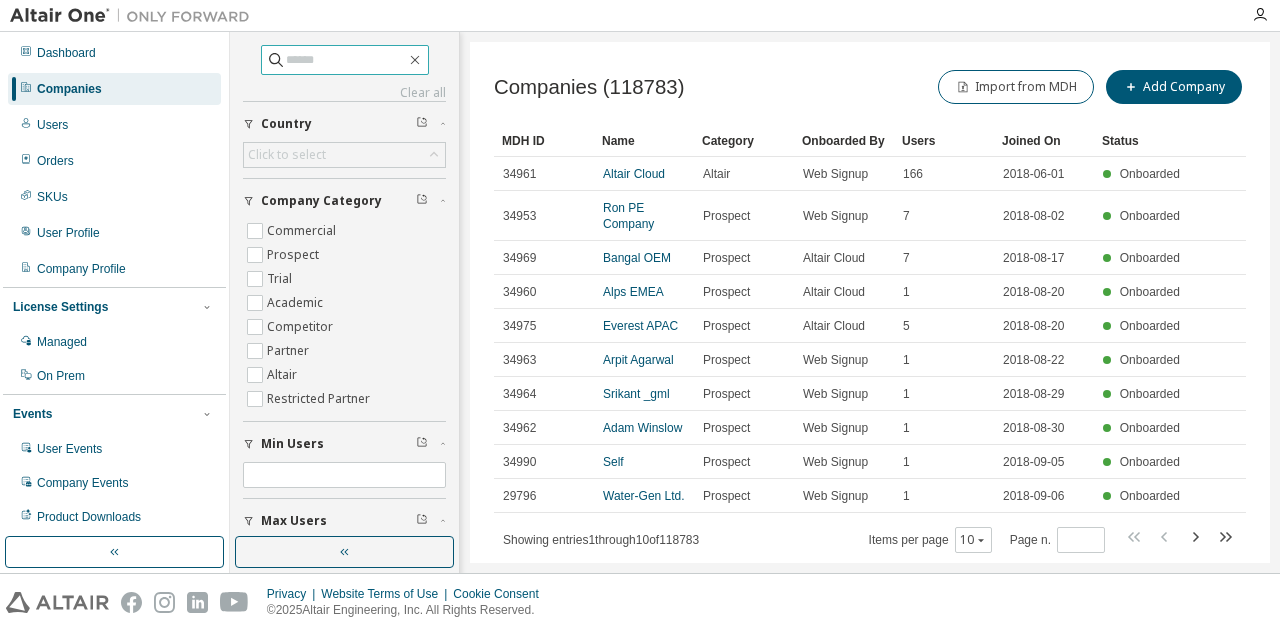 click at bounding box center [346, 60] 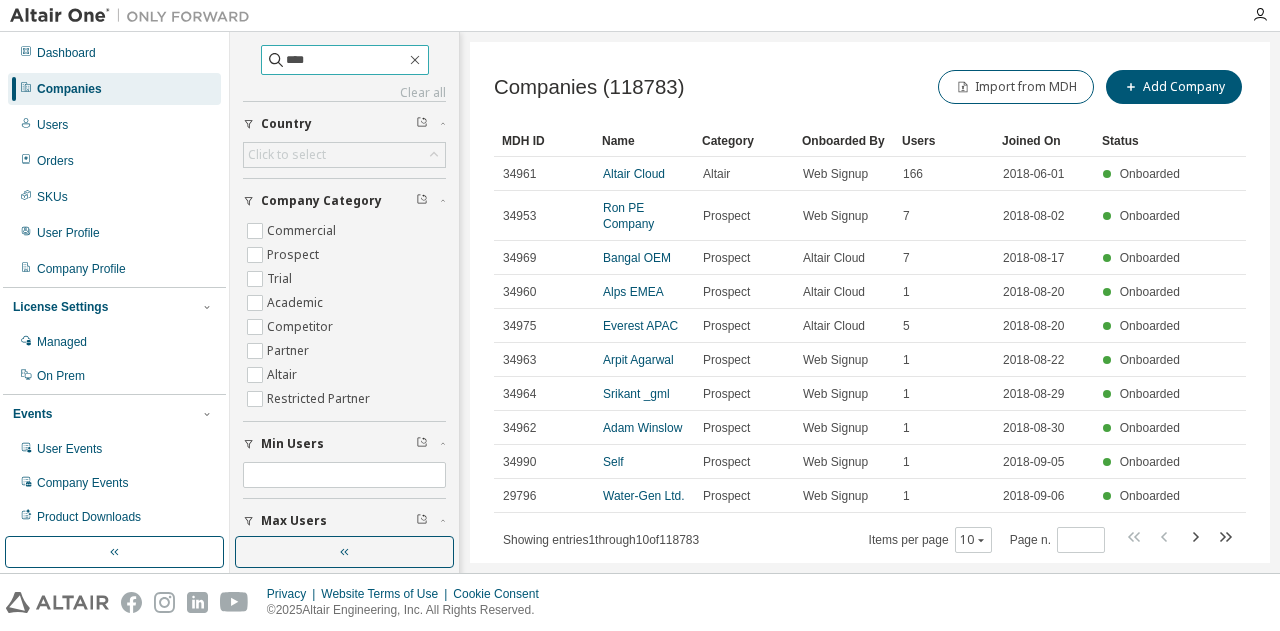 type on "****" 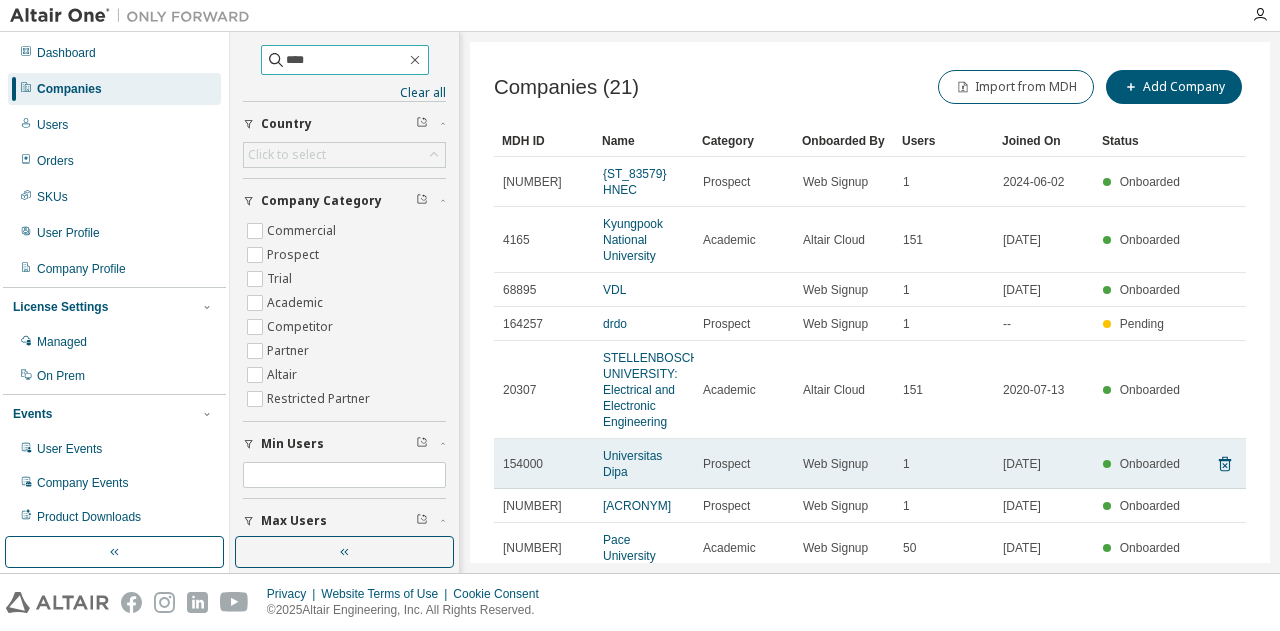 scroll, scrollTop: 170, scrollLeft: 0, axis: vertical 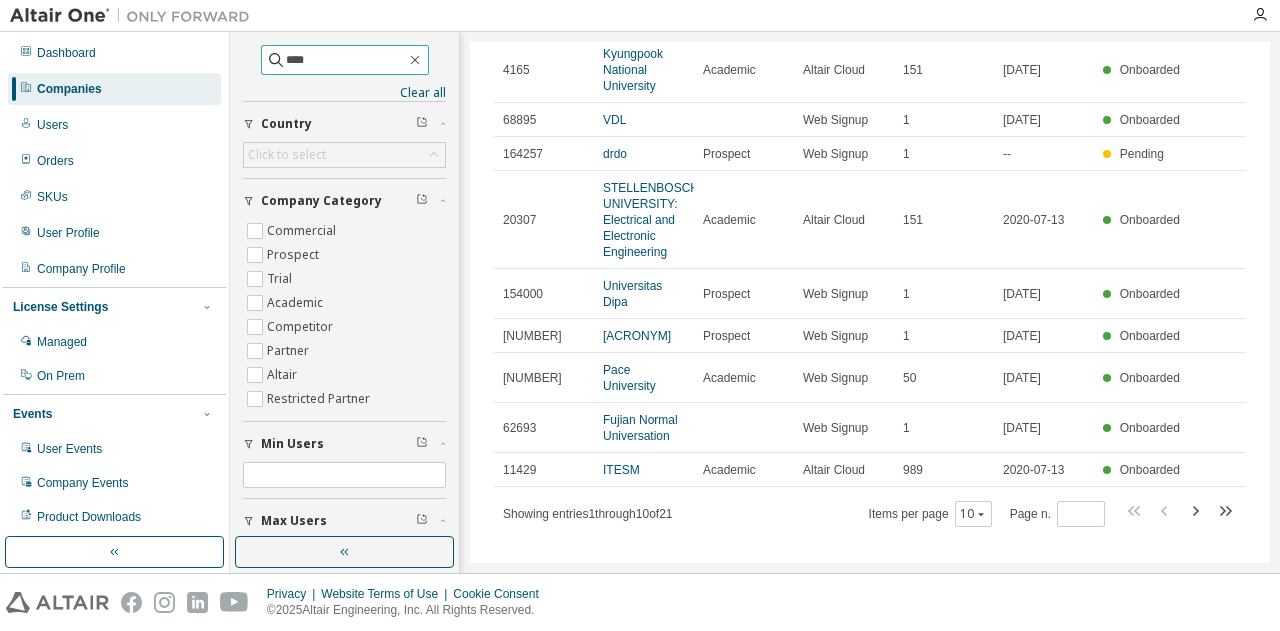 click on "****" at bounding box center [346, 60] 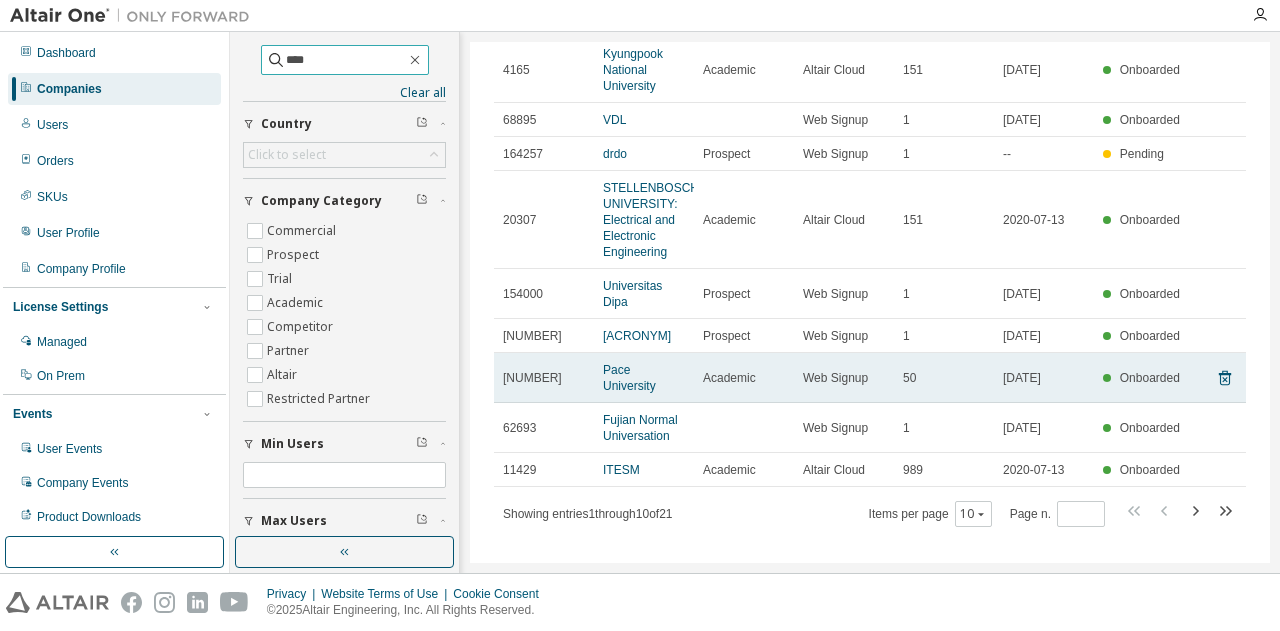 scroll, scrollTop: 0, scrollLeft: 0, axis: both 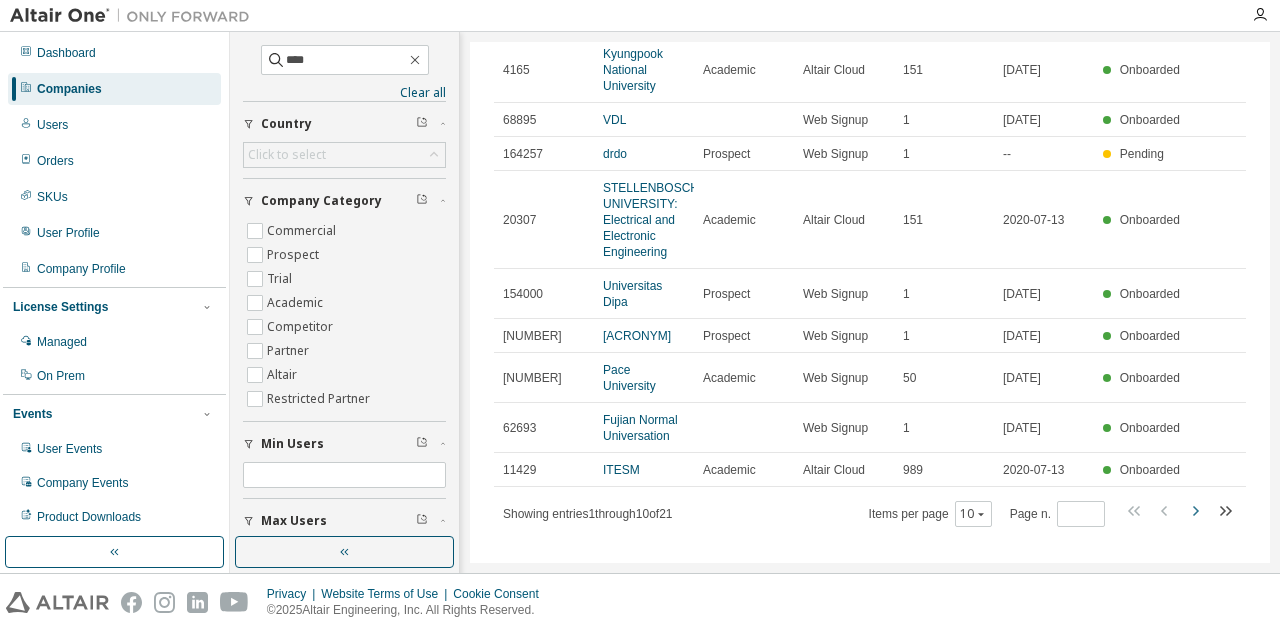 click 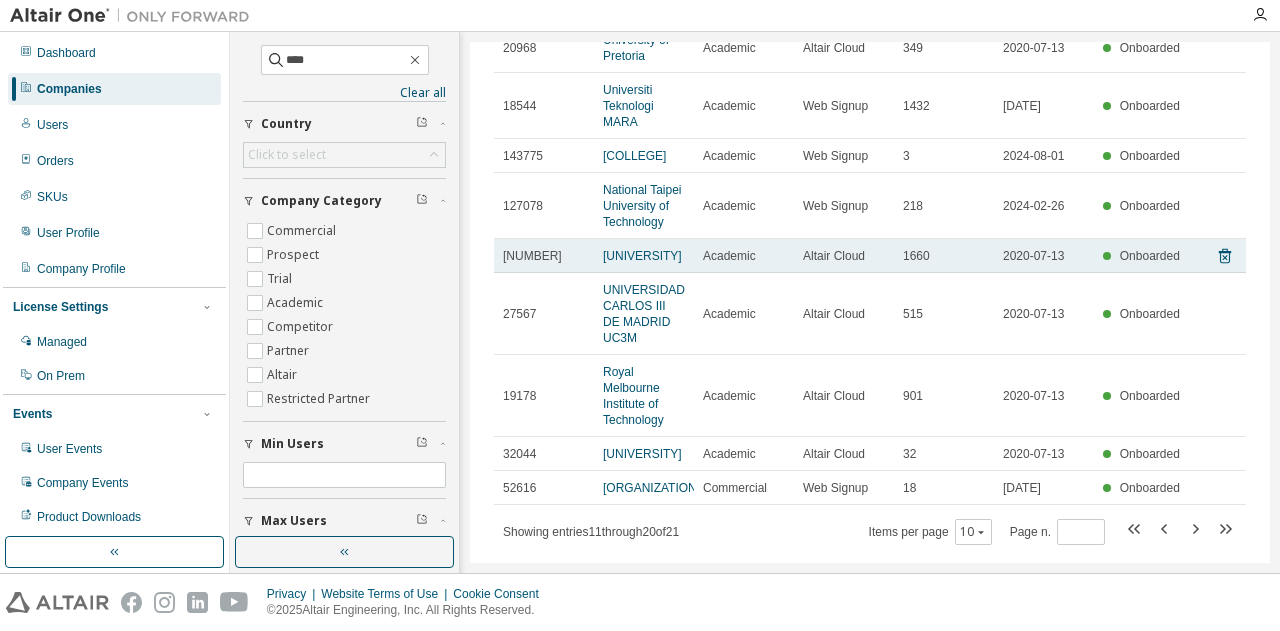 scroll, scrollTop: 0, scrollLeft: 0, axis: both 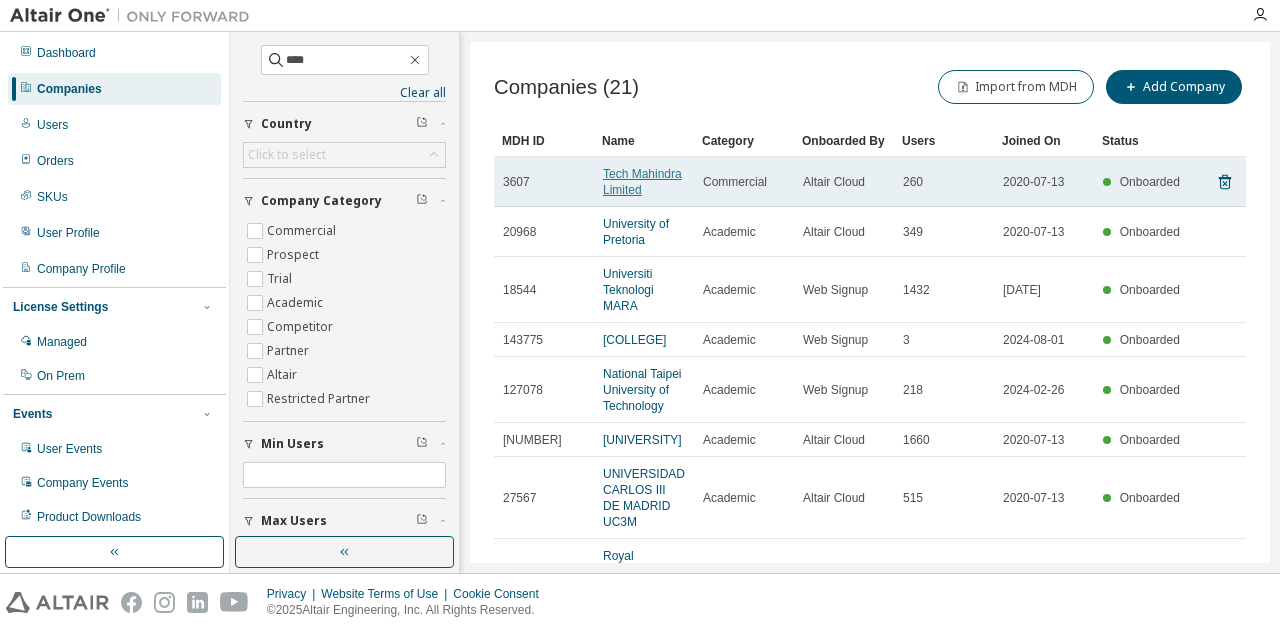 click on "Tech Mahindra Limited" at bounding box center [642, 182] 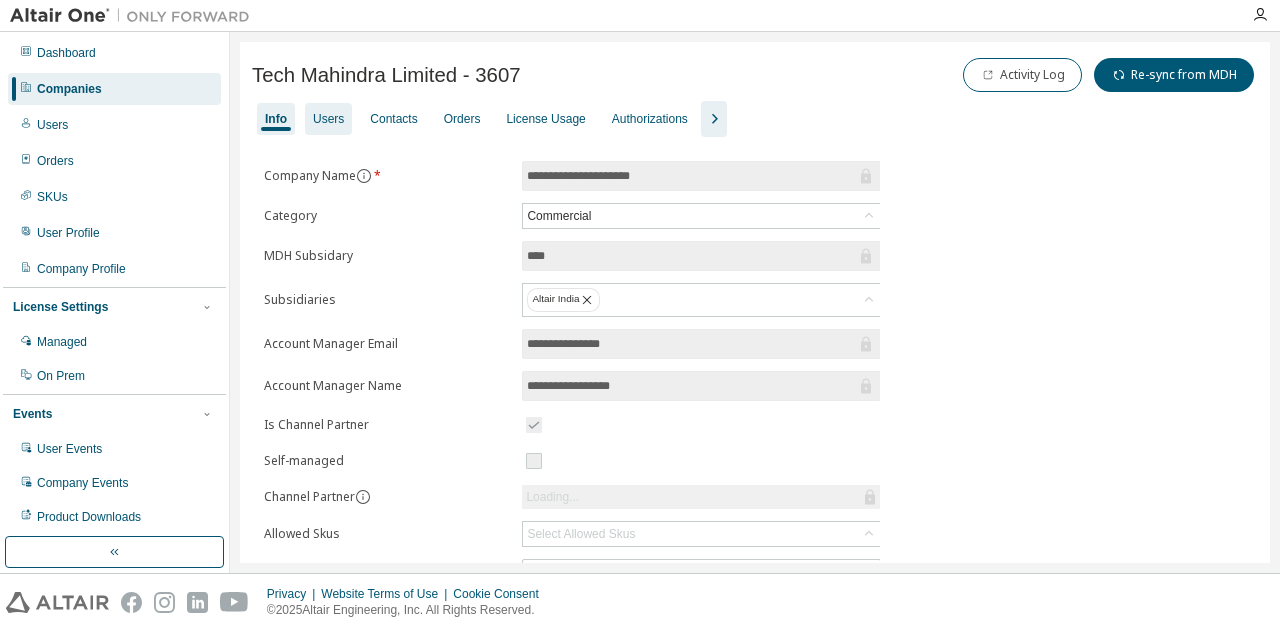 click on "Users" at bounding box center [328, 119] 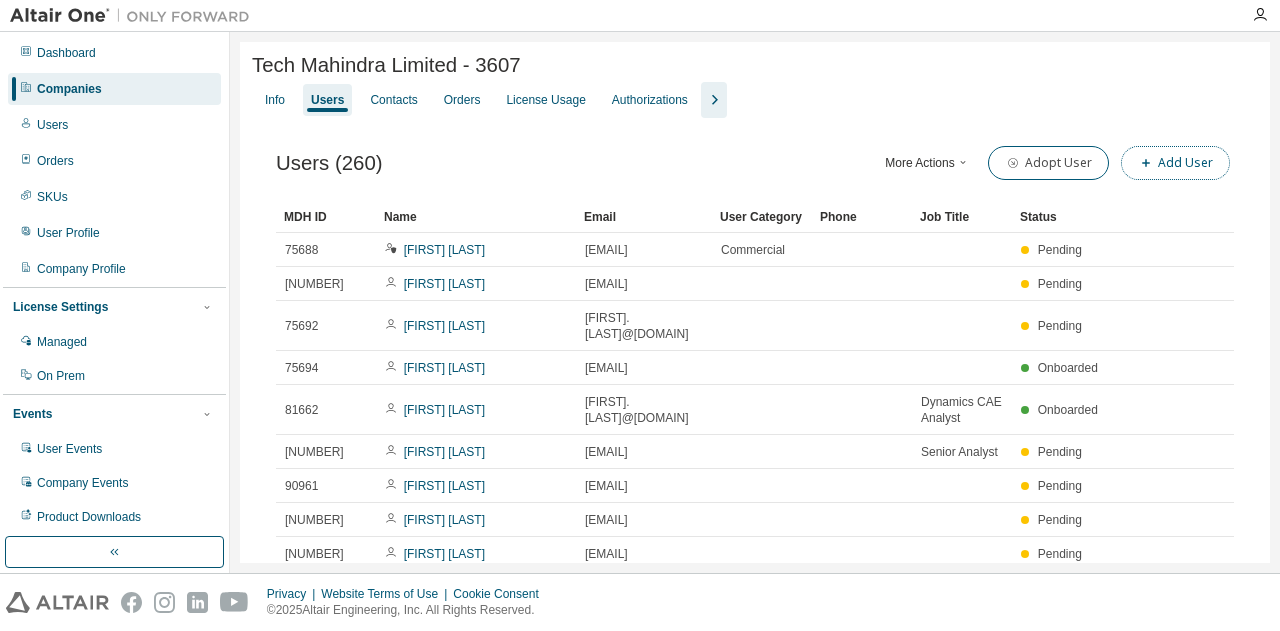 click on "Add User" at bounding box center (1175, 163) 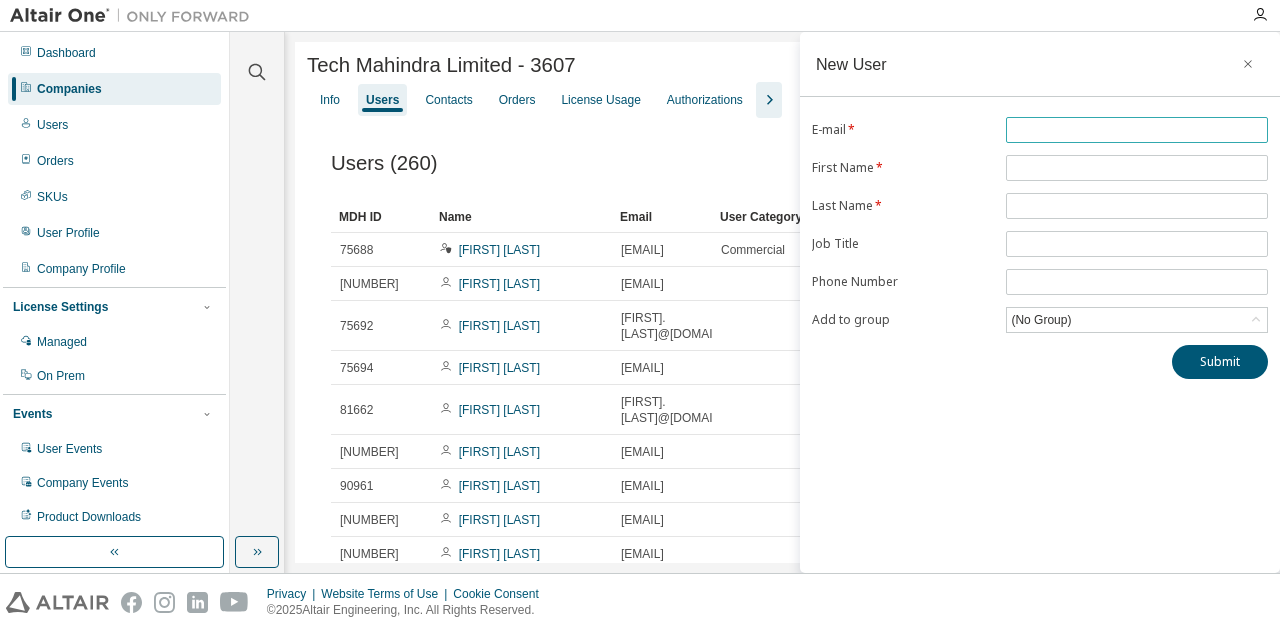 drag, startPoint x: 1046, startPoint y: 120, endPoint x: 1072, endPoint y: 121, distance: 26.019224 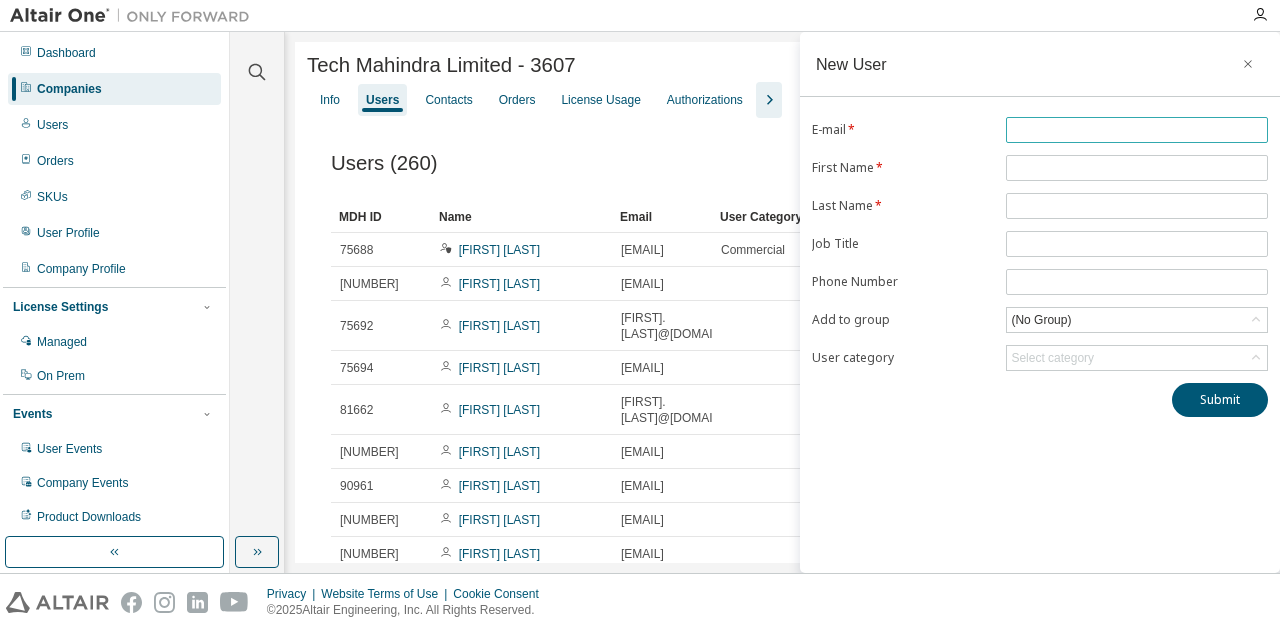 click at bounding box center [1137, 130] 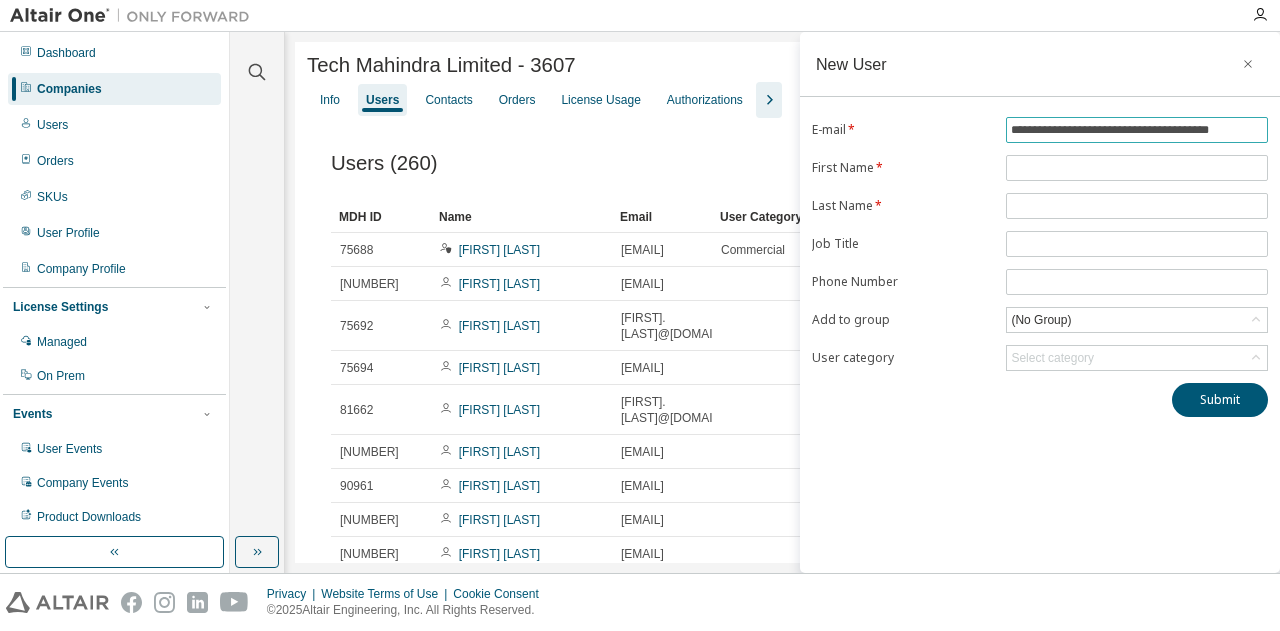 type on "**********" 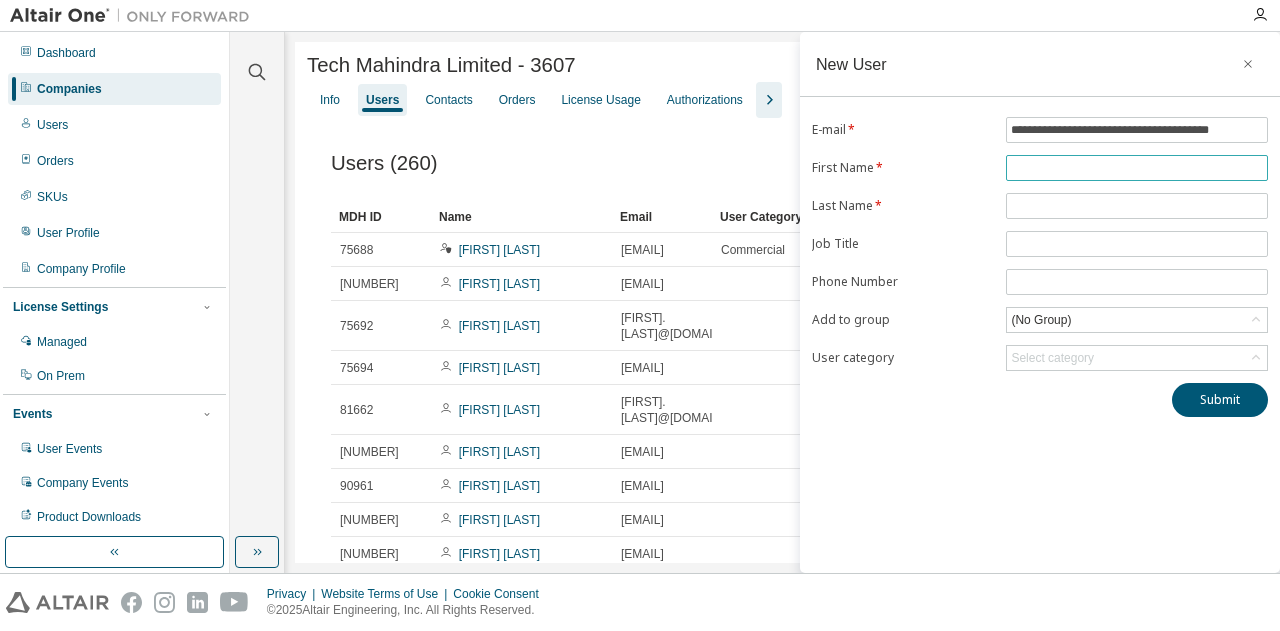 click at bounding box center [1137, 168] 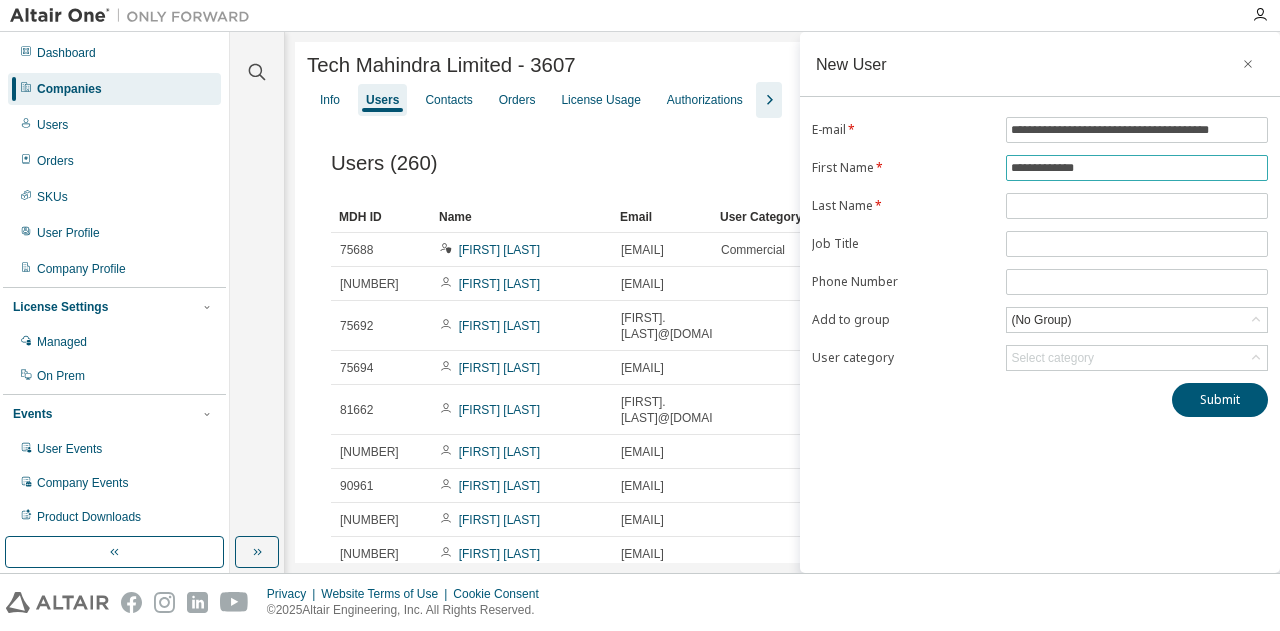 drag, startPoint x: 1056, startPoint y: 168, endPoint x: 1115, endPoint y: 169, distance: 59.008472 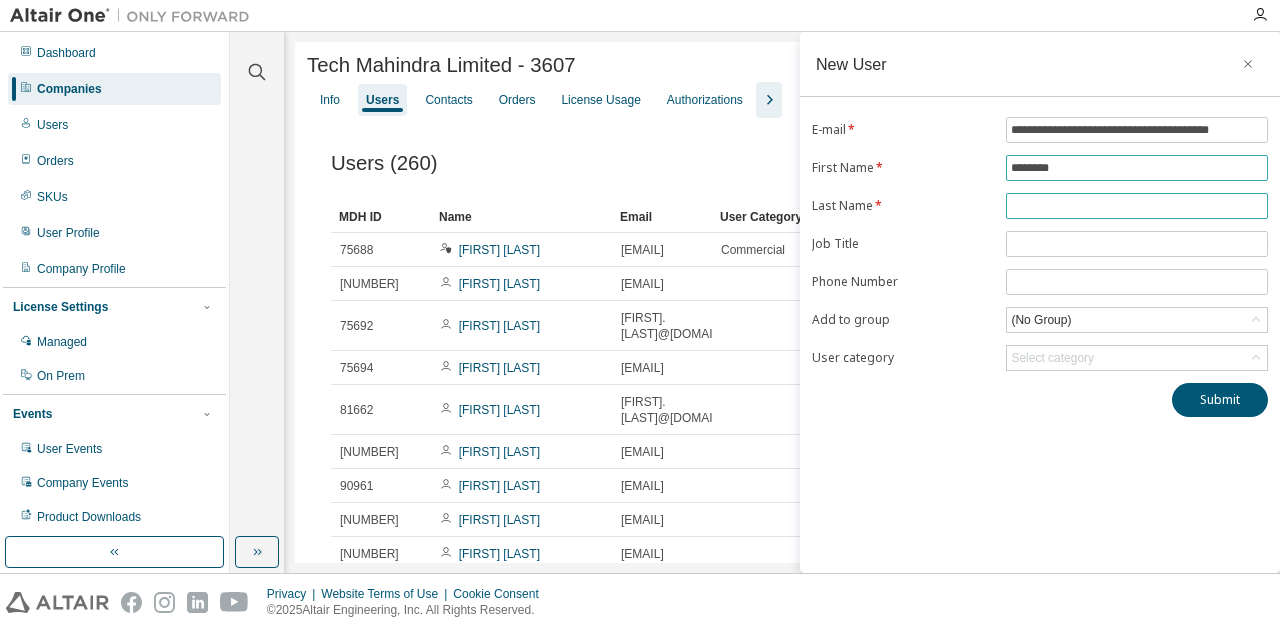 type on "*******" 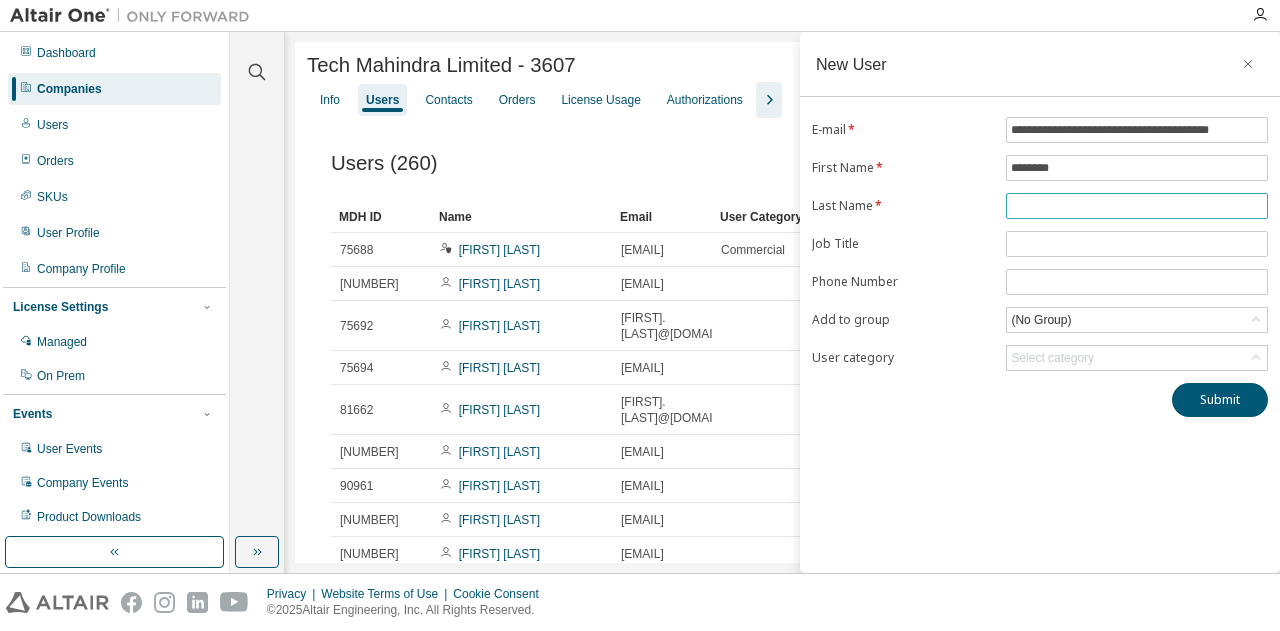 click at bounding box center [1137, 206] 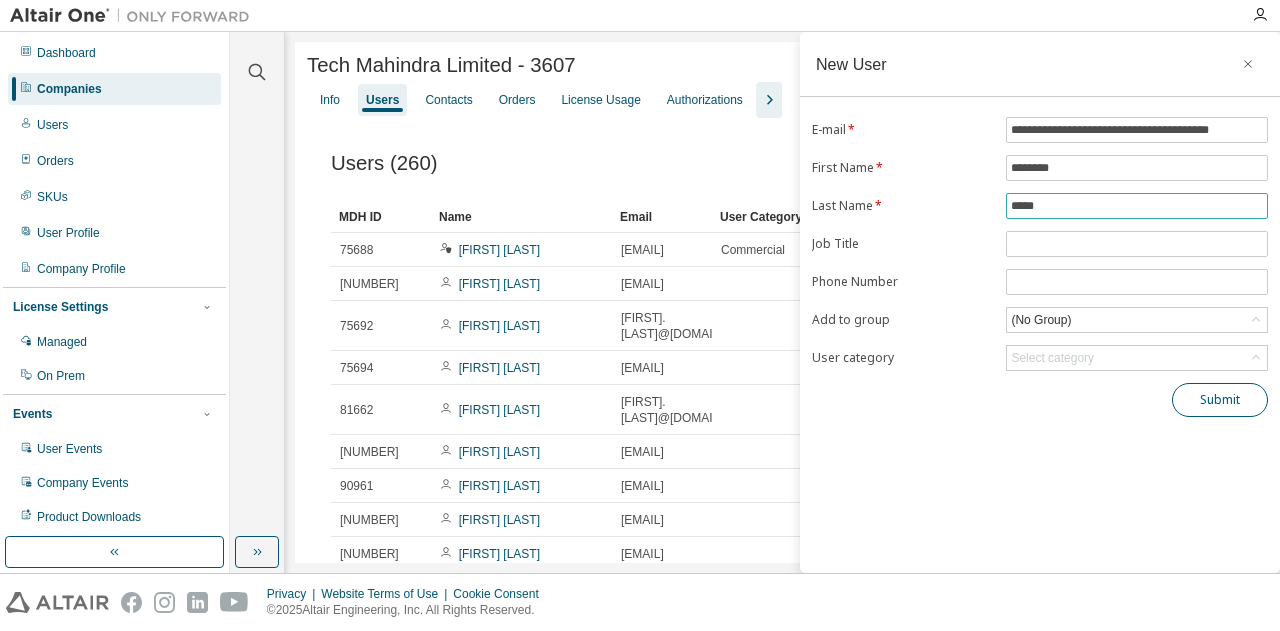 type on "*****" 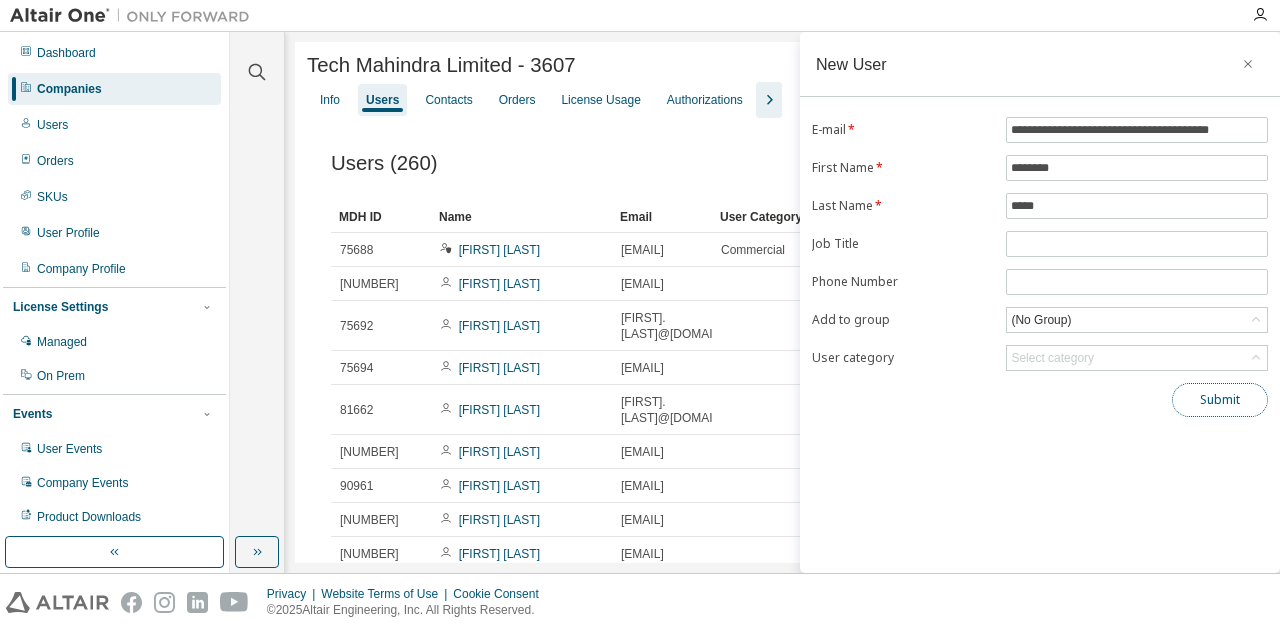 click on "Submit" at bounding box center (1220, 400) 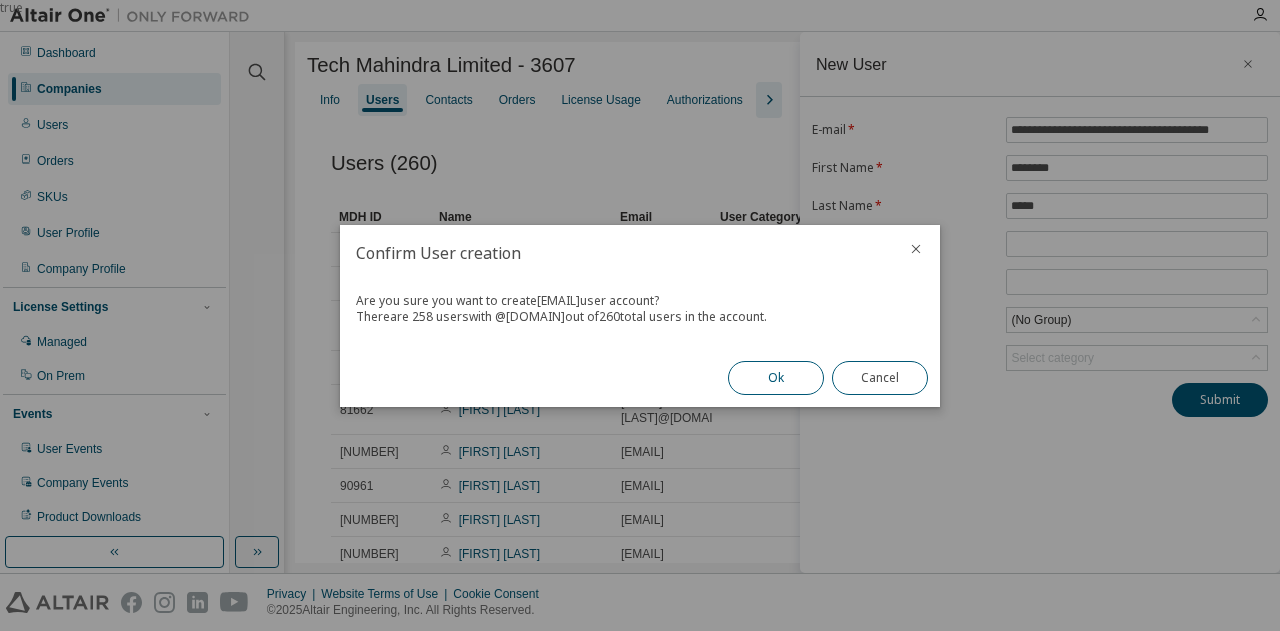 click on "Ok" at bounding box center [776, 378] 